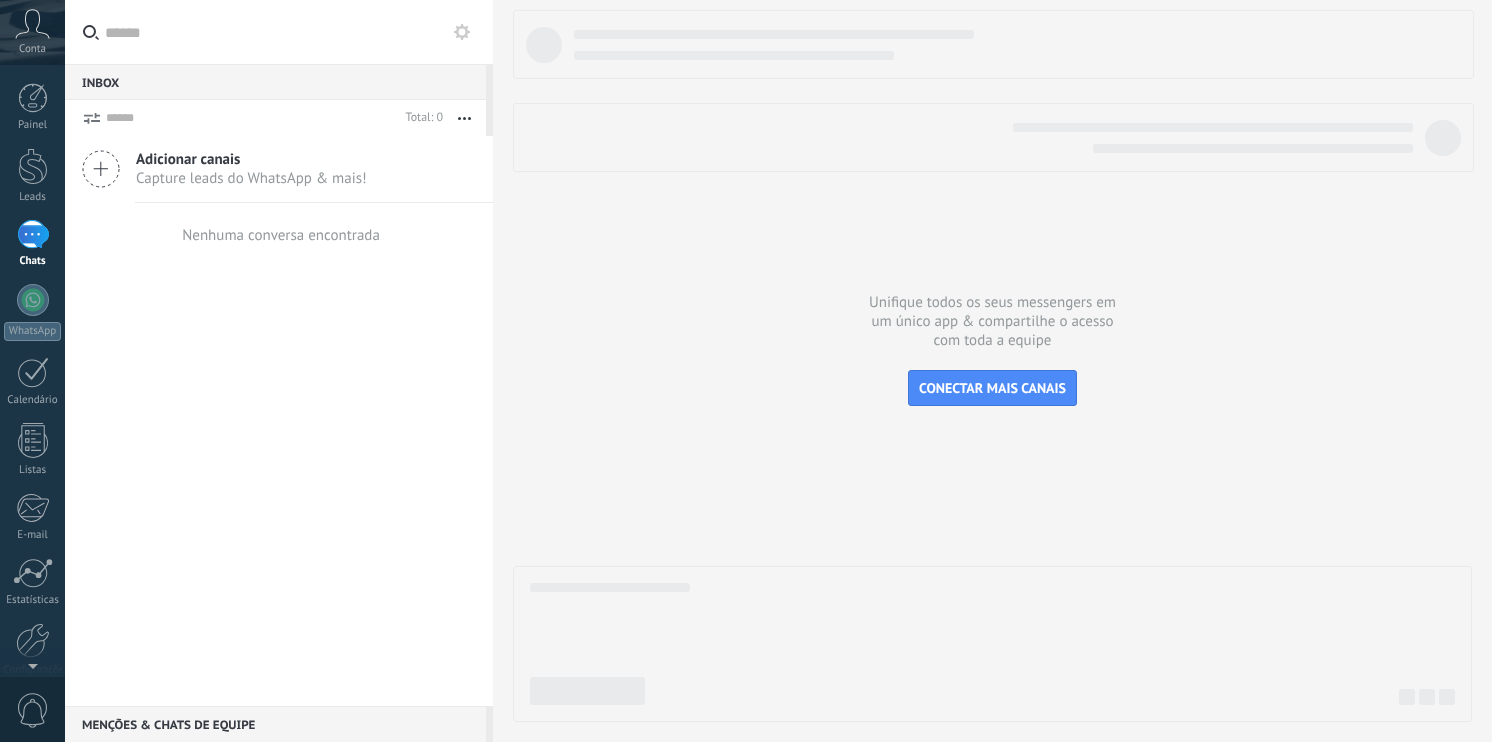 scroll, scrollTop: 0, scrollLeft: 0, axis: both 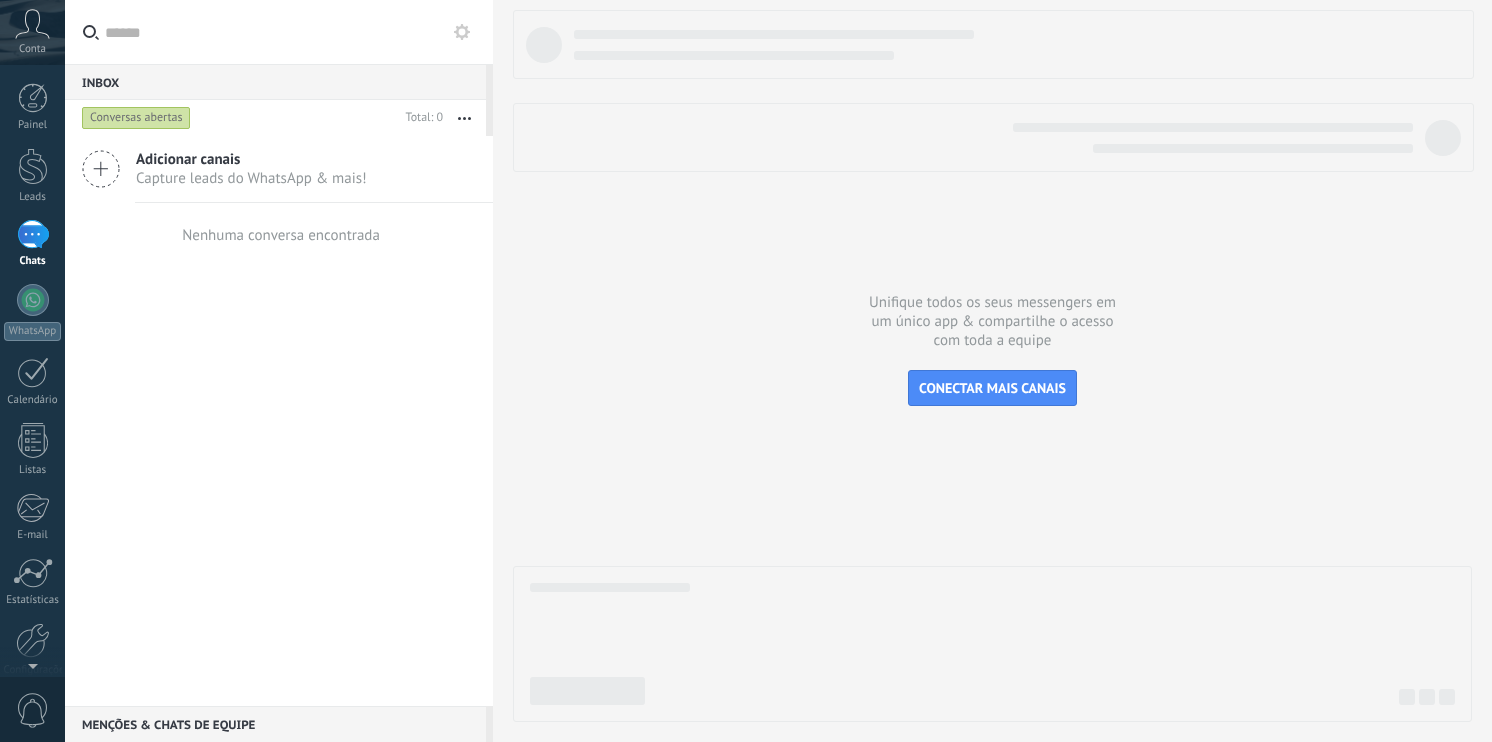 click 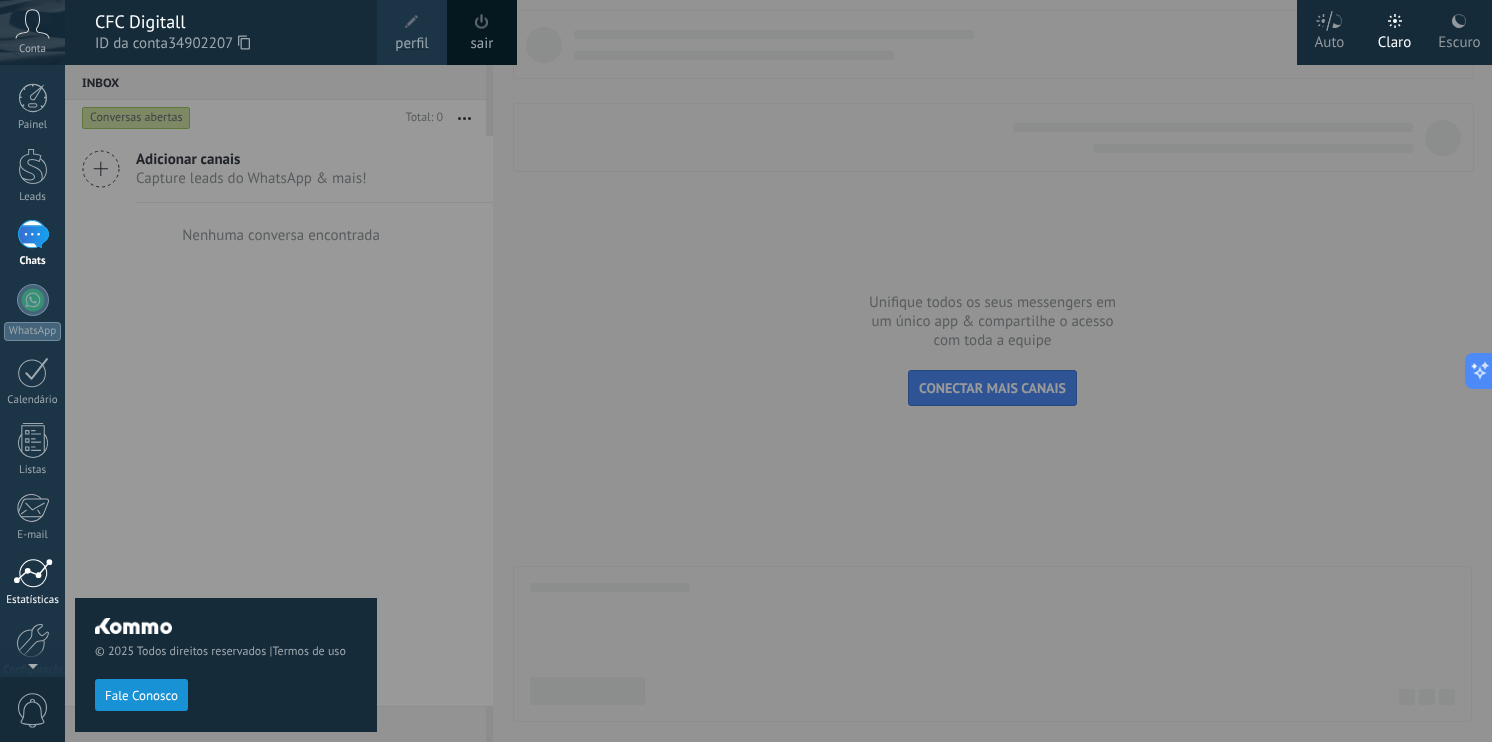 click on "Estatísticas" at bounding box center [32, 582] 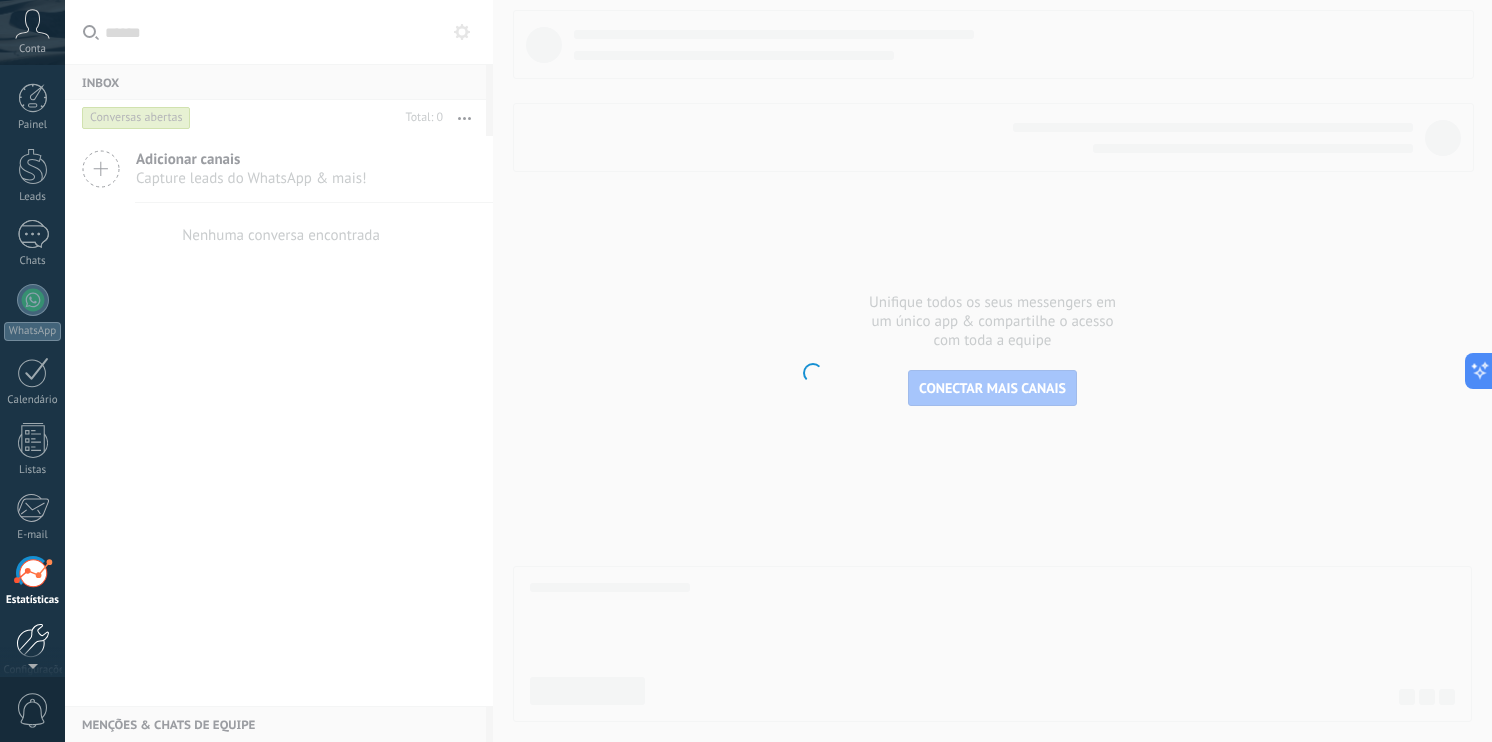 click at bounding box center [33, 640] 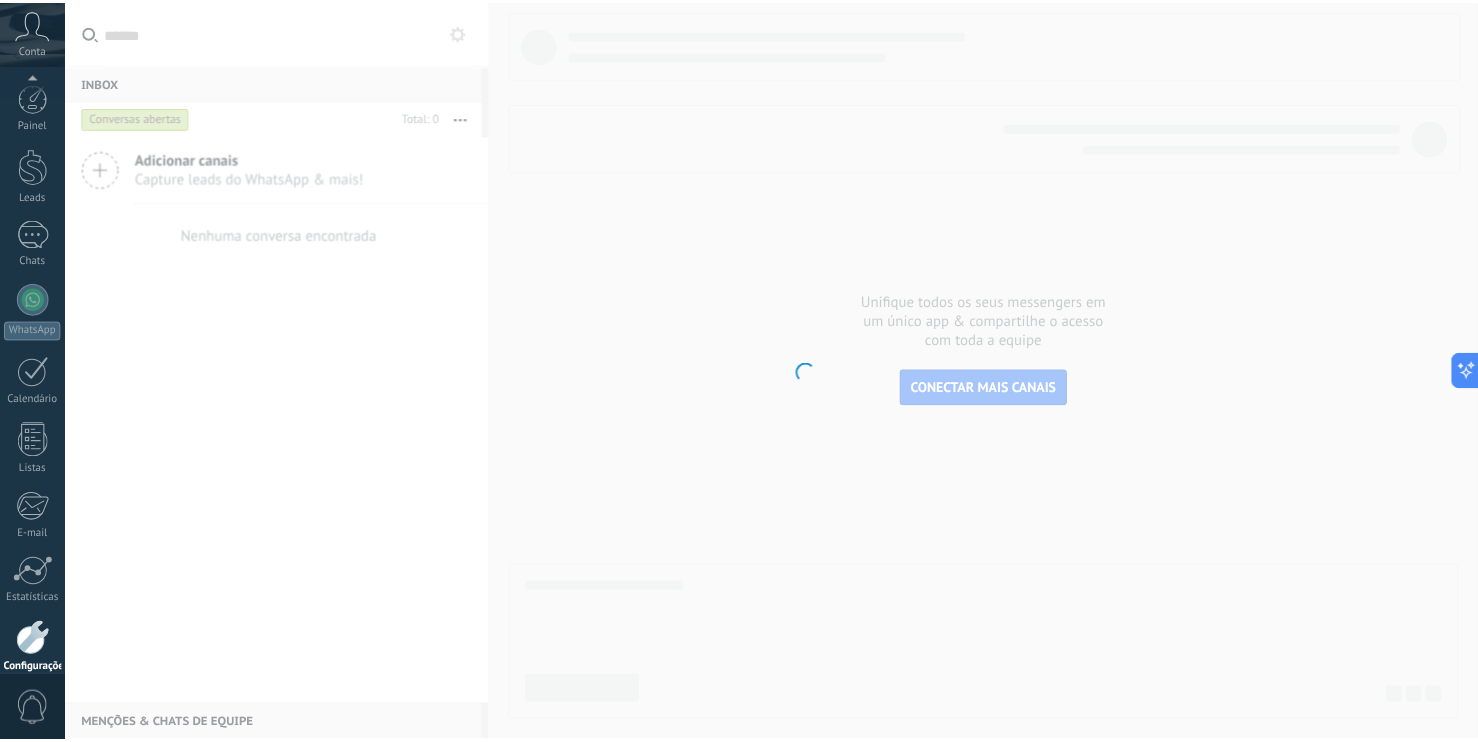 scroll, scrollTop: 88, scrollLeft: 0, axis: vertical 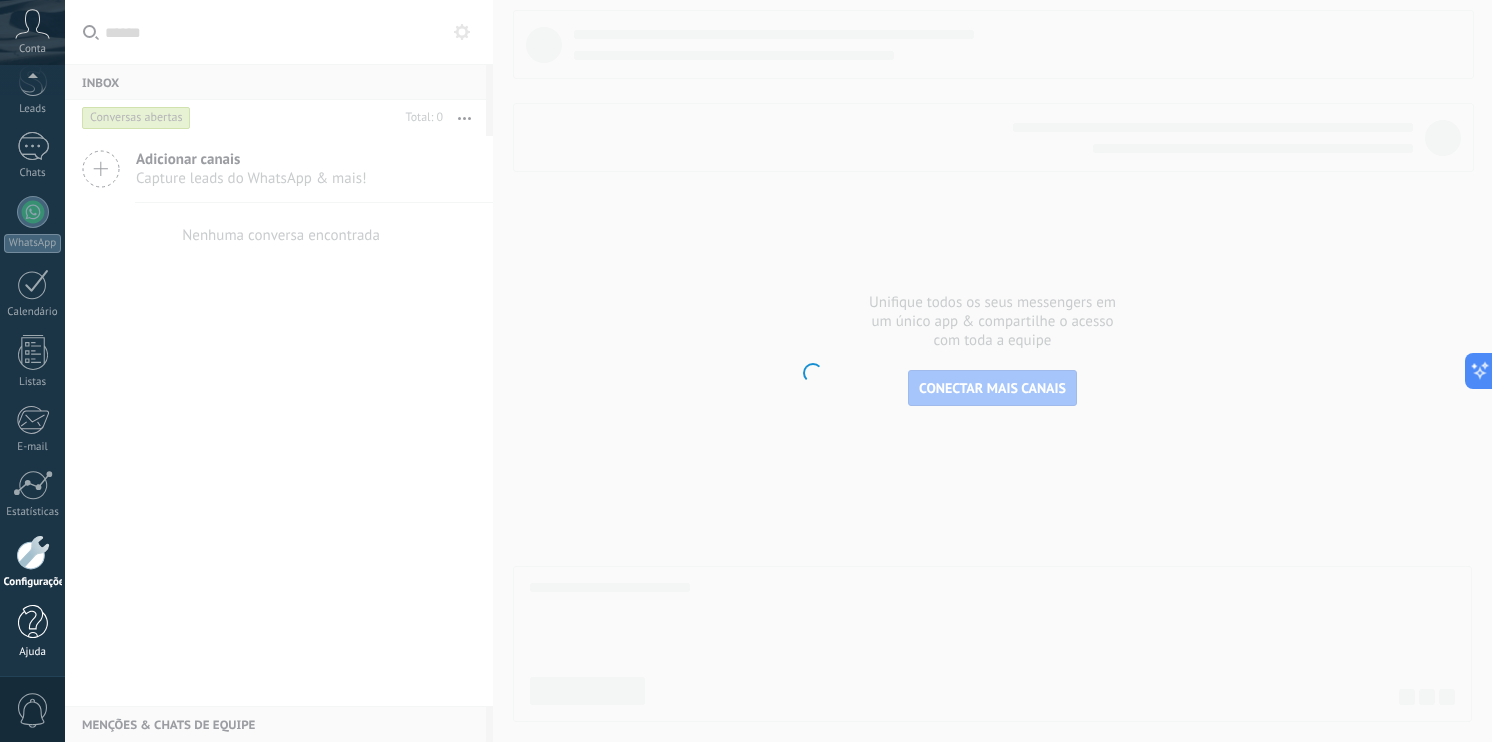 click at bounding box center (33, 622) 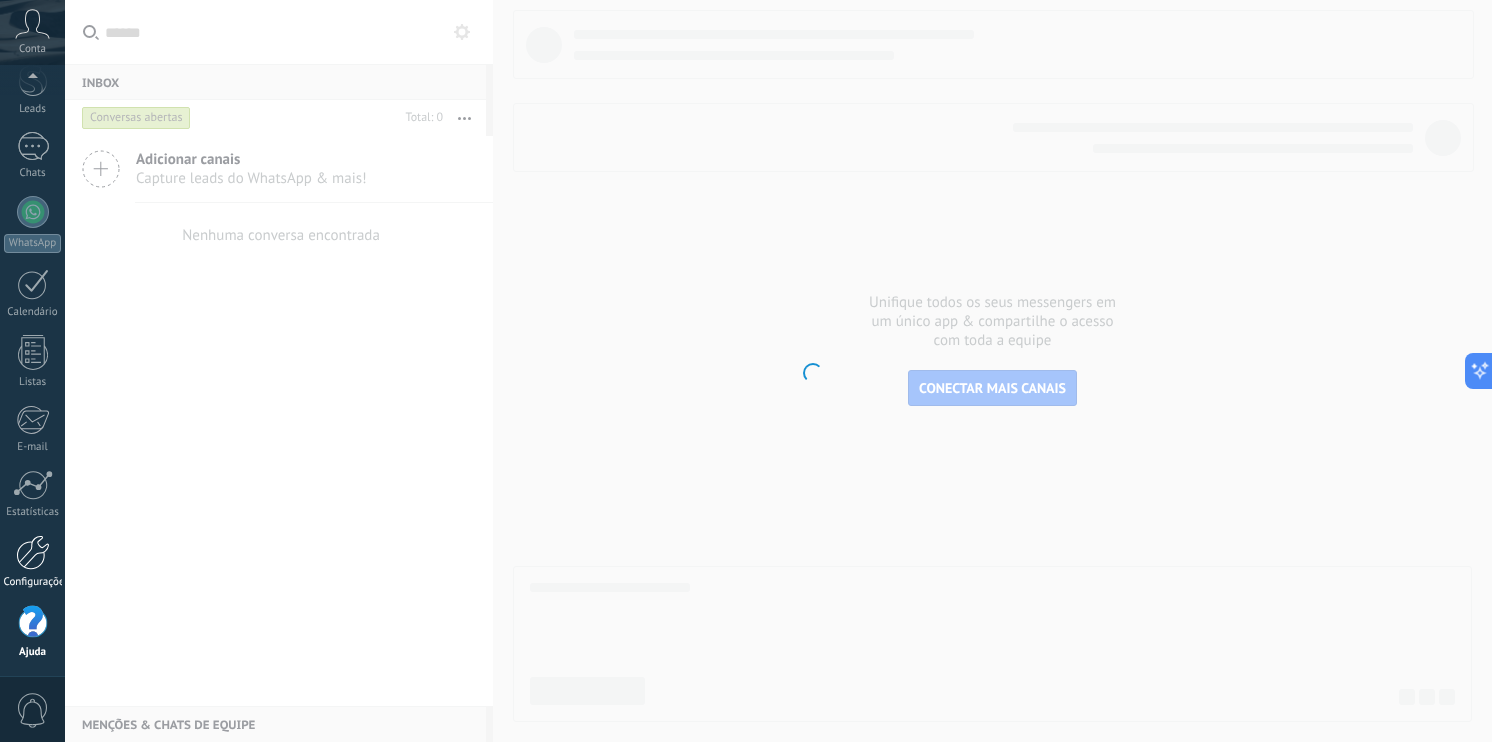 click at bounding box center (33, 552) 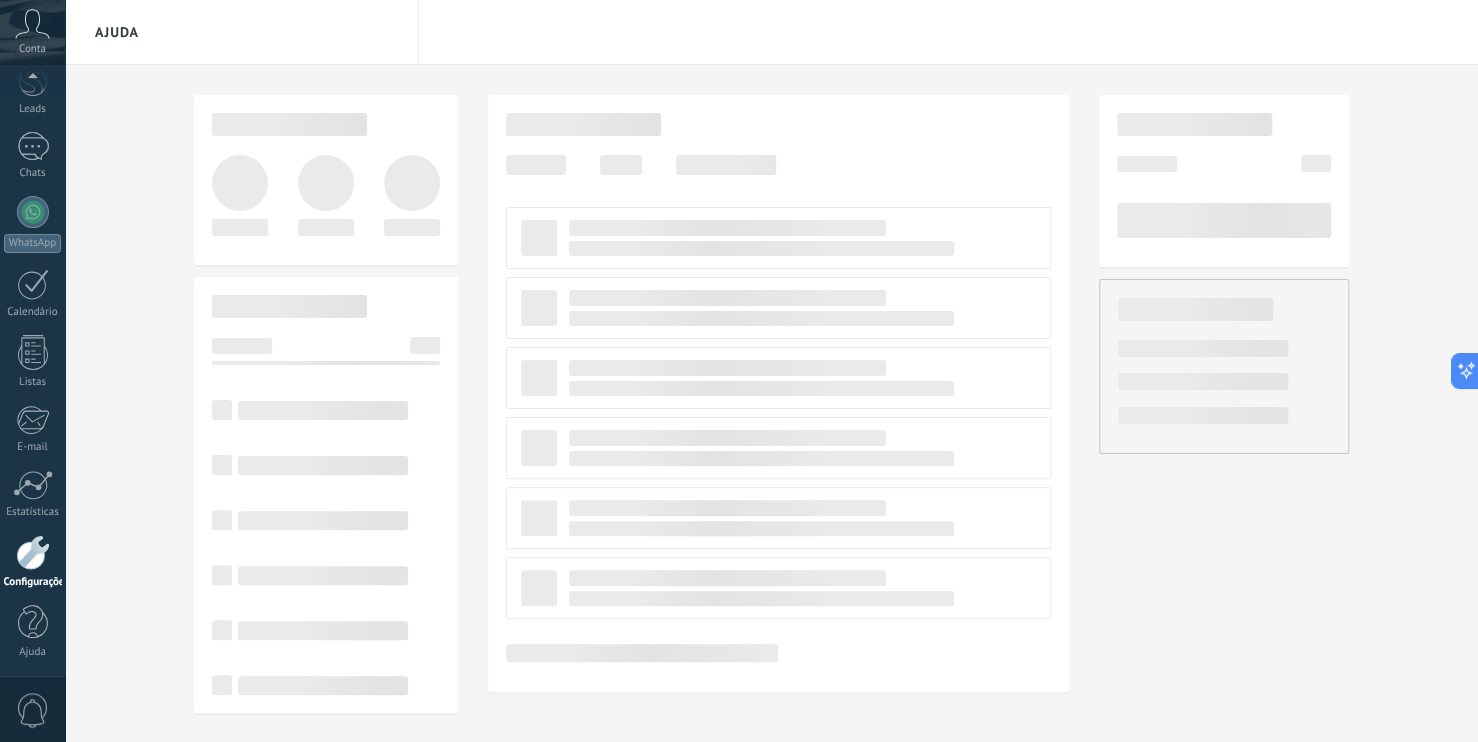 click at bounding box center (326, 180) 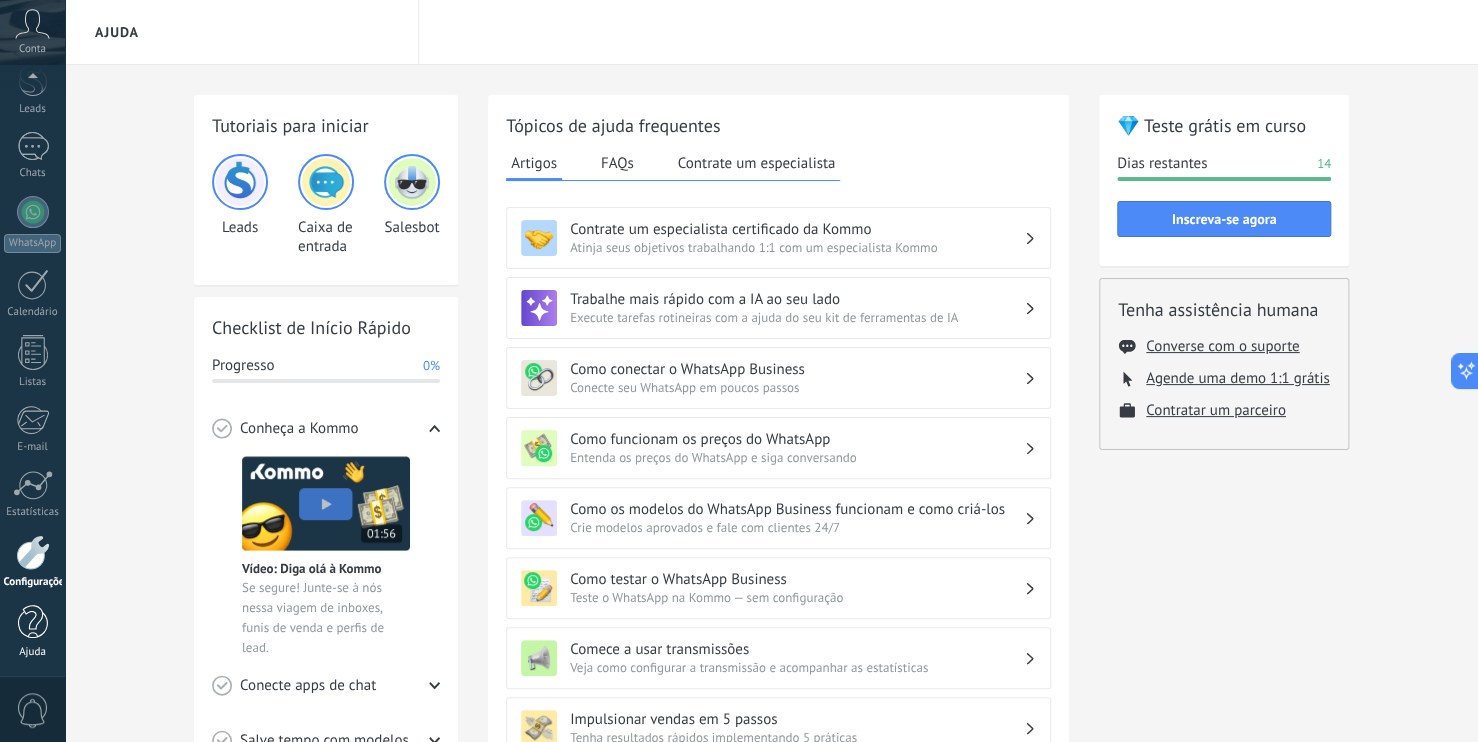 drag, startPoint x: 28, startPoint y: 568, endPoint x: 44, endPoint y: 626, distance: 60.166435 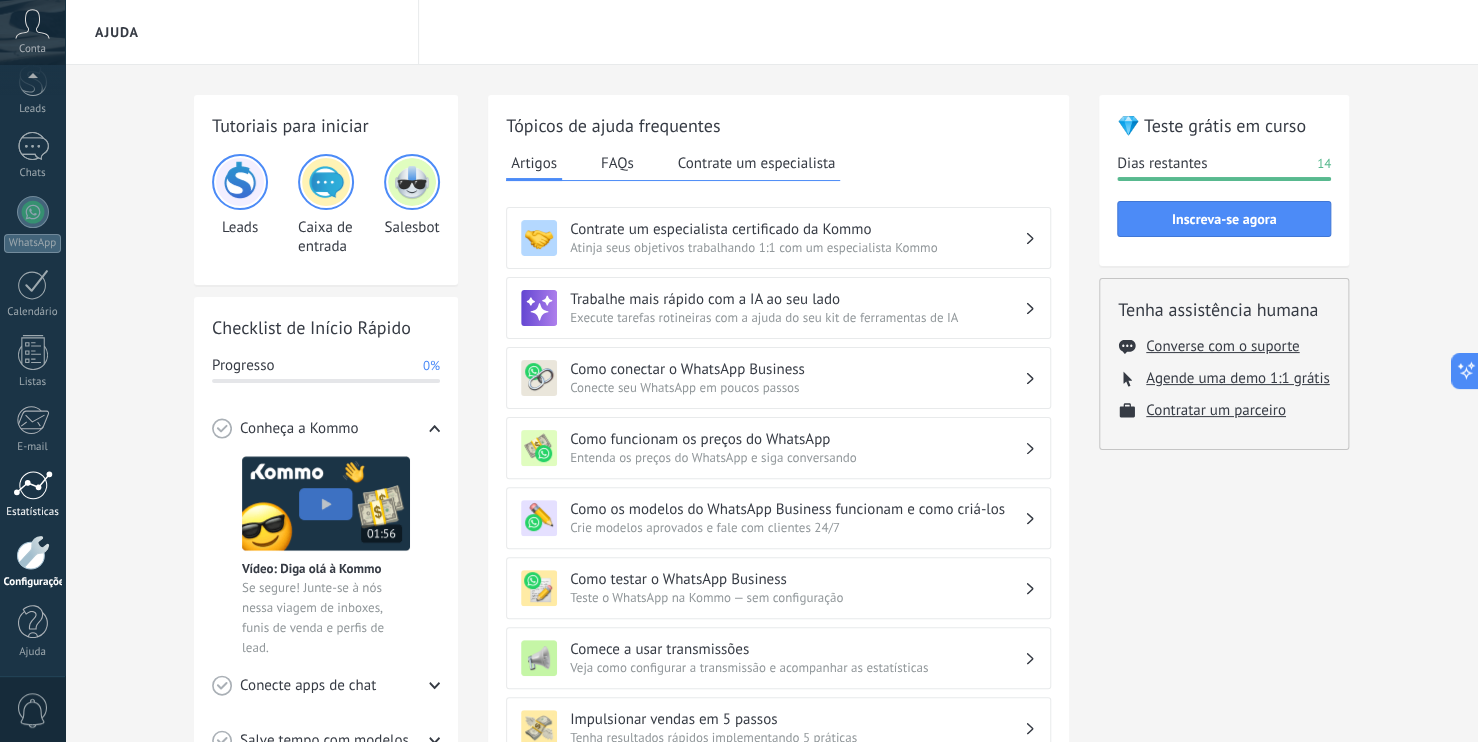 scroll, scrollTop: 0, scrollLeft: 0, axis: both 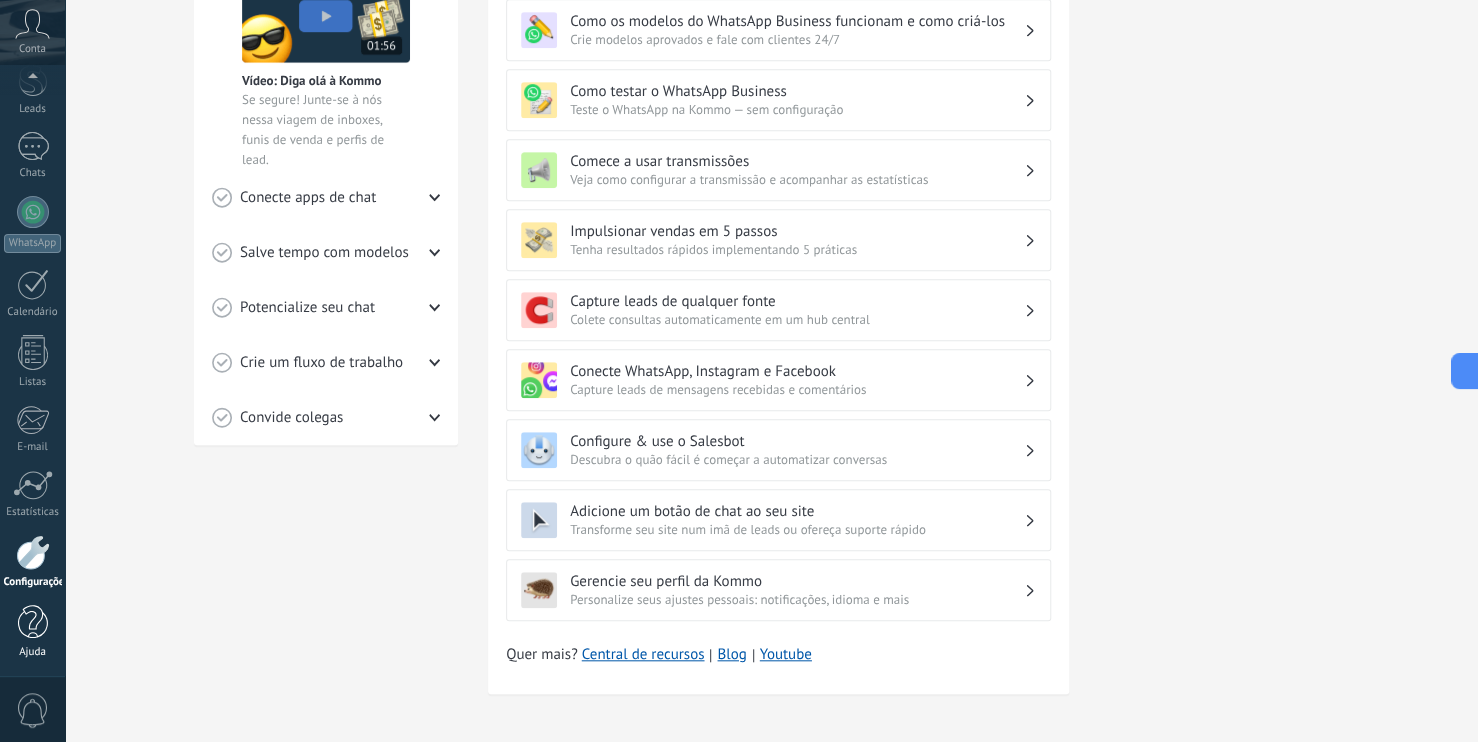 click at bounding box center [33, 622] 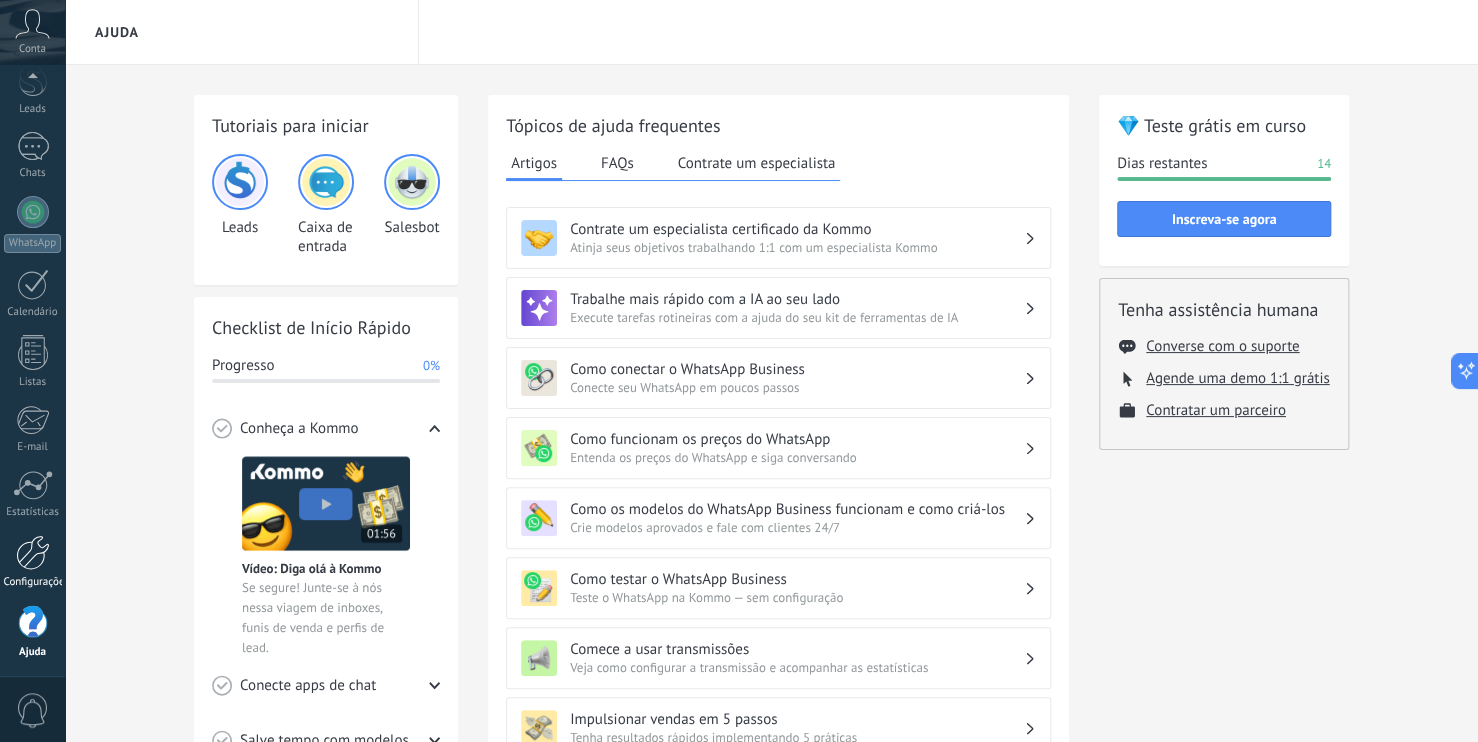 scroll, scrollTop: 100, scrollLeft: 0, axis: vertical 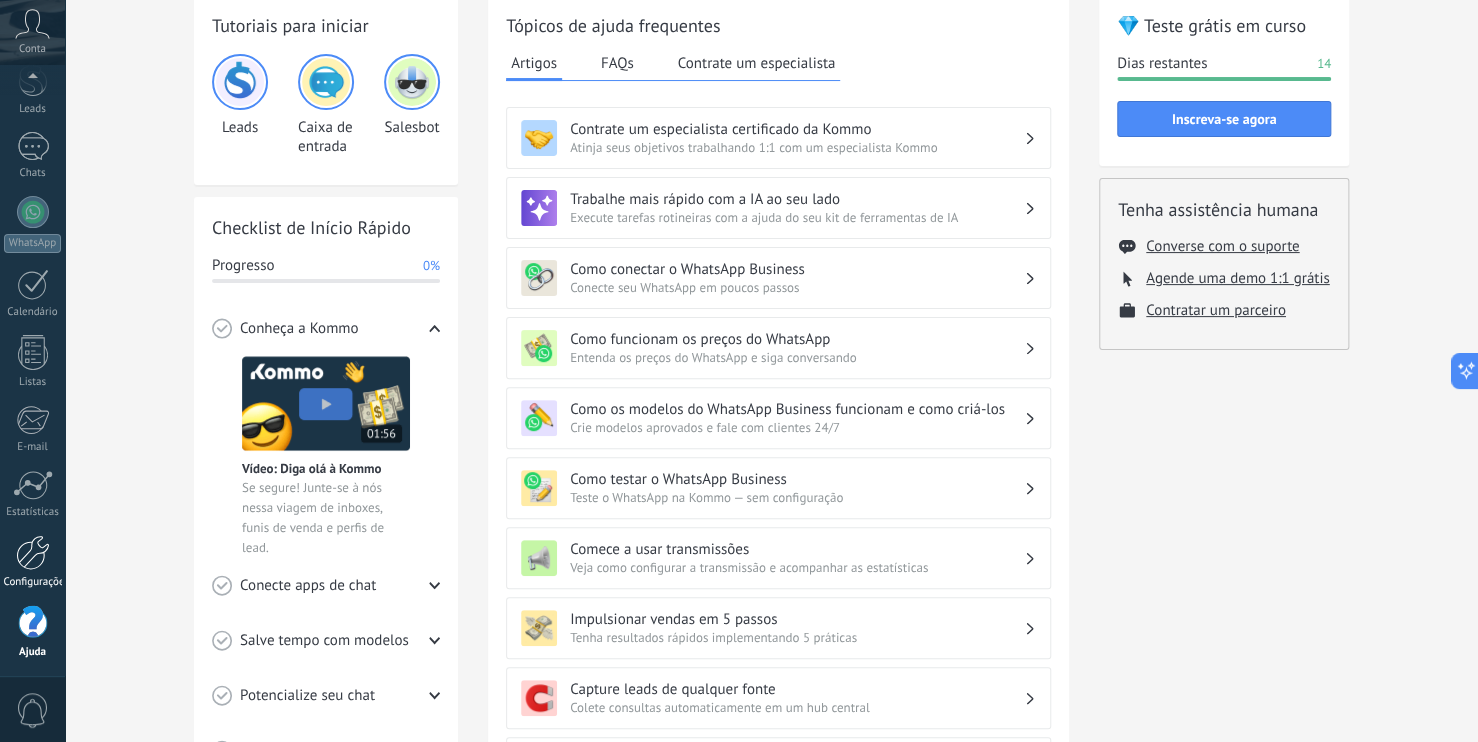 click at bounding box center (33, 552) 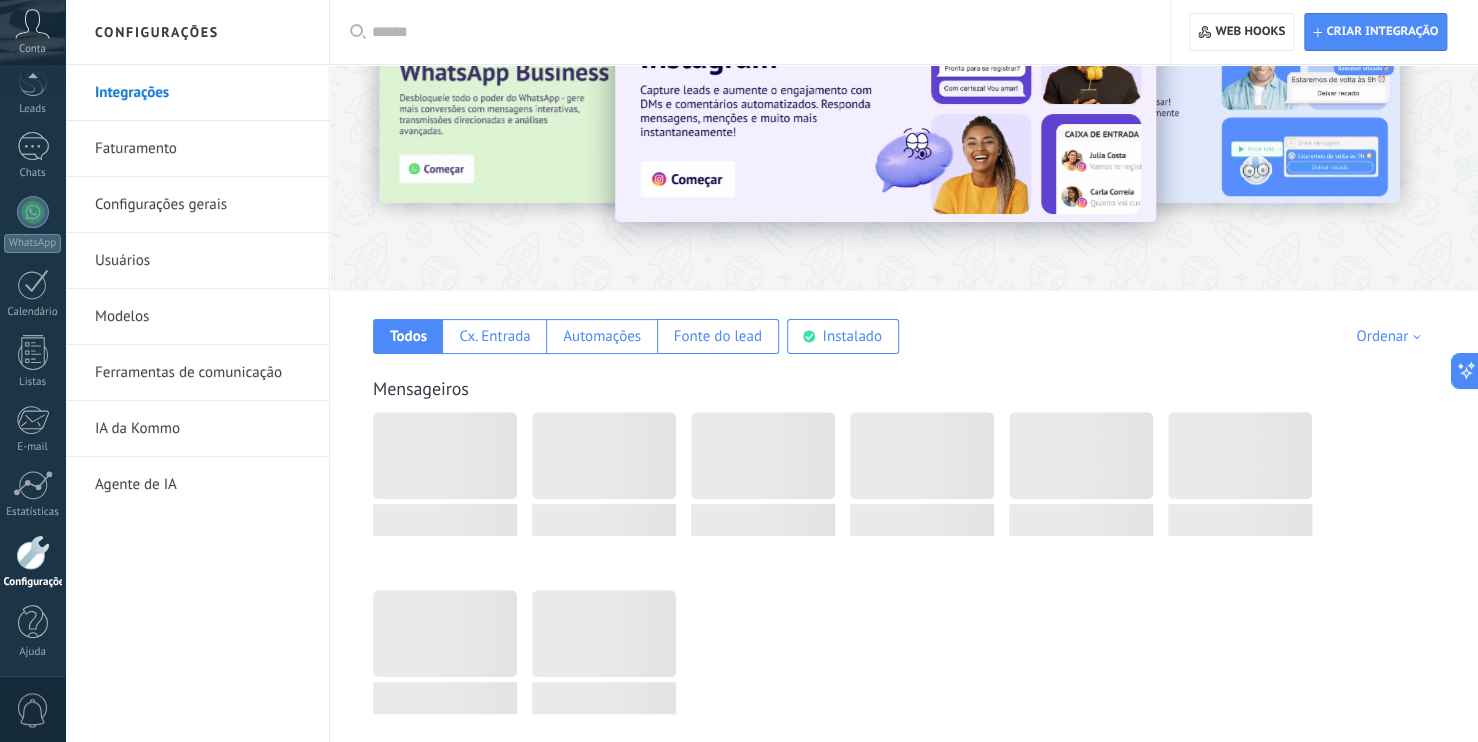 scroll, scrollTop: 0, scrollLeft: 0, axis: both 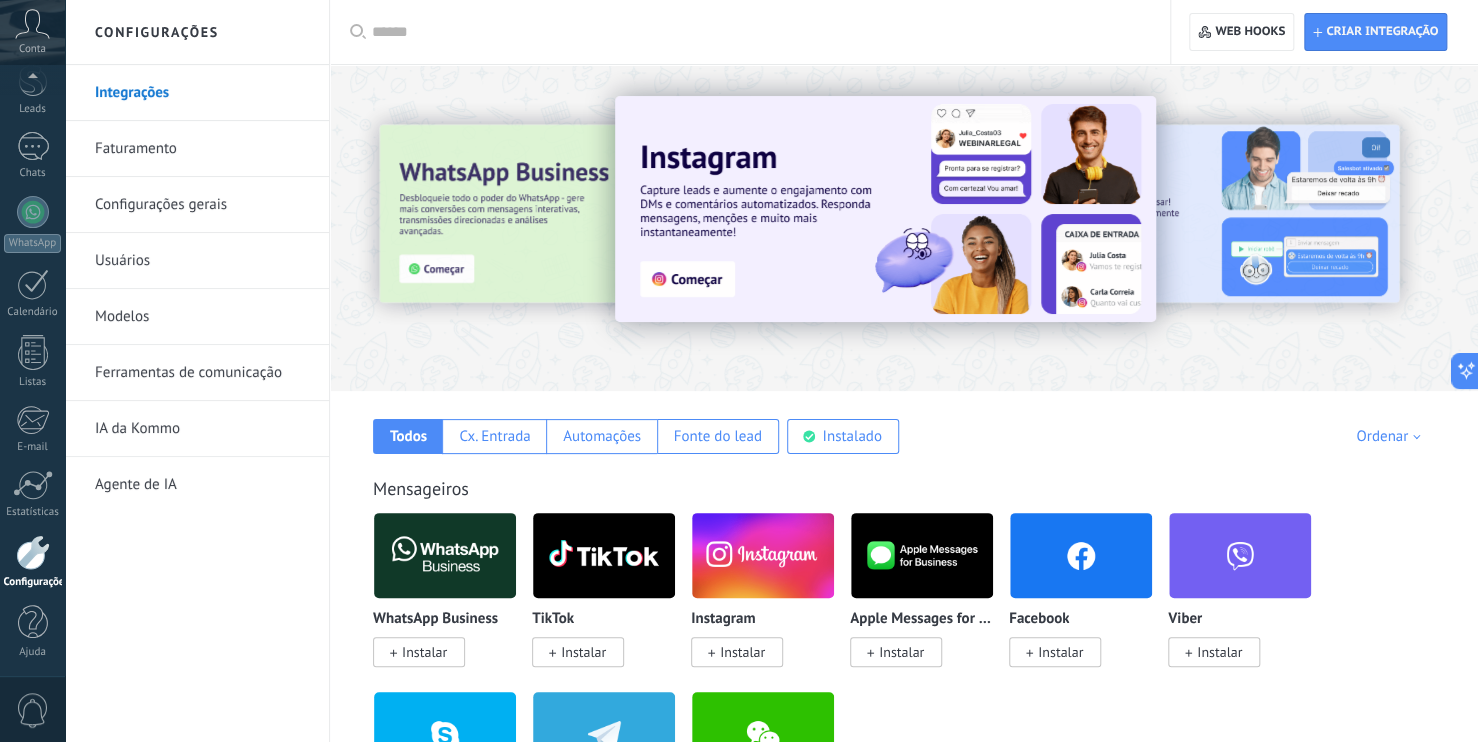 click on "Faturamento" at bounding box center (202, 149) 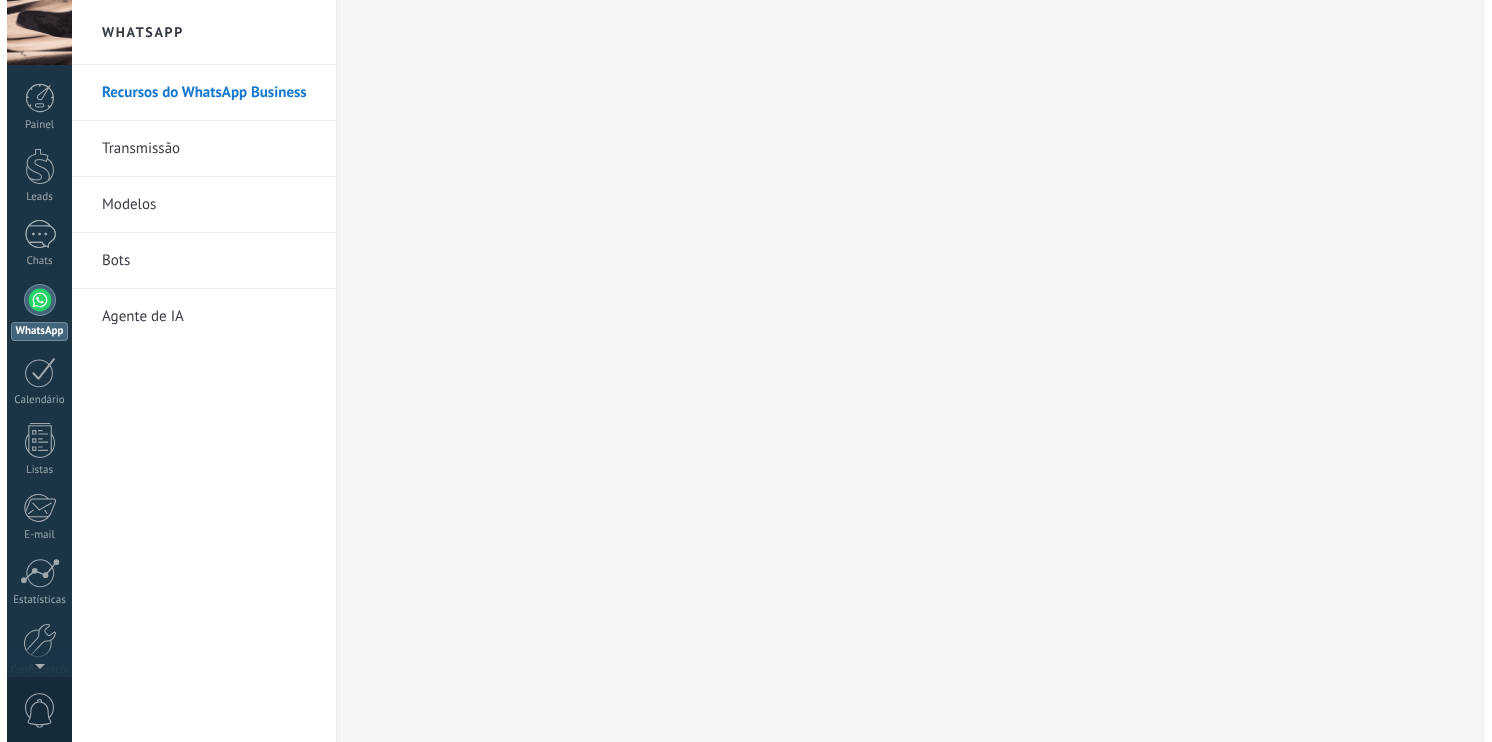 scroll, scrollTop: 0, scrollLeft: 0, axis: both 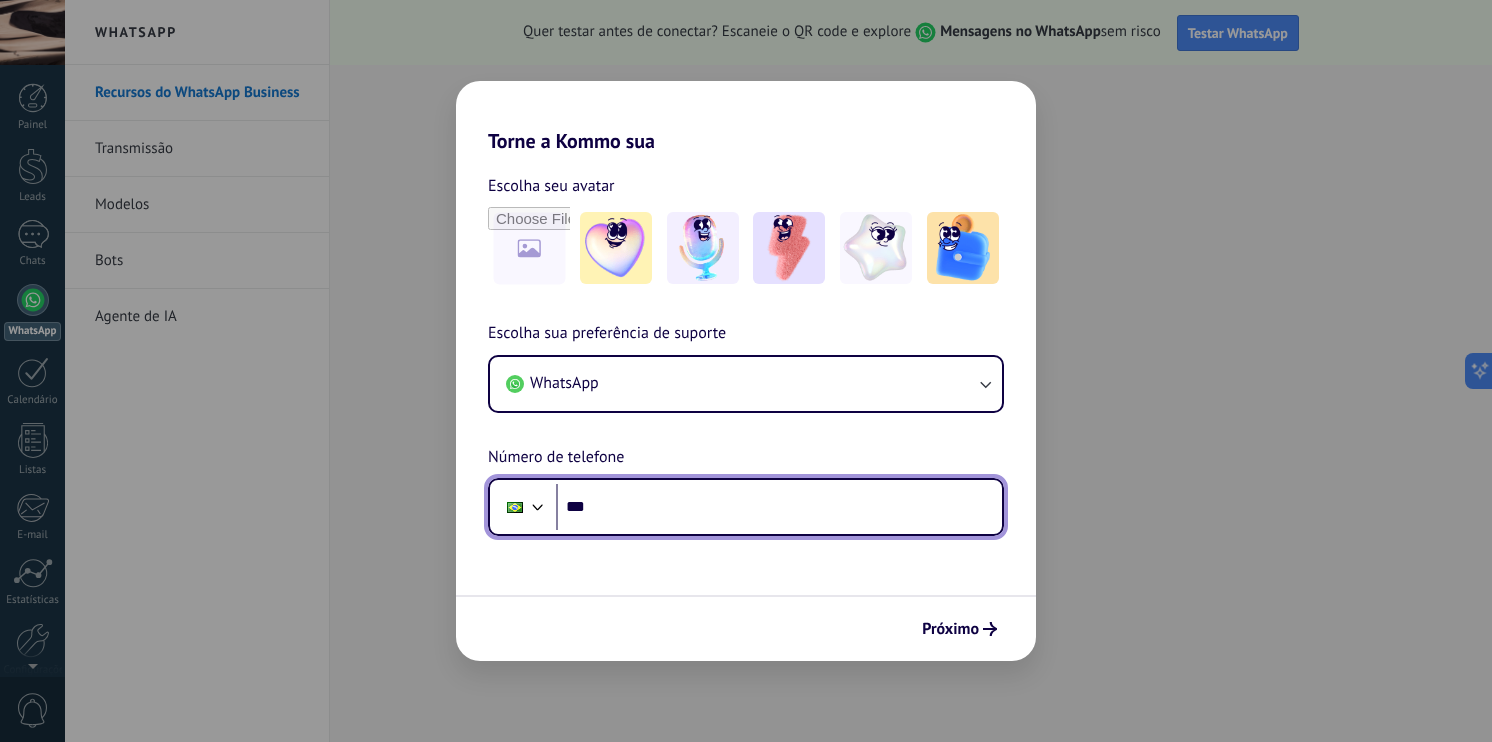 click on "***" at bounding box center (779, 507) 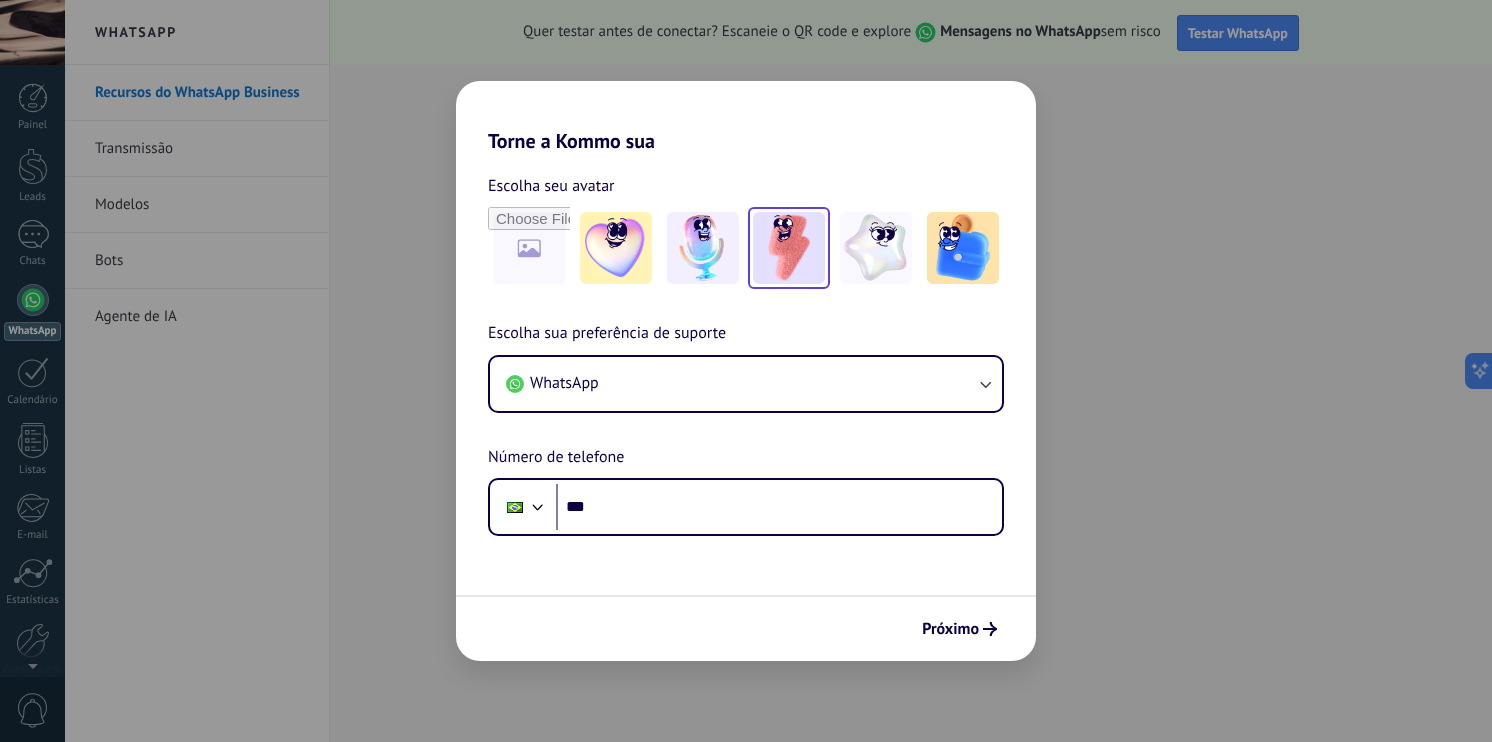 click at bounding box center (789, 248) 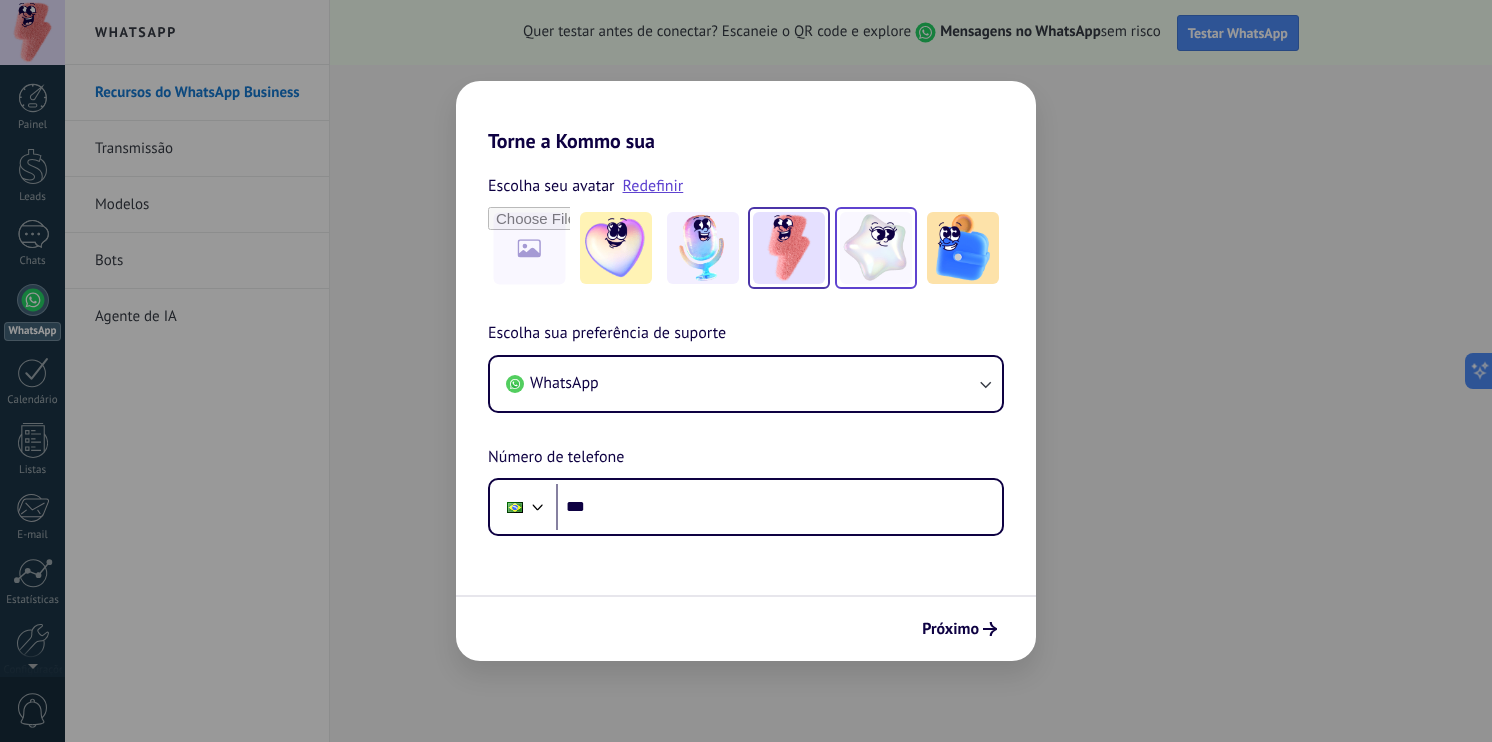 click at bounding box center (876, 248) 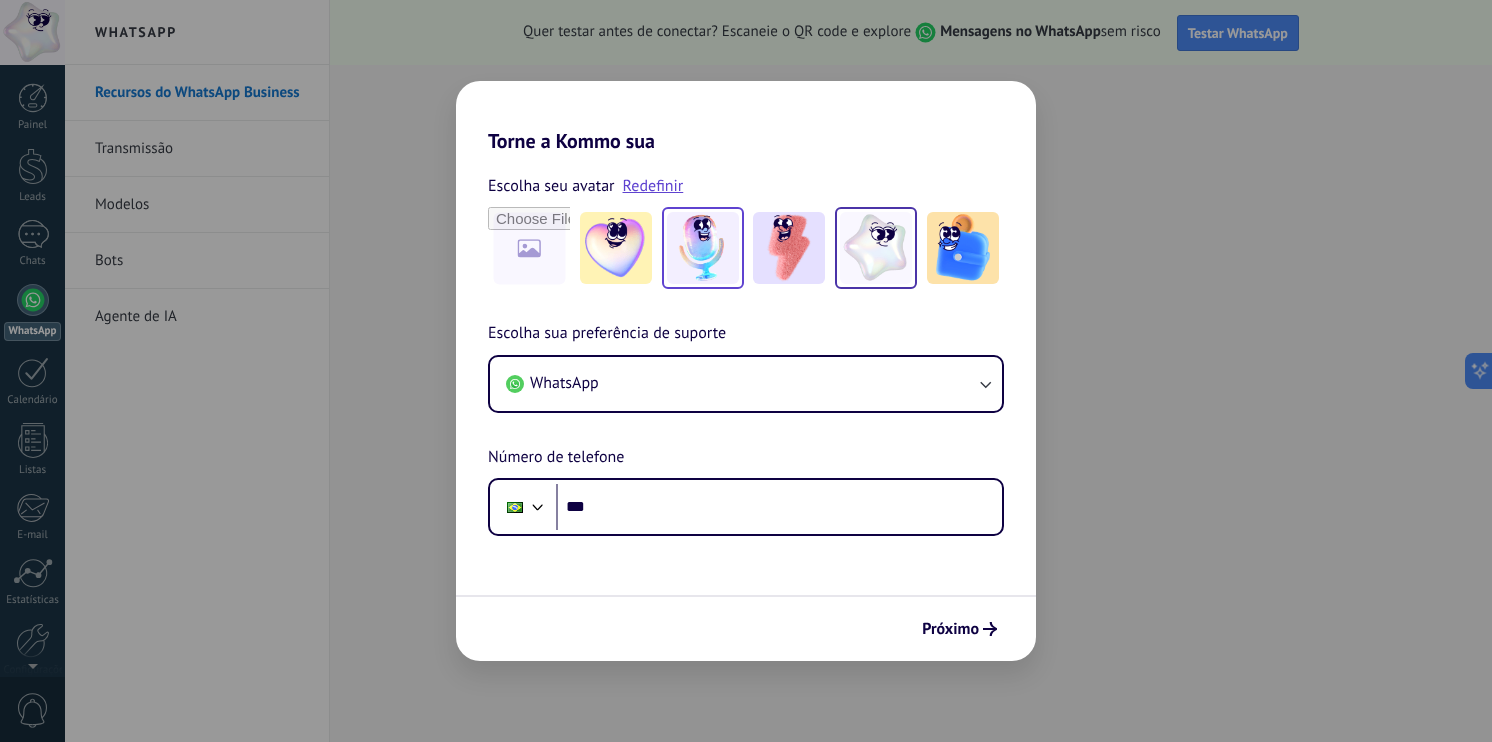 click at bounding box center (703, 248) 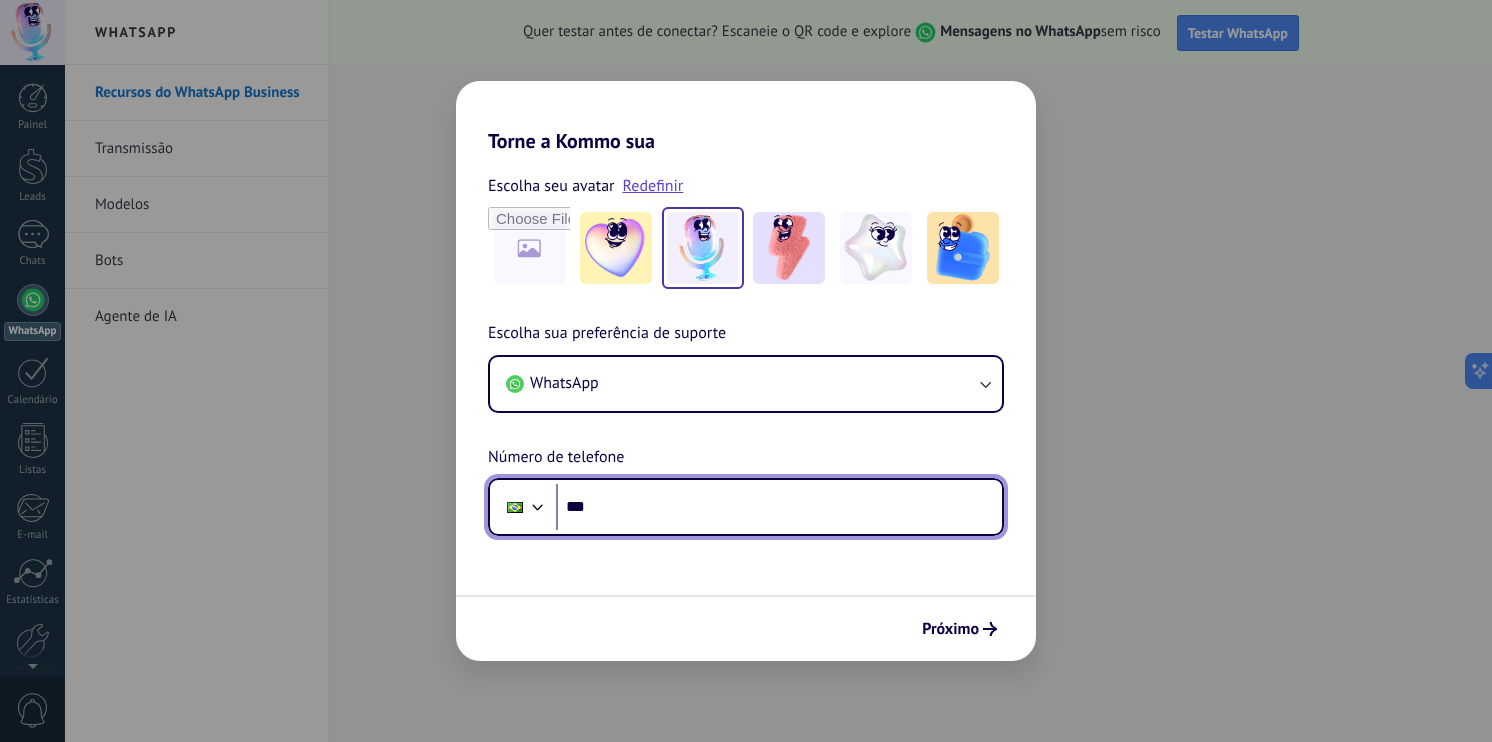click on "***" at bounding box center (779, 507) 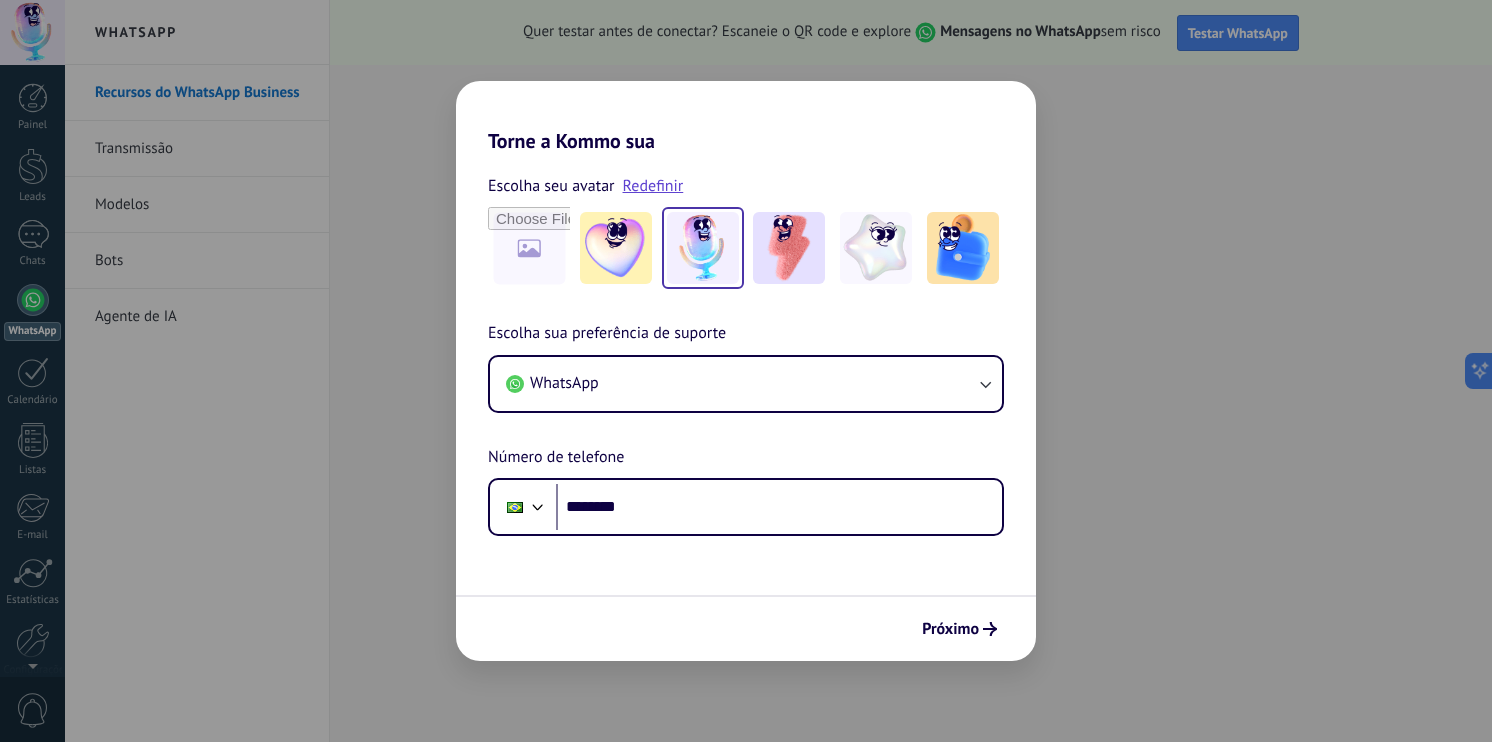 scroll, scrollTop: 0, scrollLeft: 0, axis: both 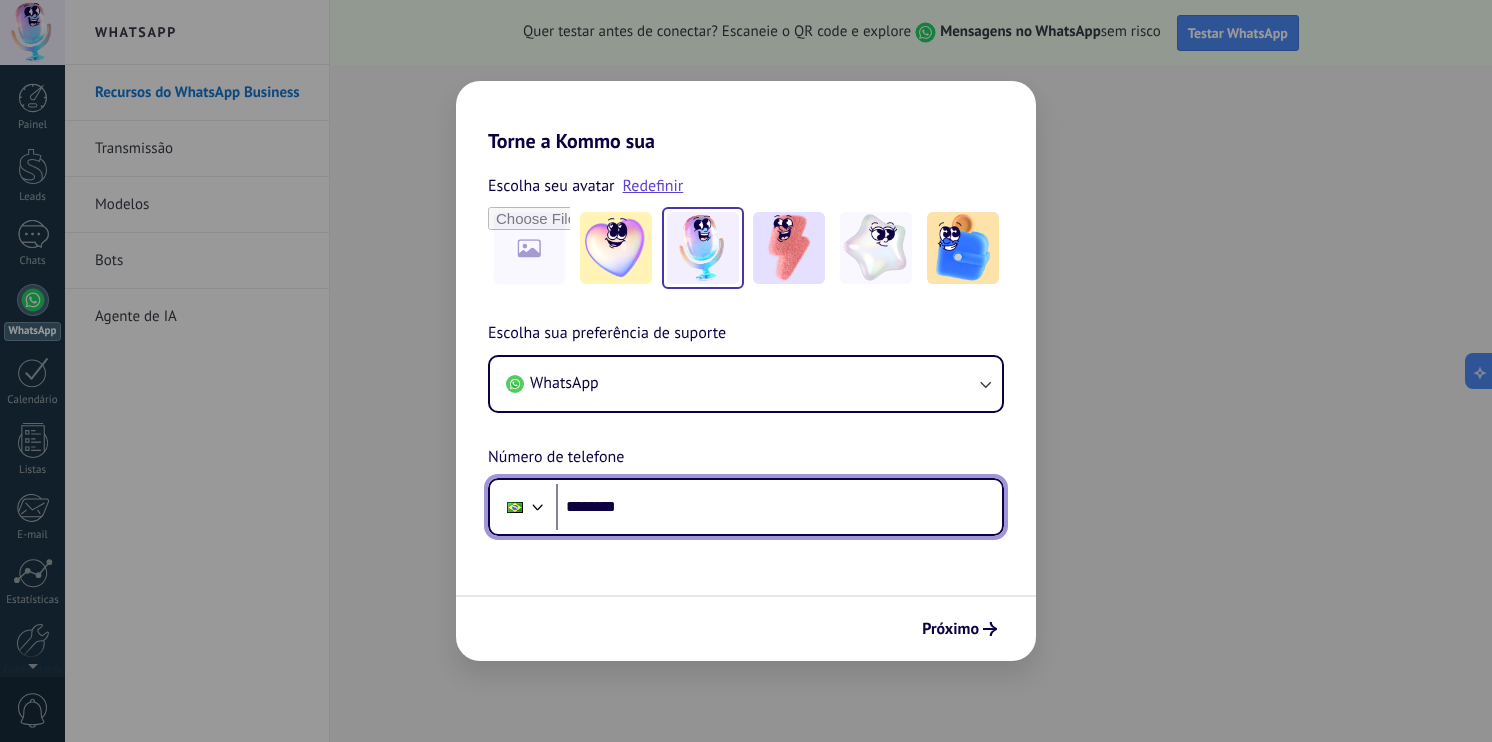 click on "********" at bounding box center [779, 507] 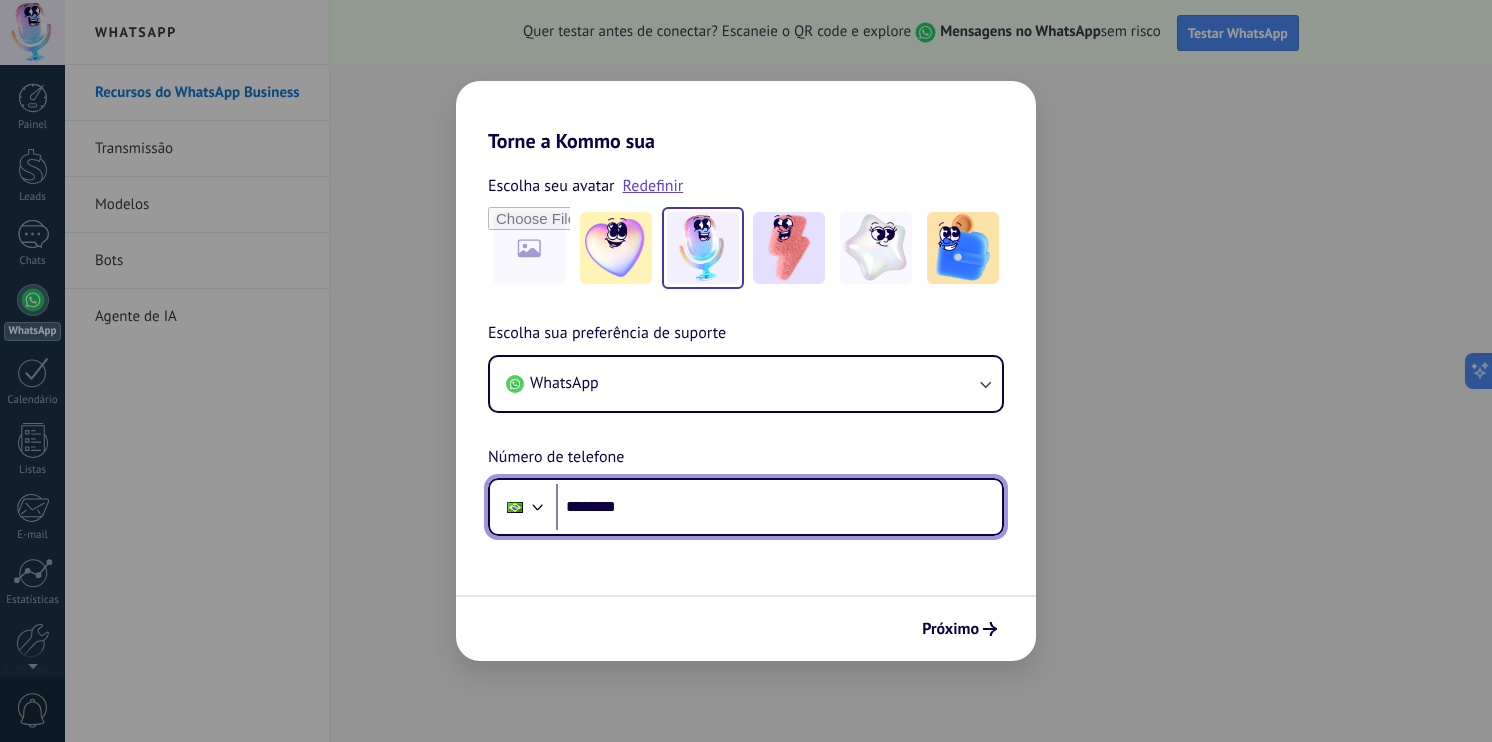 paste 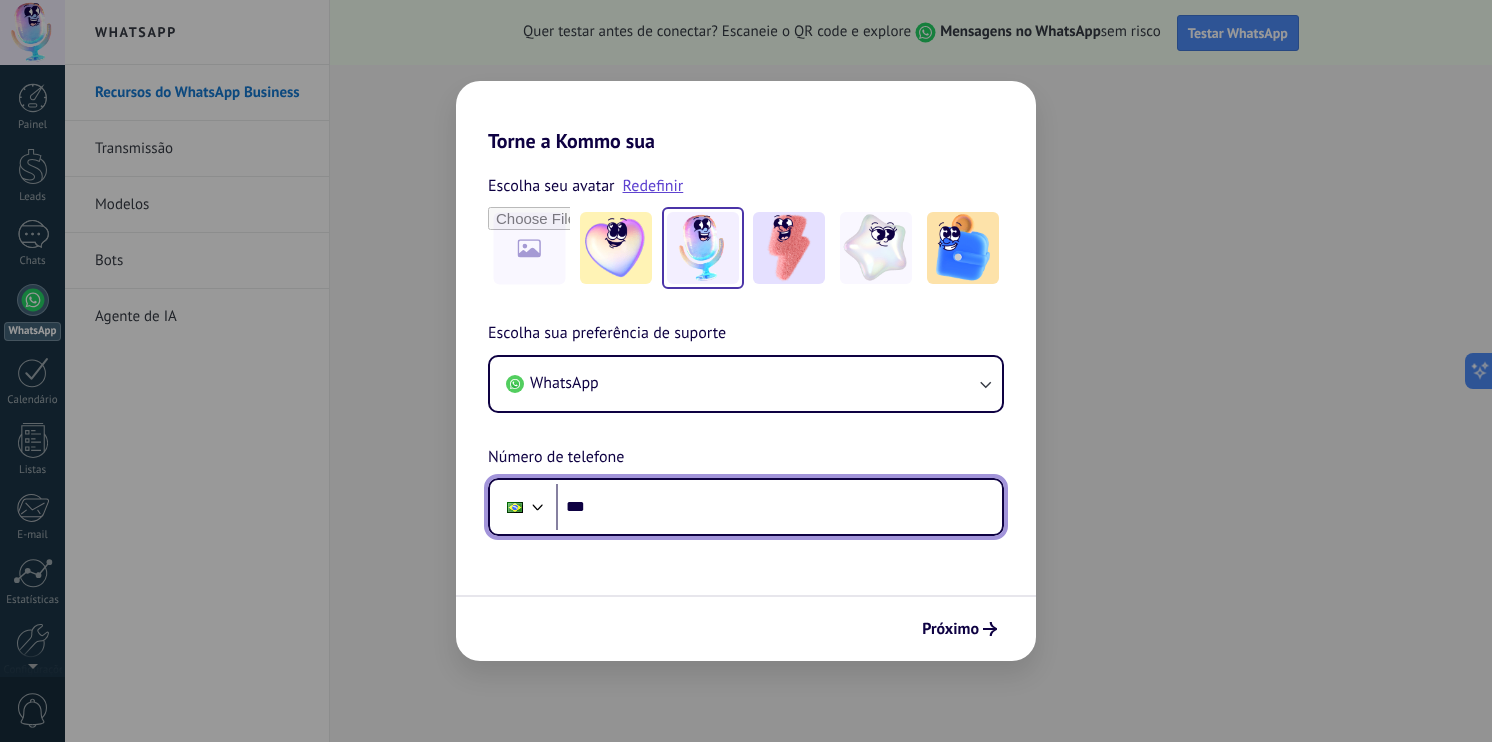 type on "**" 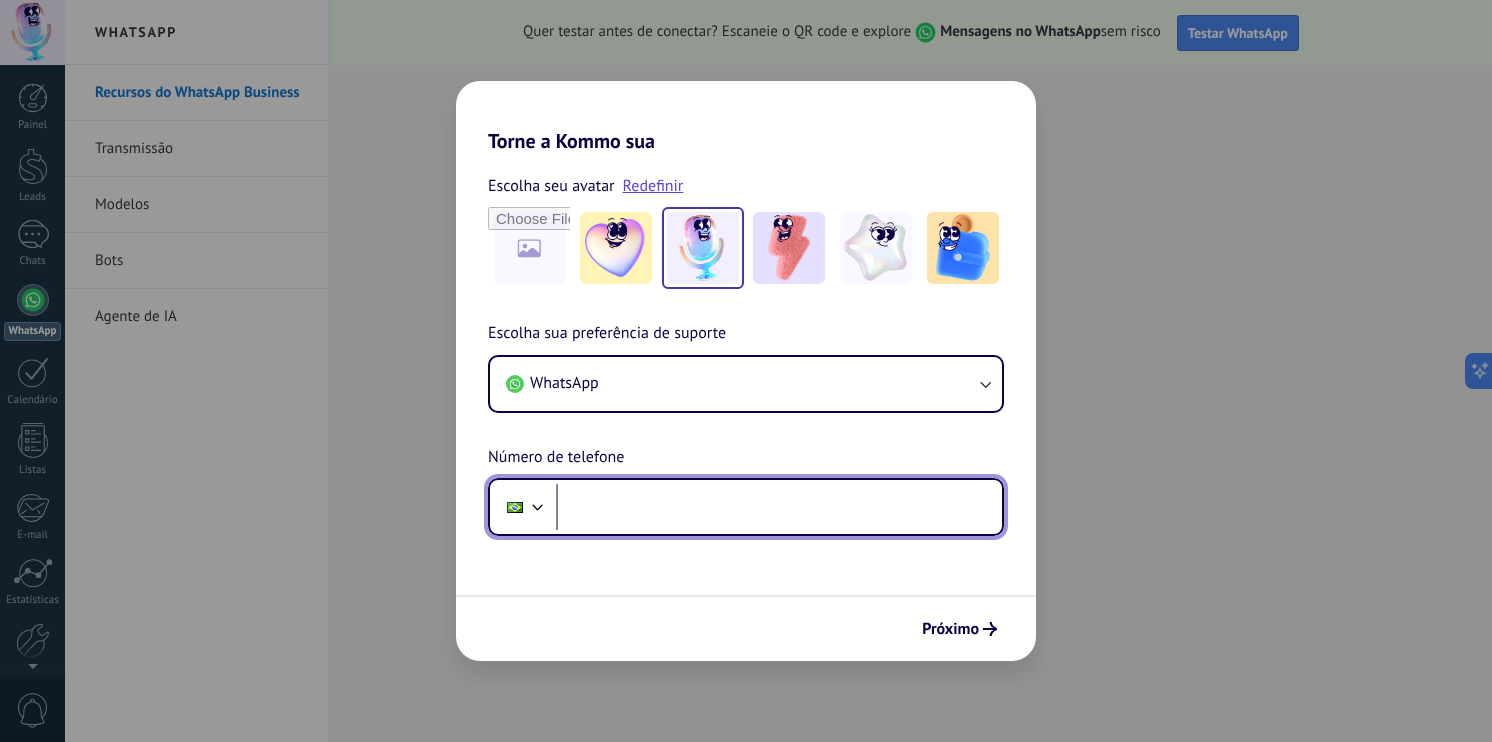 paste on "**********" 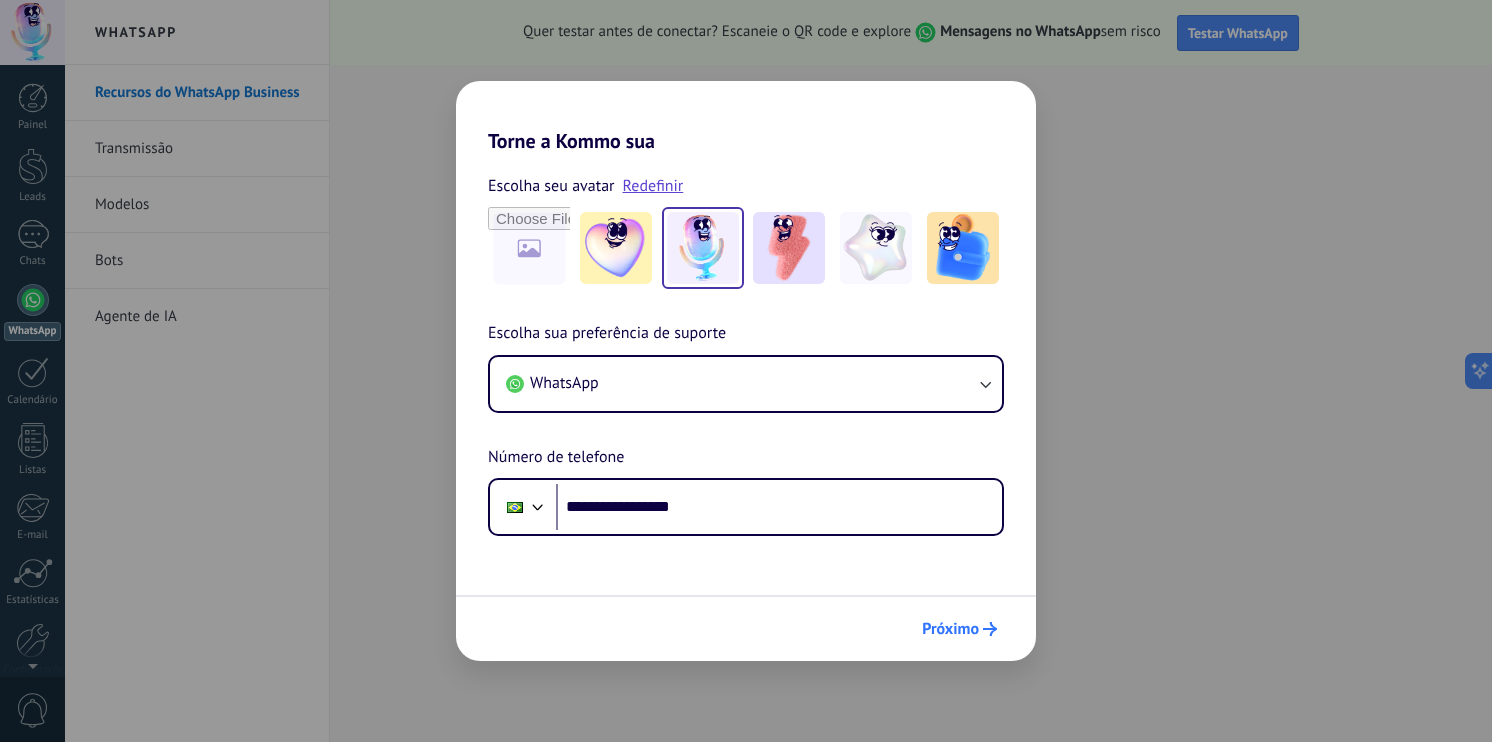 click on "Próximo" at bounding box center [959, 629] 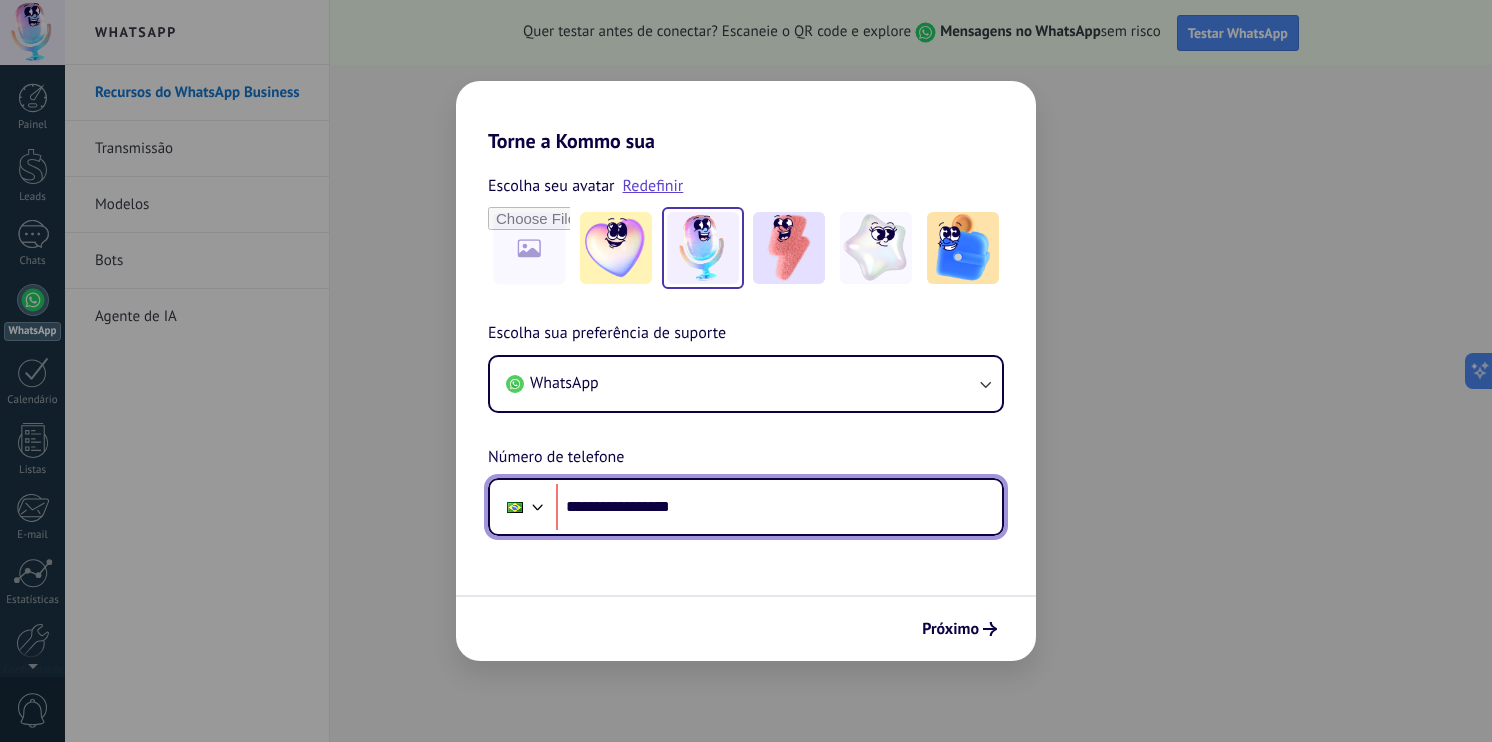 click on "**********" at bounding box center [779, 507] 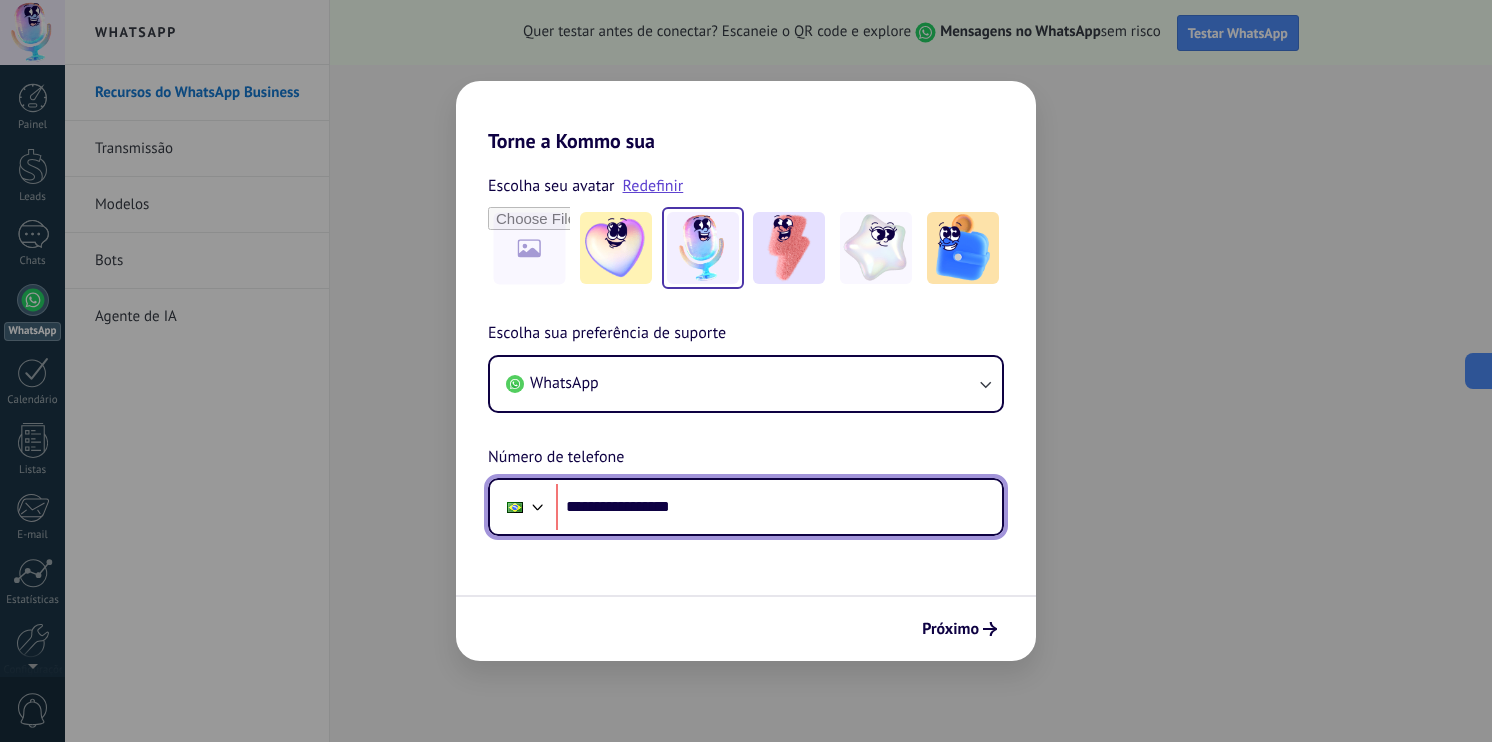 click on "**********" at bounding box center (779, 507) 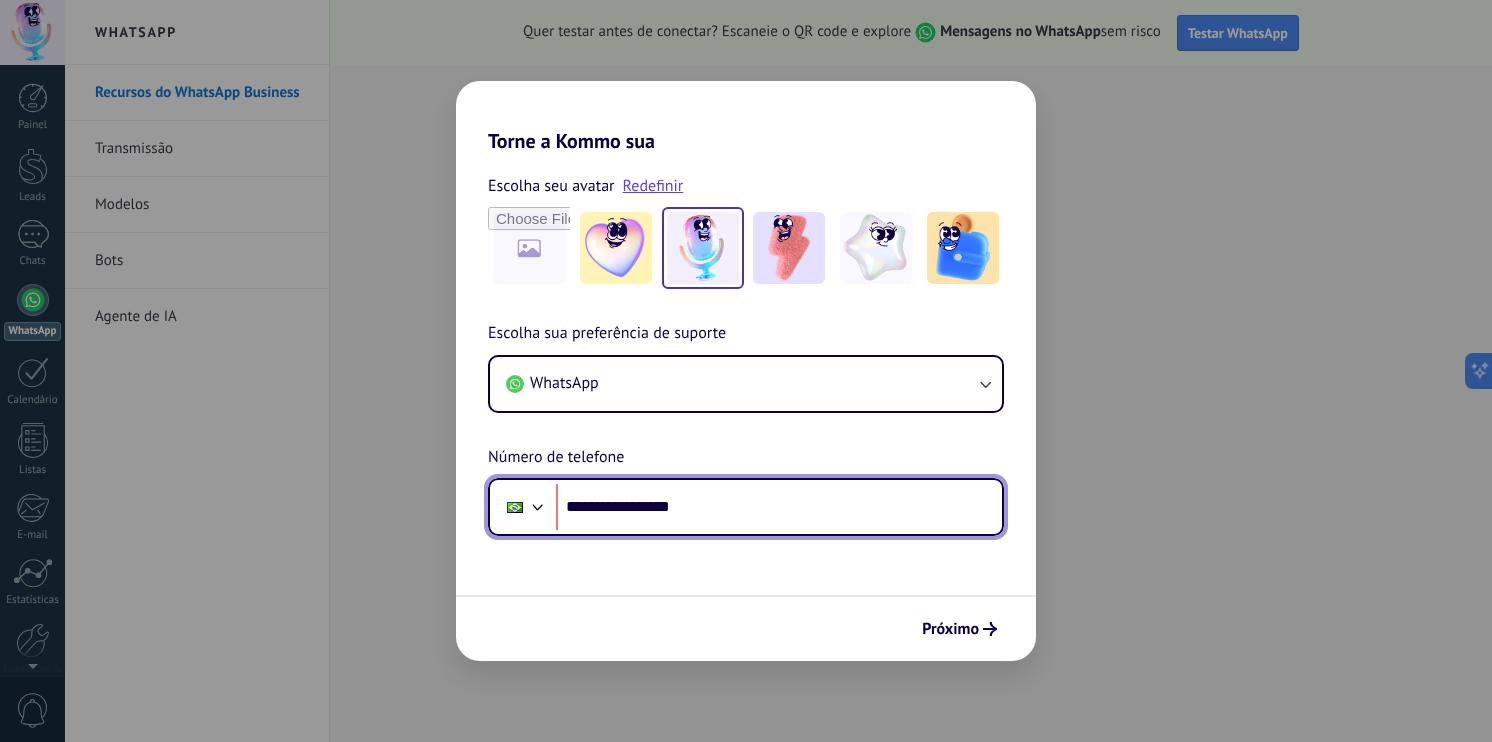 click on "**********" at bounding box center [779, 507] 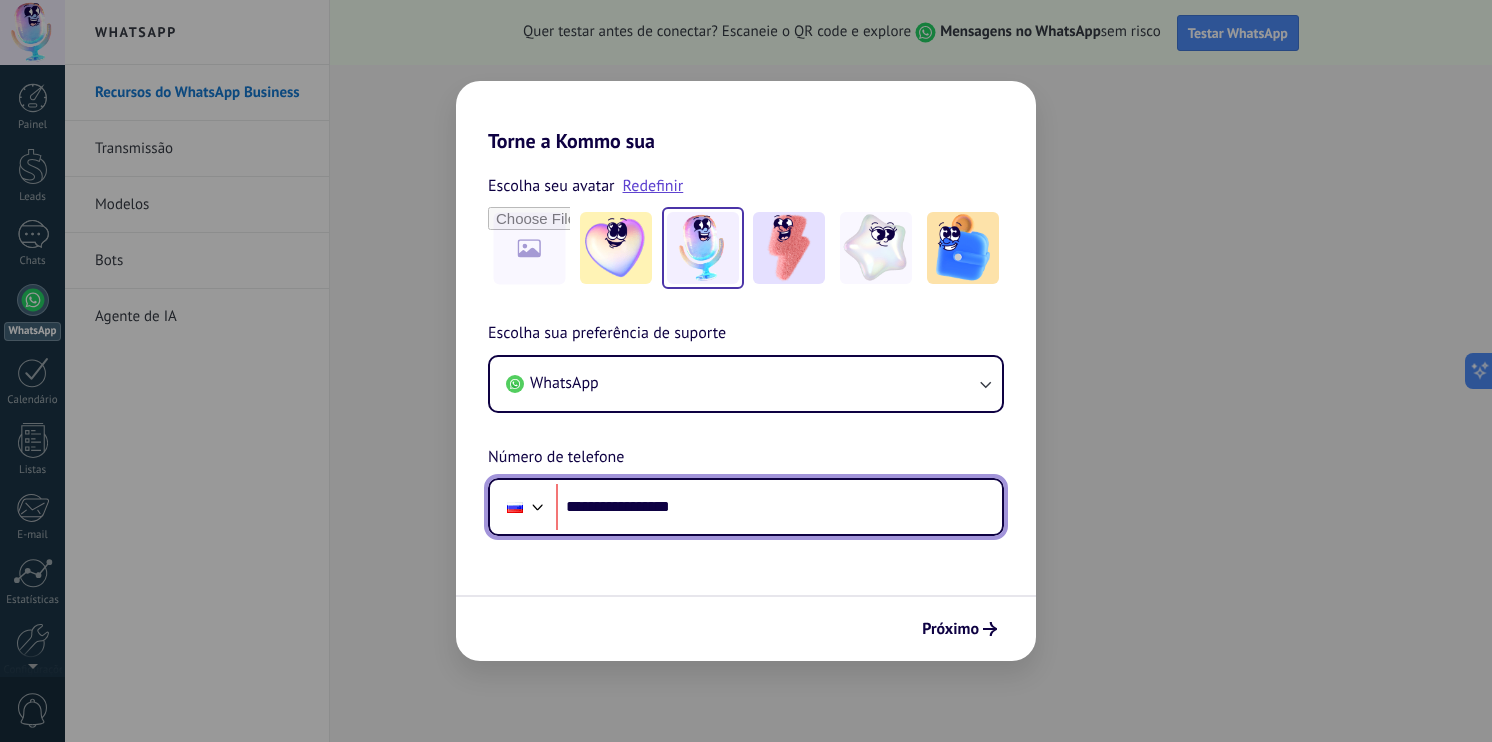 click on "**********" at bounding box center [779, 507] 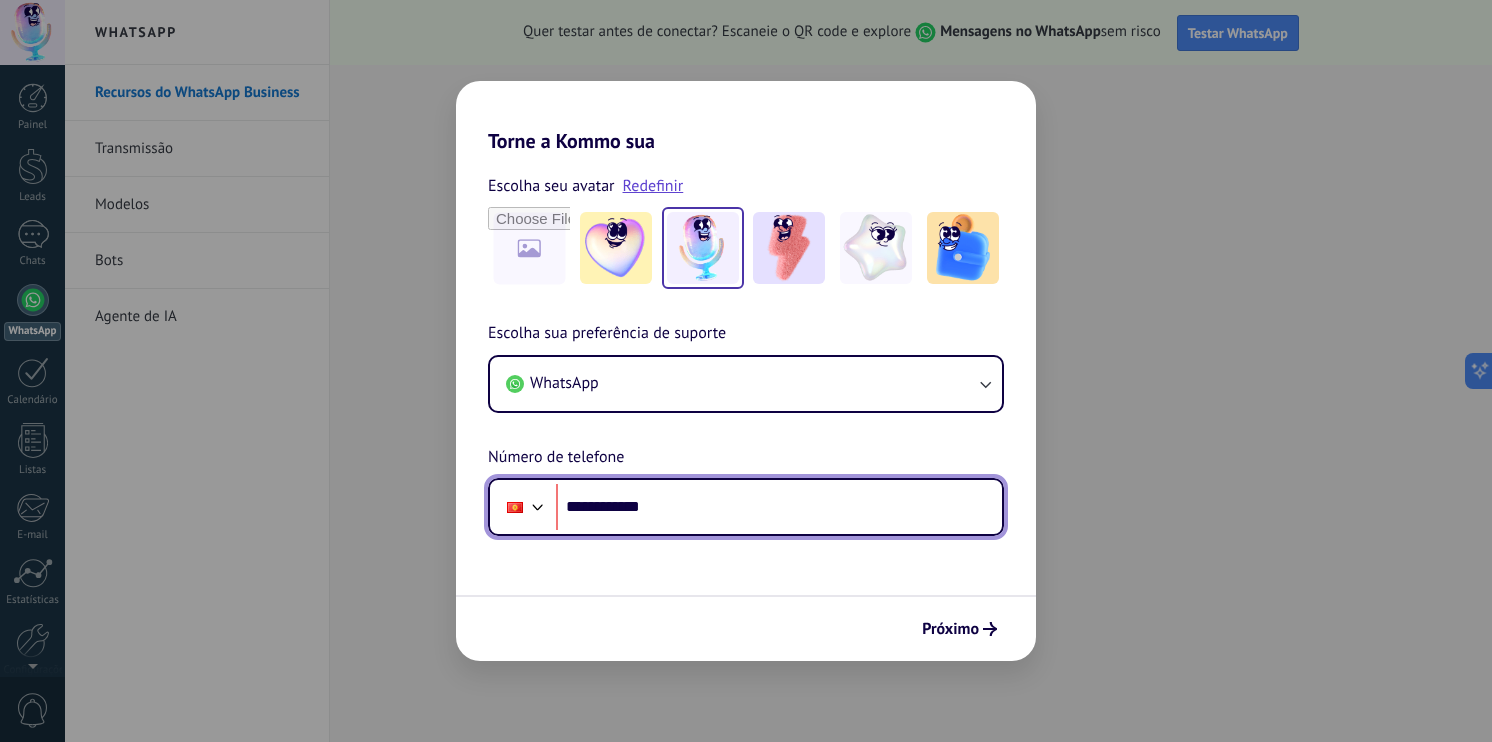click on "**********" at bounding box center (779, 507) 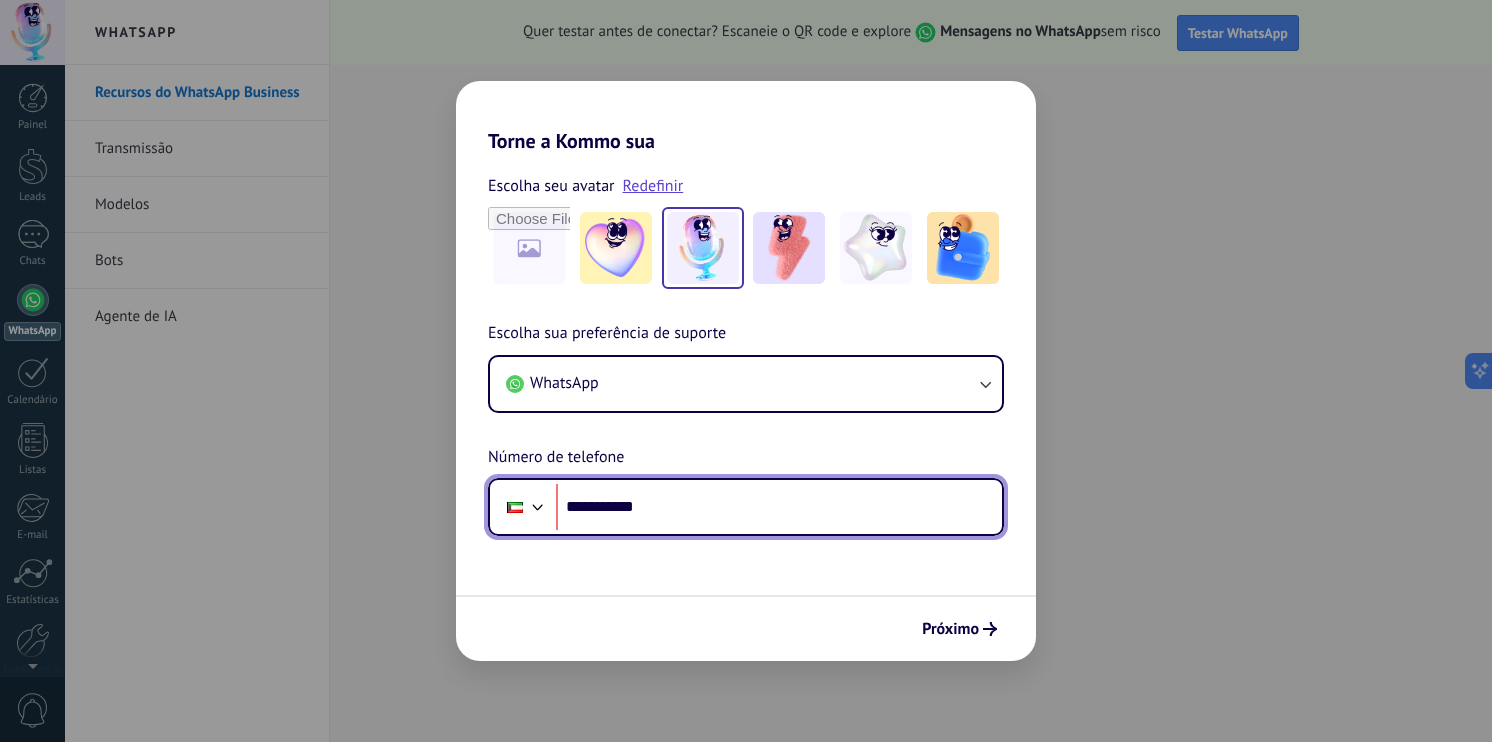 type on "**********" 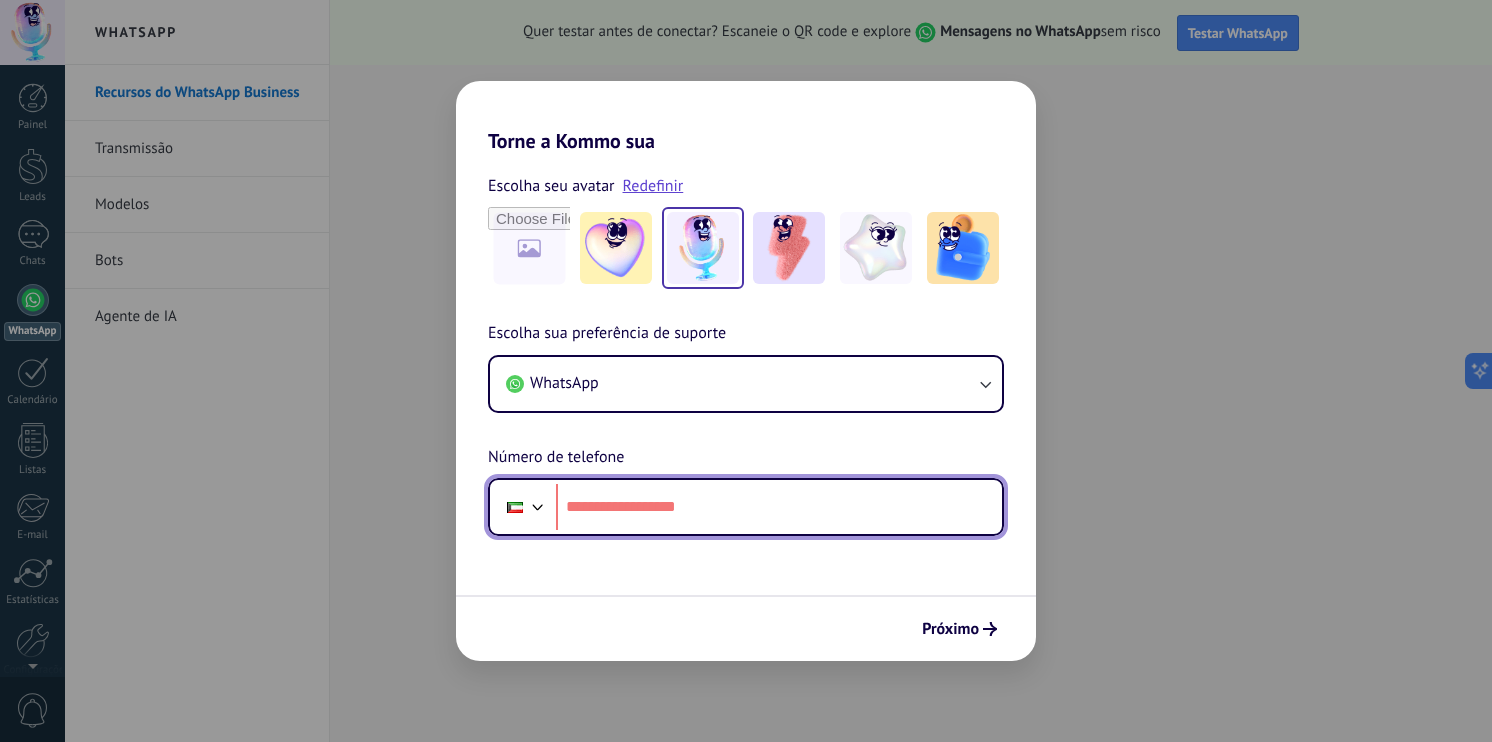 paste on "**********" 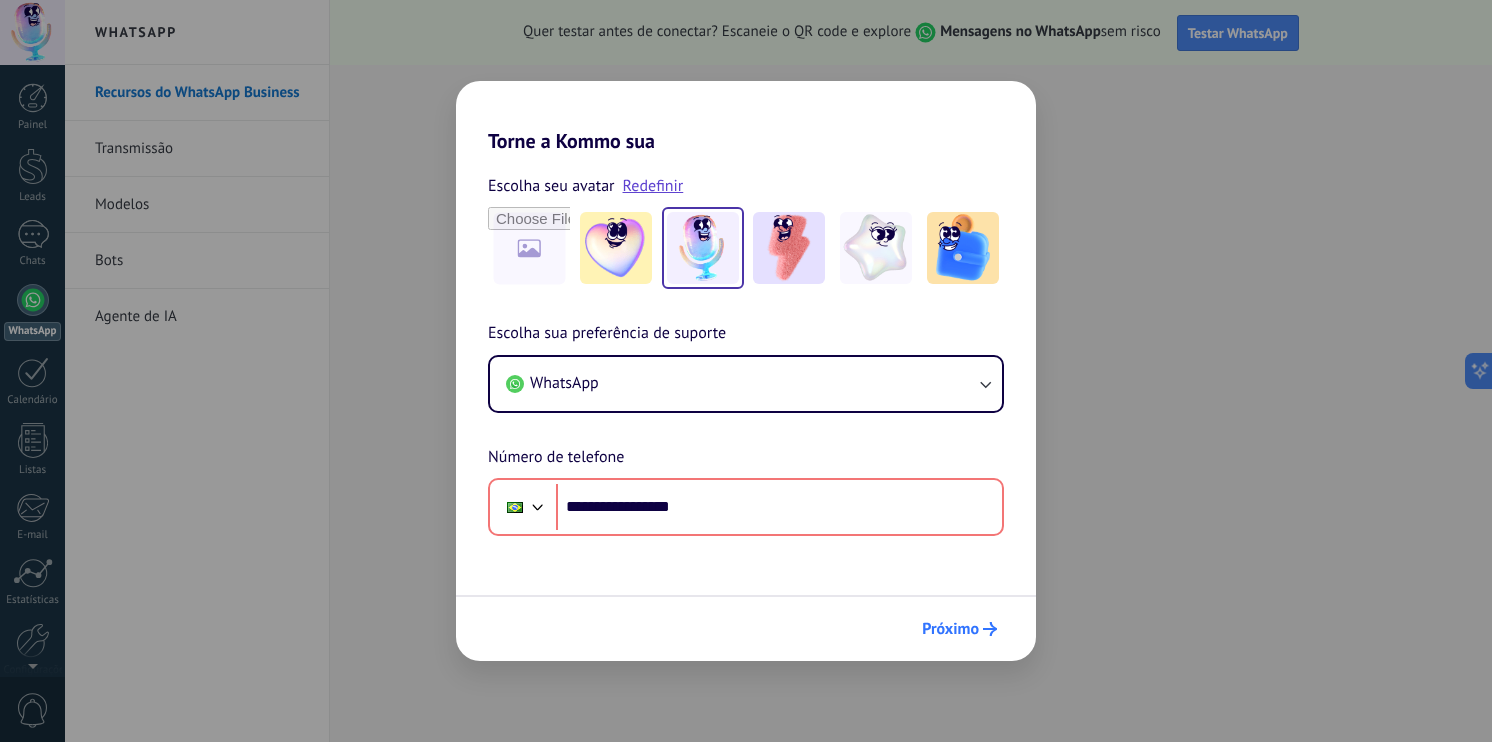 click on "Próximo" at bounding box center [950, 629] 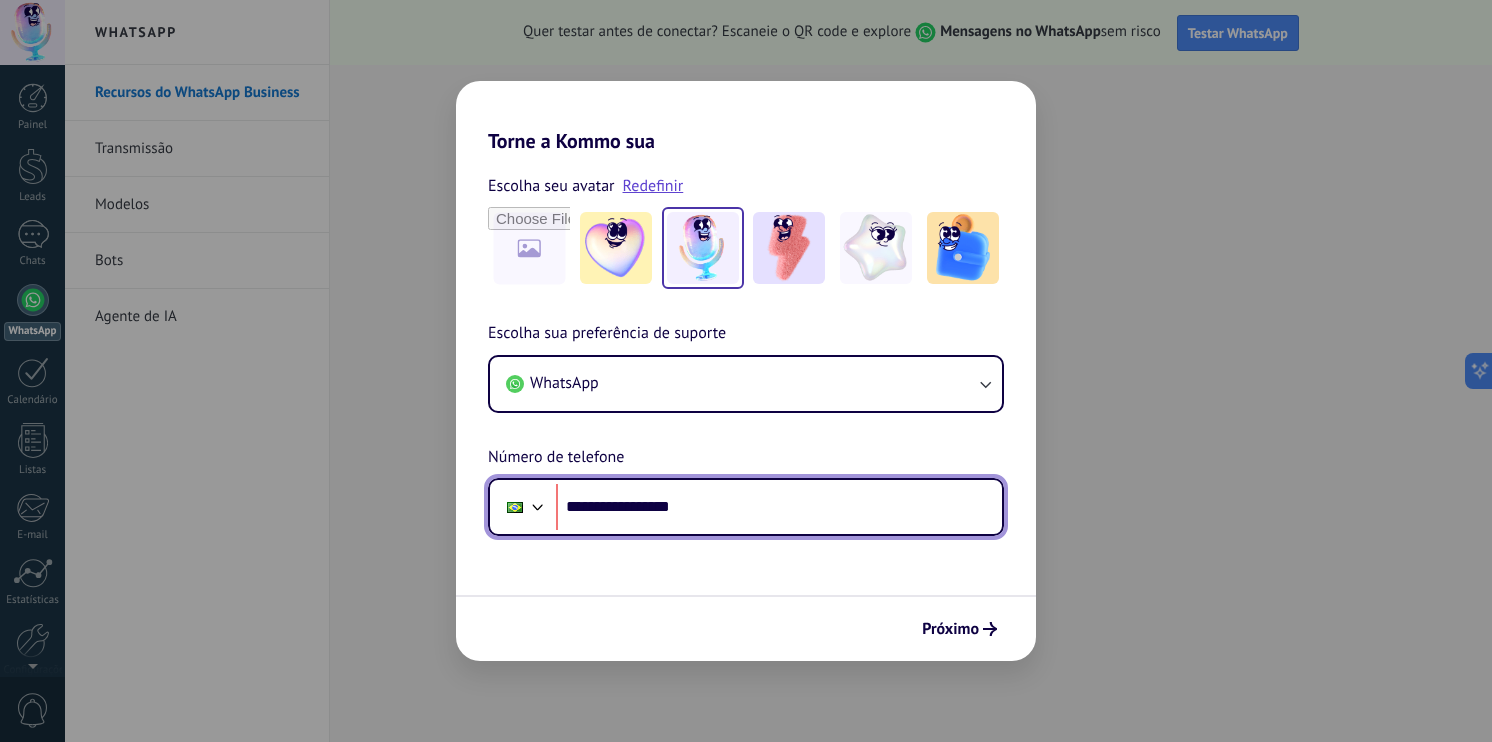 click at bounding box center [538, 505] 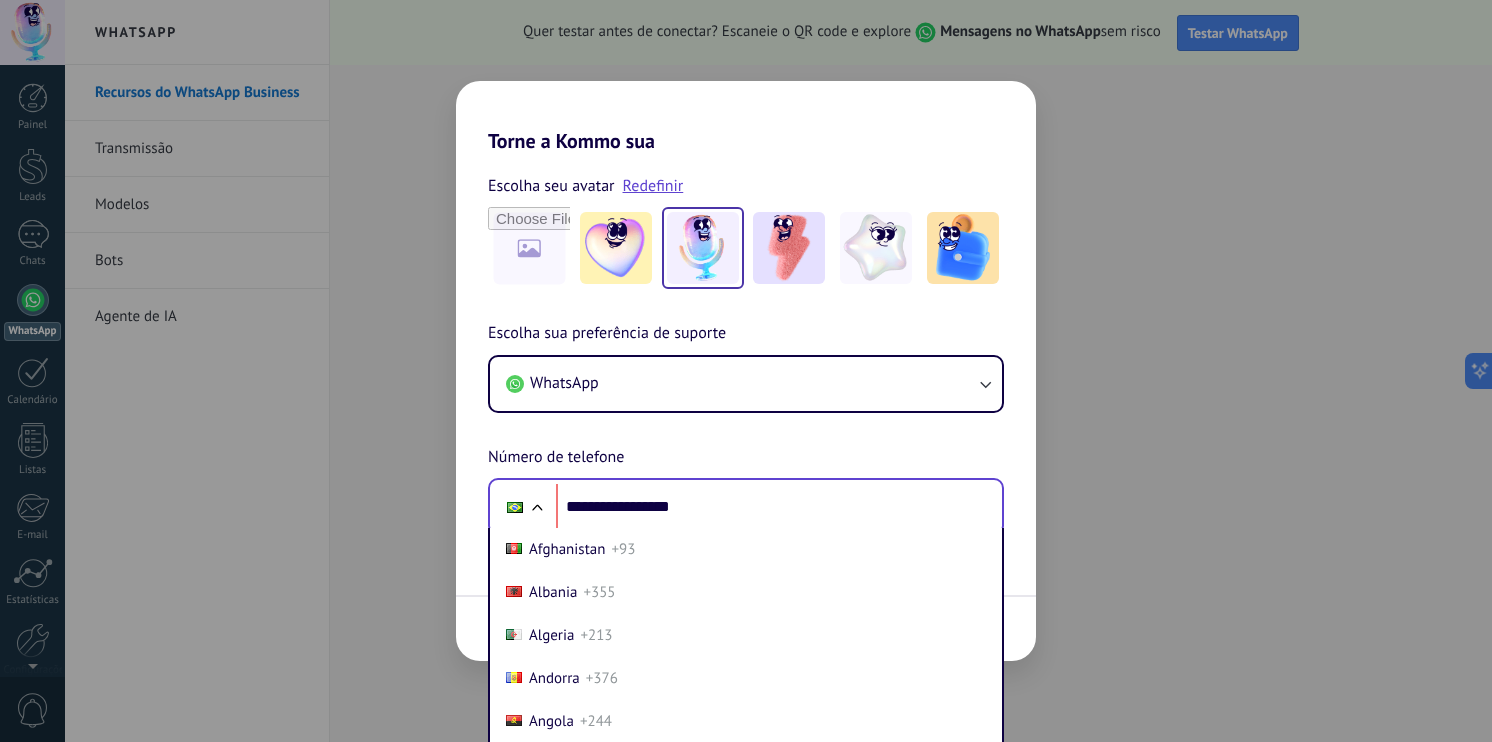 scroll, scrollTop: 24, scrollLeft: 0, axis: vertical 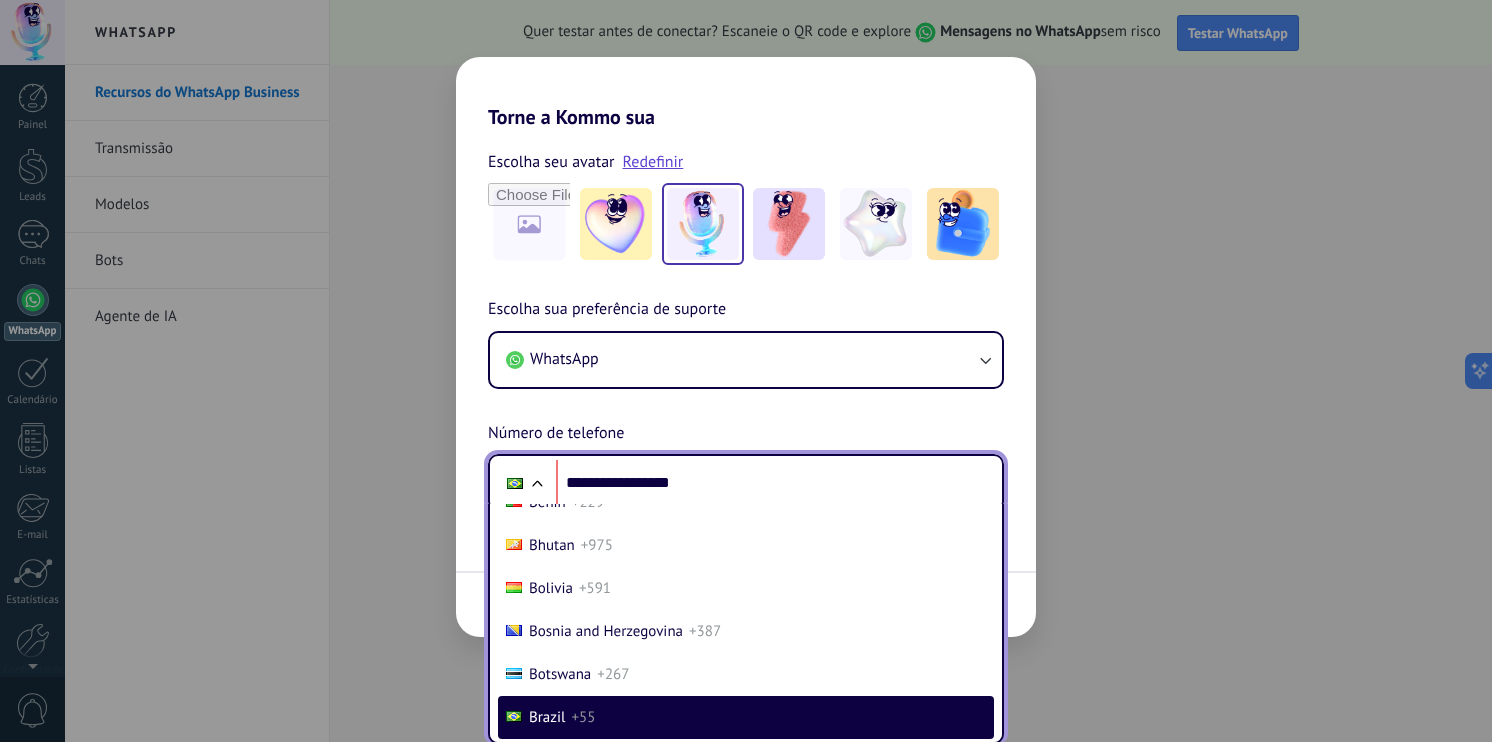 click on "Benin" at bounding box center (547, 502) 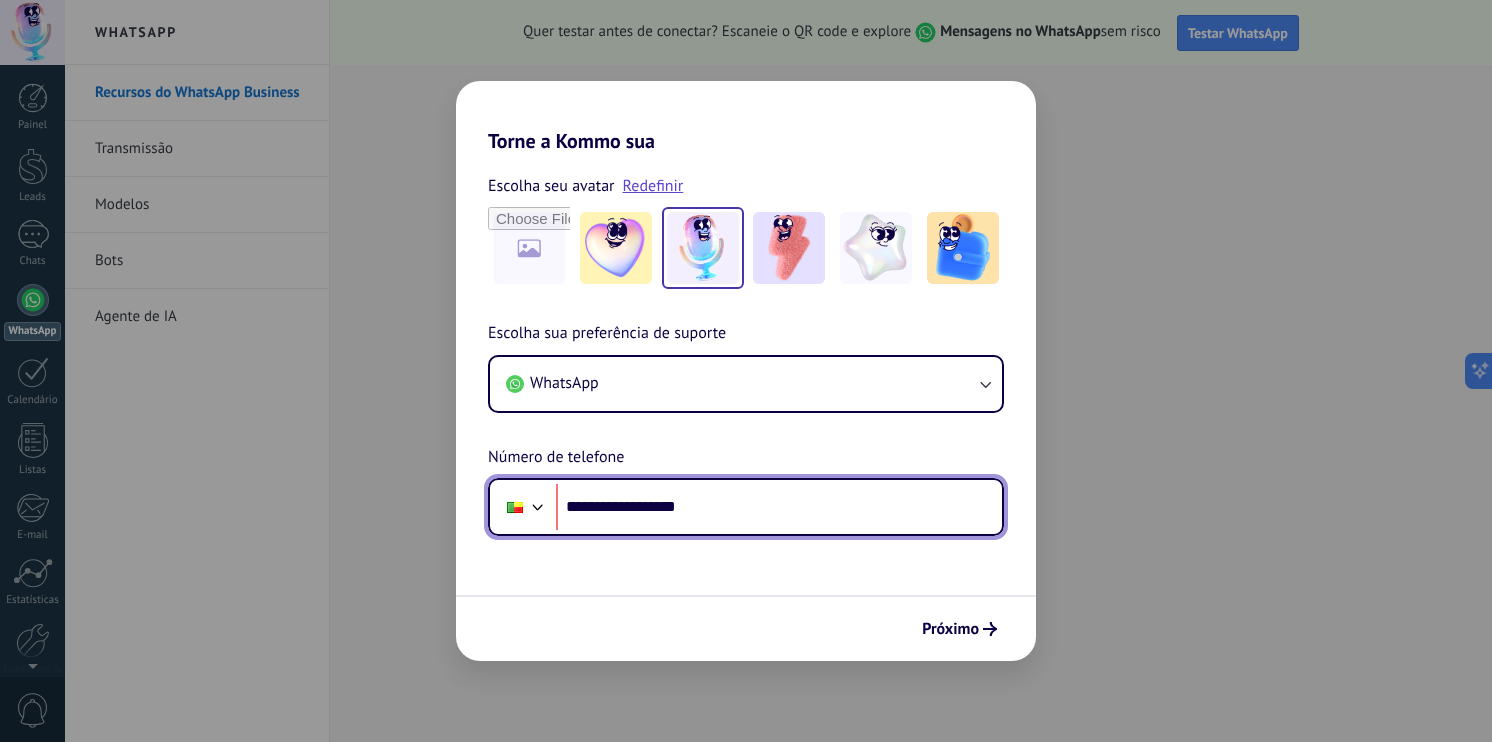 scroll, scrollTop: 0, scrollLeft: 0, axis: both 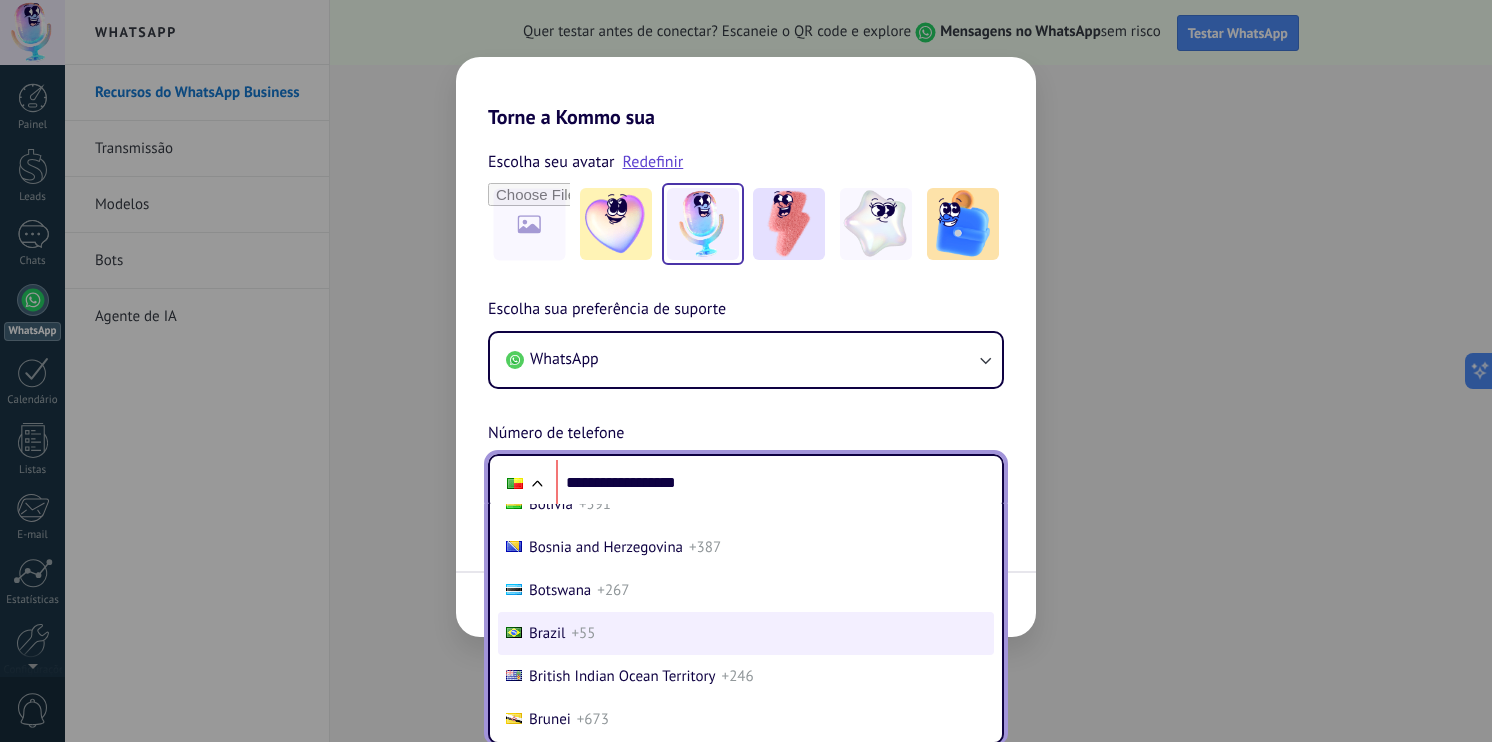 click on "Brazil +55" at bounding box center [746, 633] 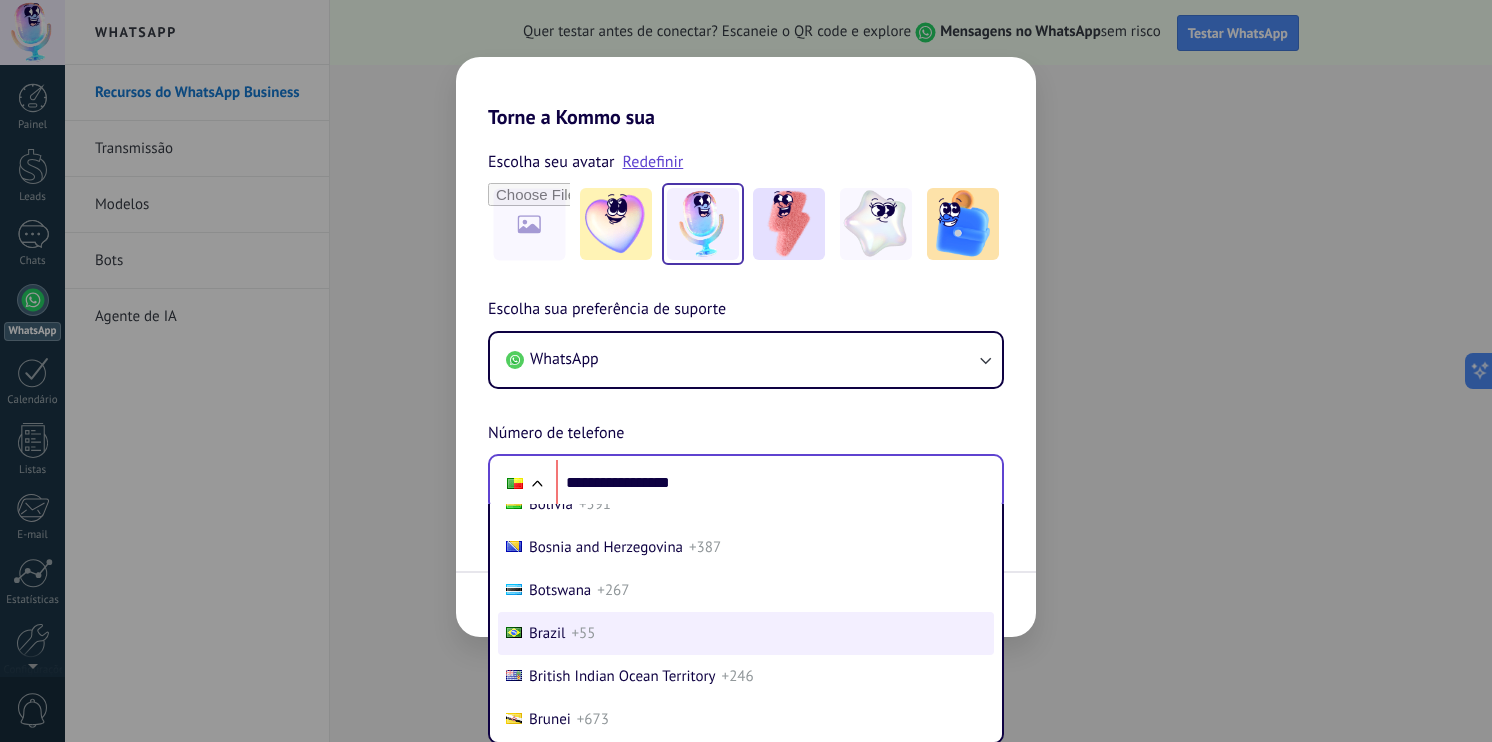scroll, scrollTop: 0, scrollLeft: 0, axis: both 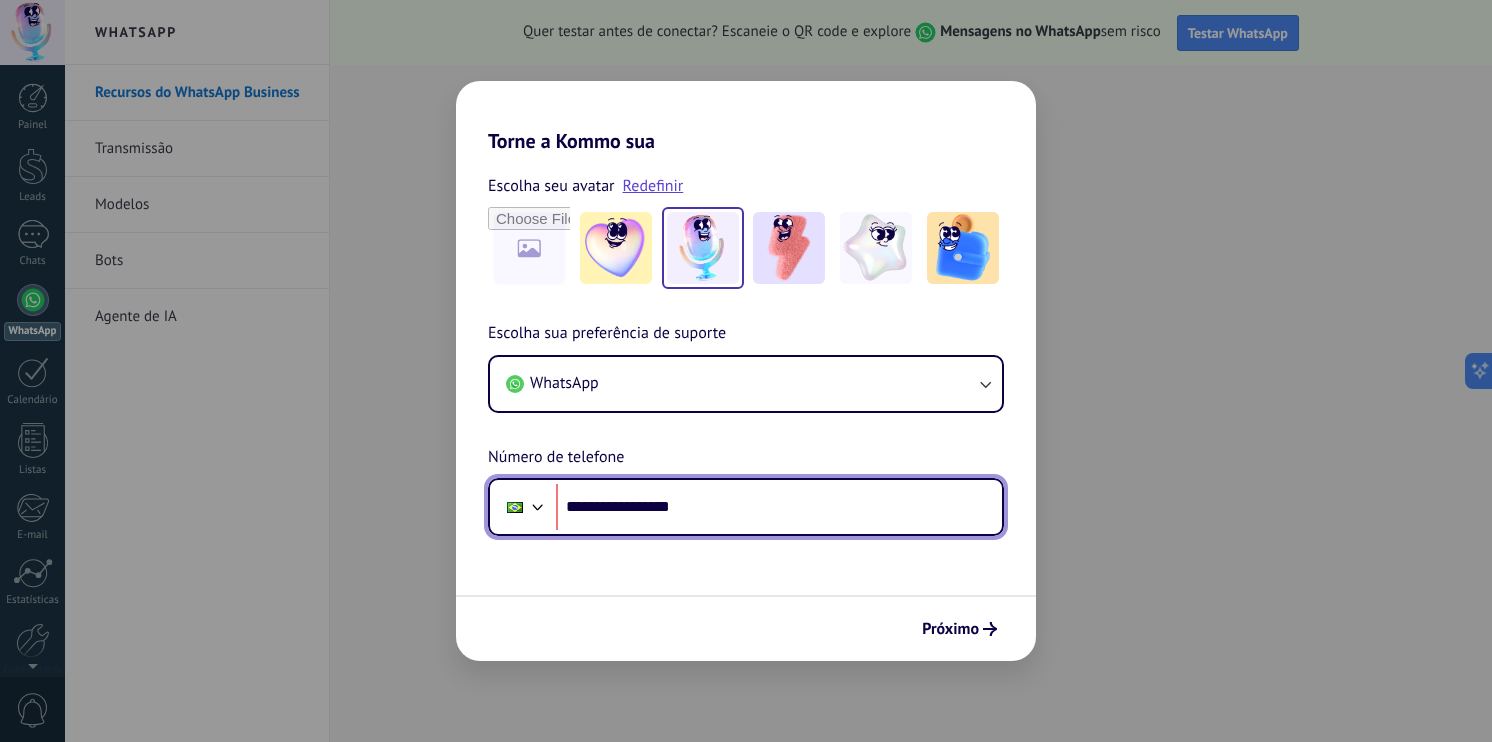 click on "**********" at bounding box center (779, 507) 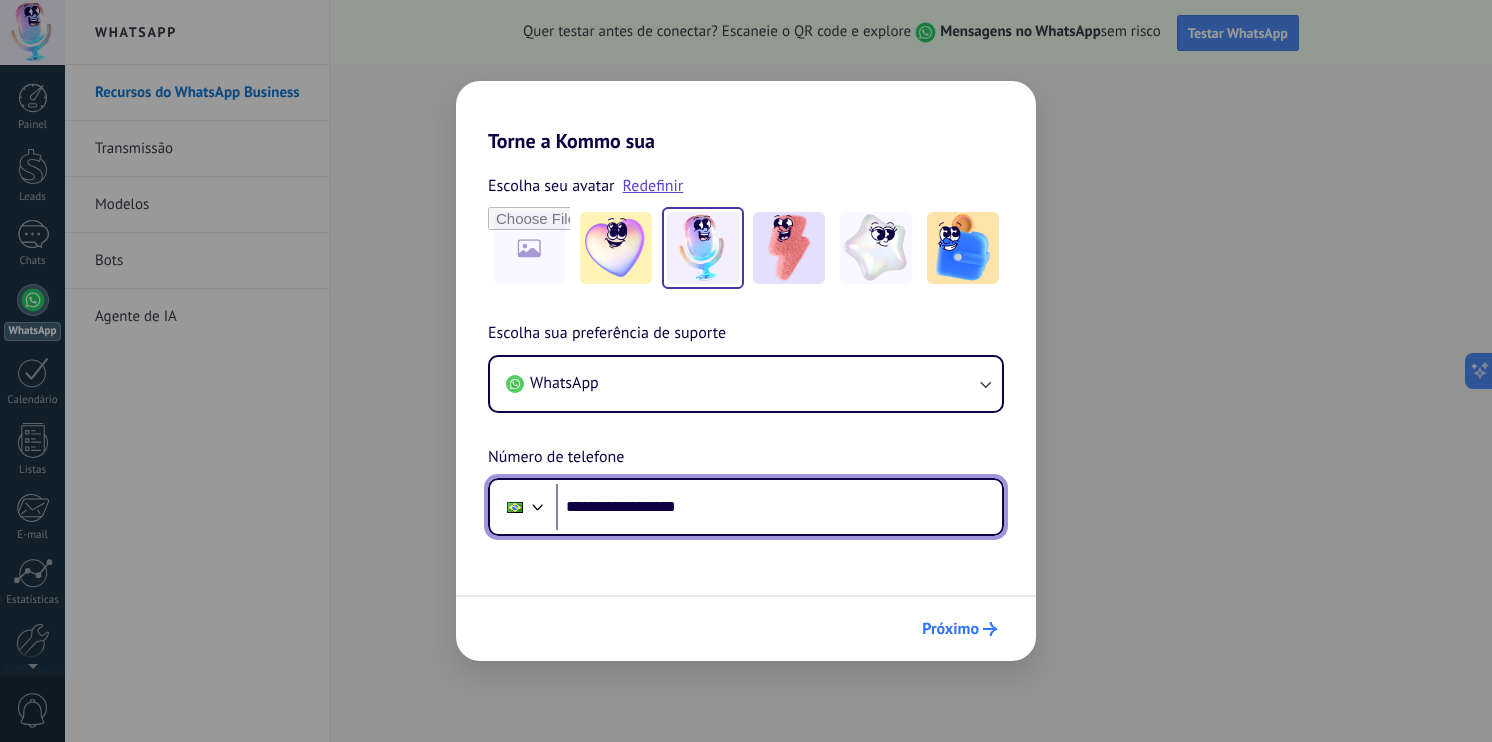type on "**********" 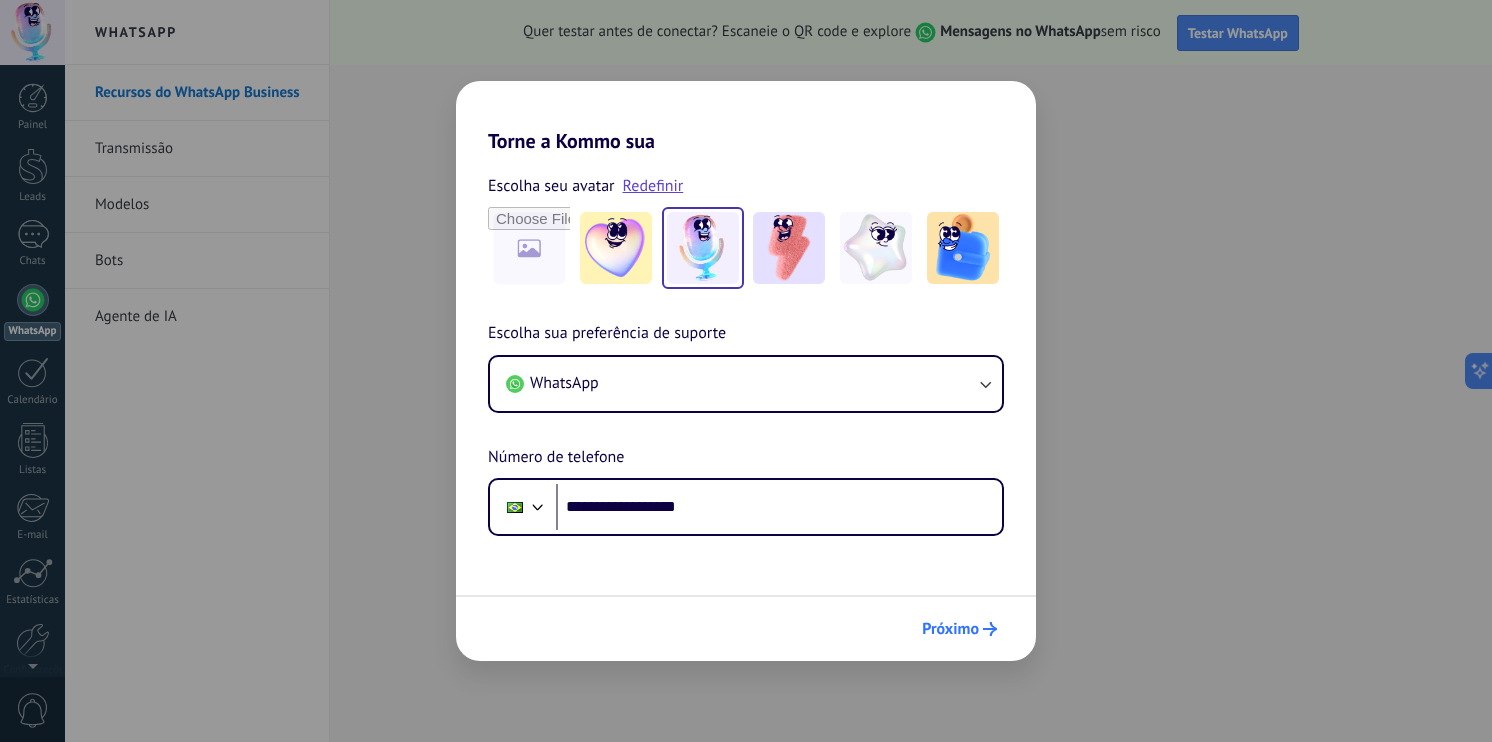 click on "Próximo" at bounding box center (950, 629) 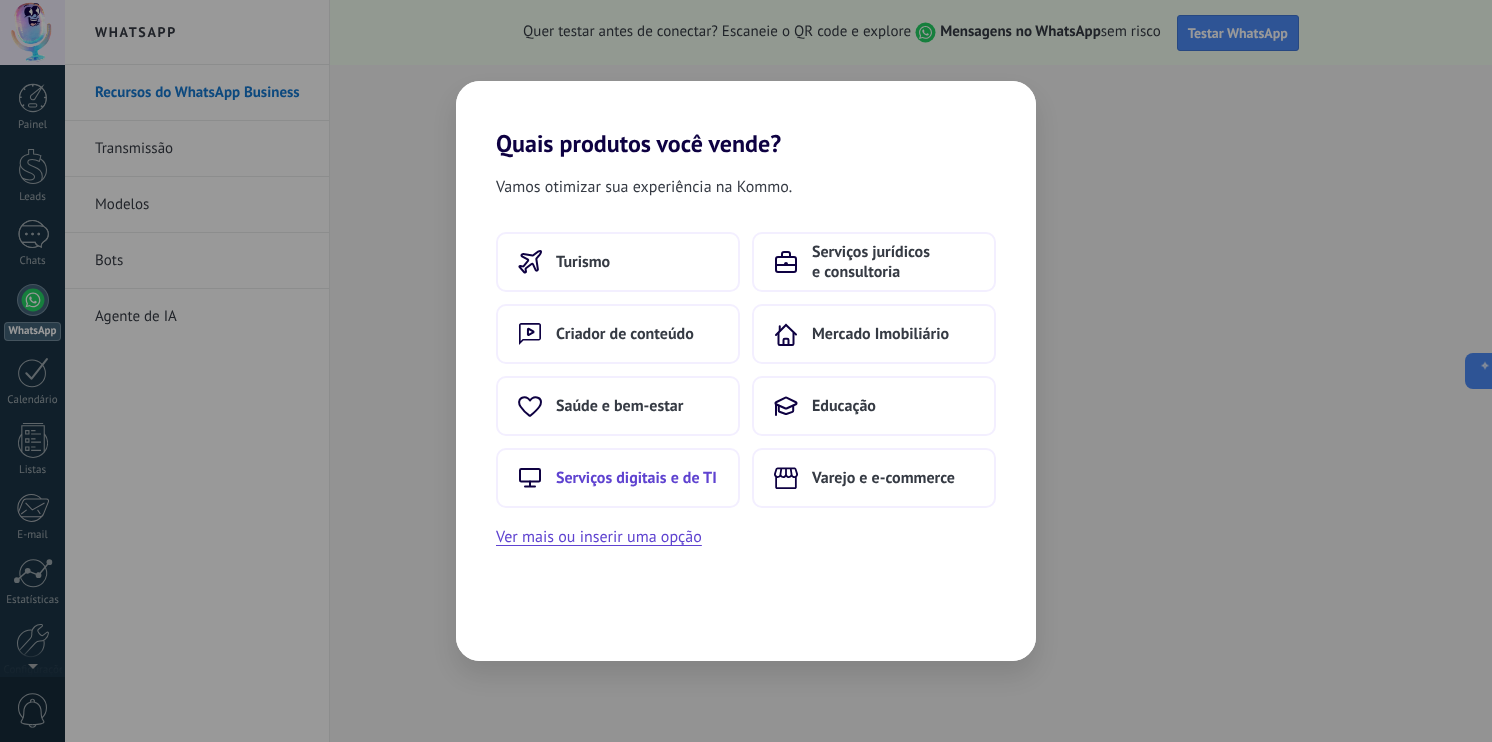 click on "Serviços digitais e de TI" at bounding box center [636, 478] 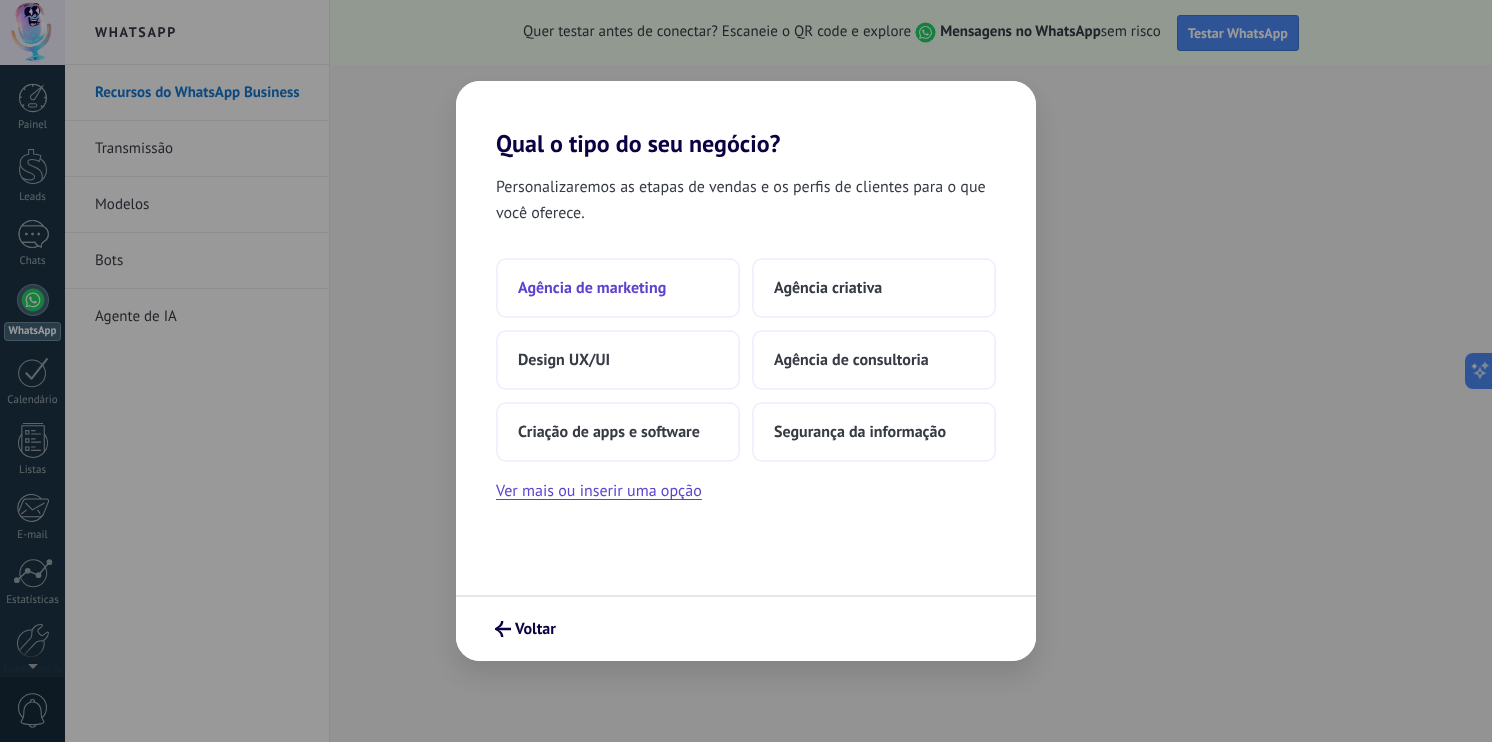 click on "Agência de marketing" at bounding box center [618, 288] 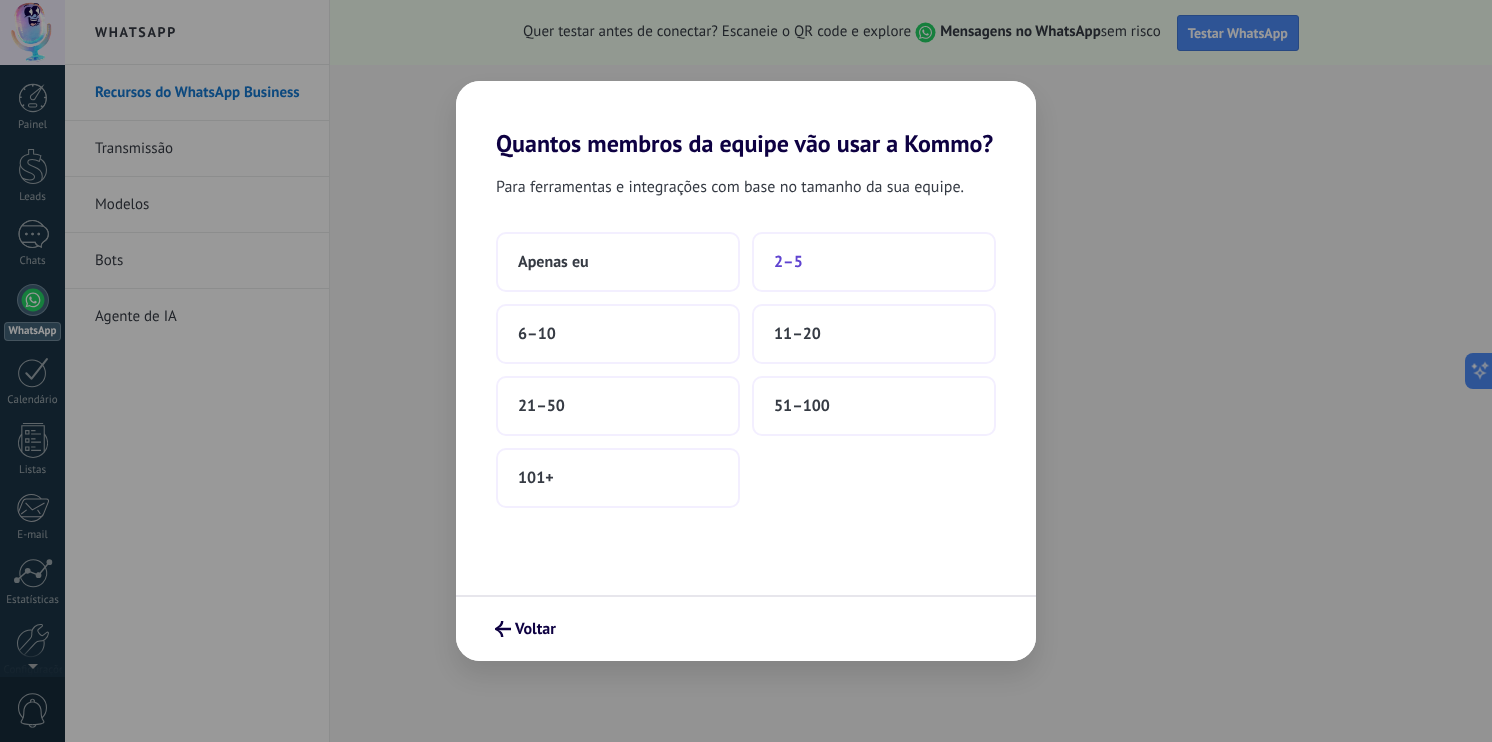 click on "2–5" at bounding box center (874, 262) 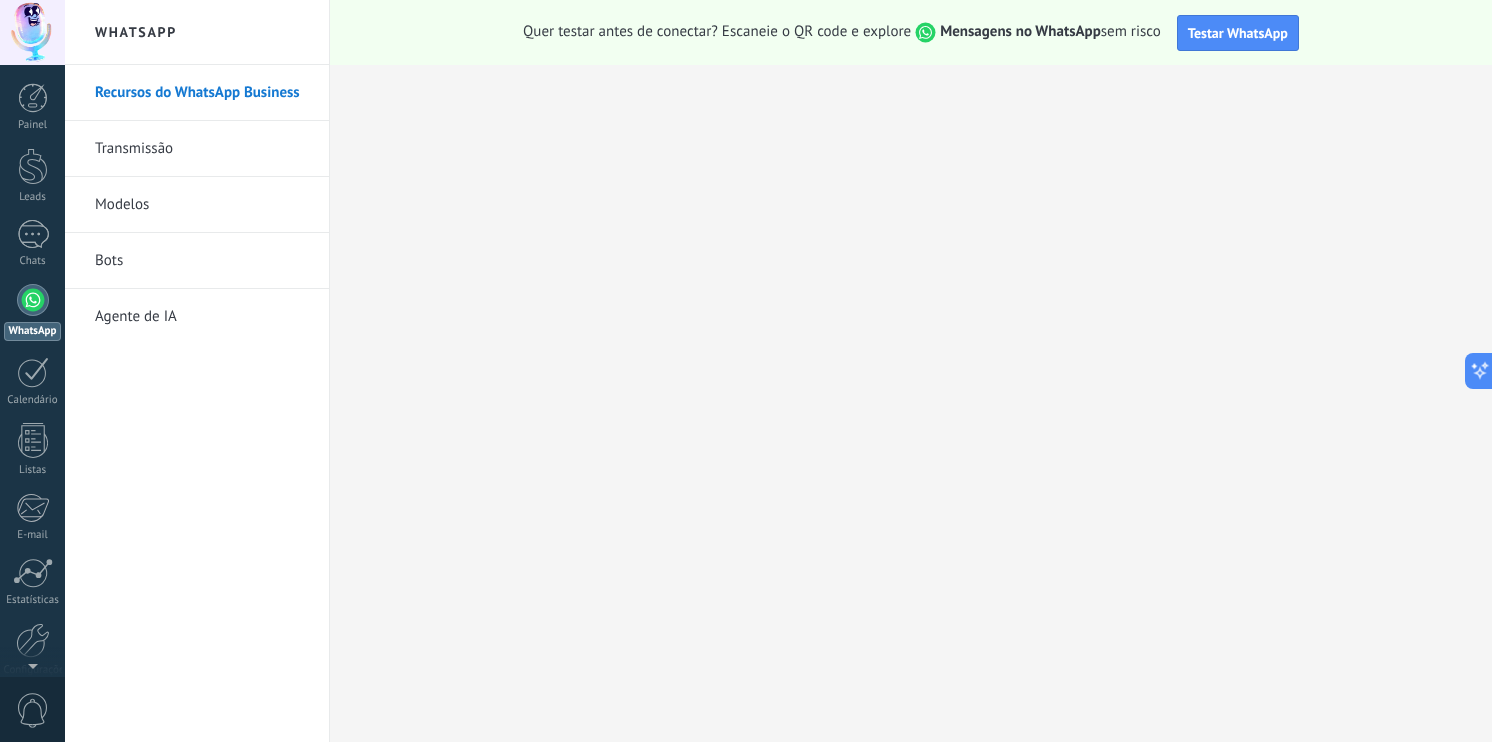 click on "WhatsApp" at bounding box center (32, 312) 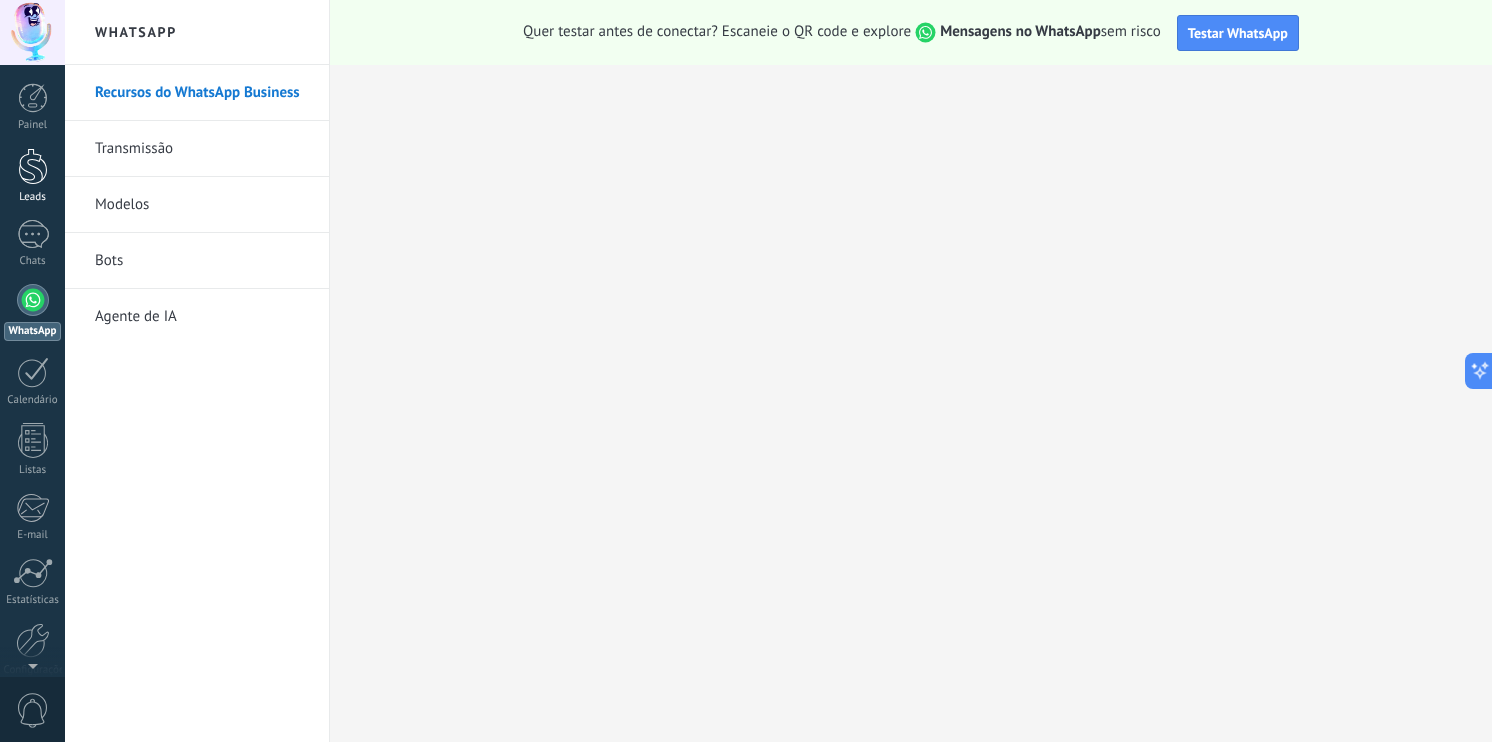 click at bounding box center (33, 166) 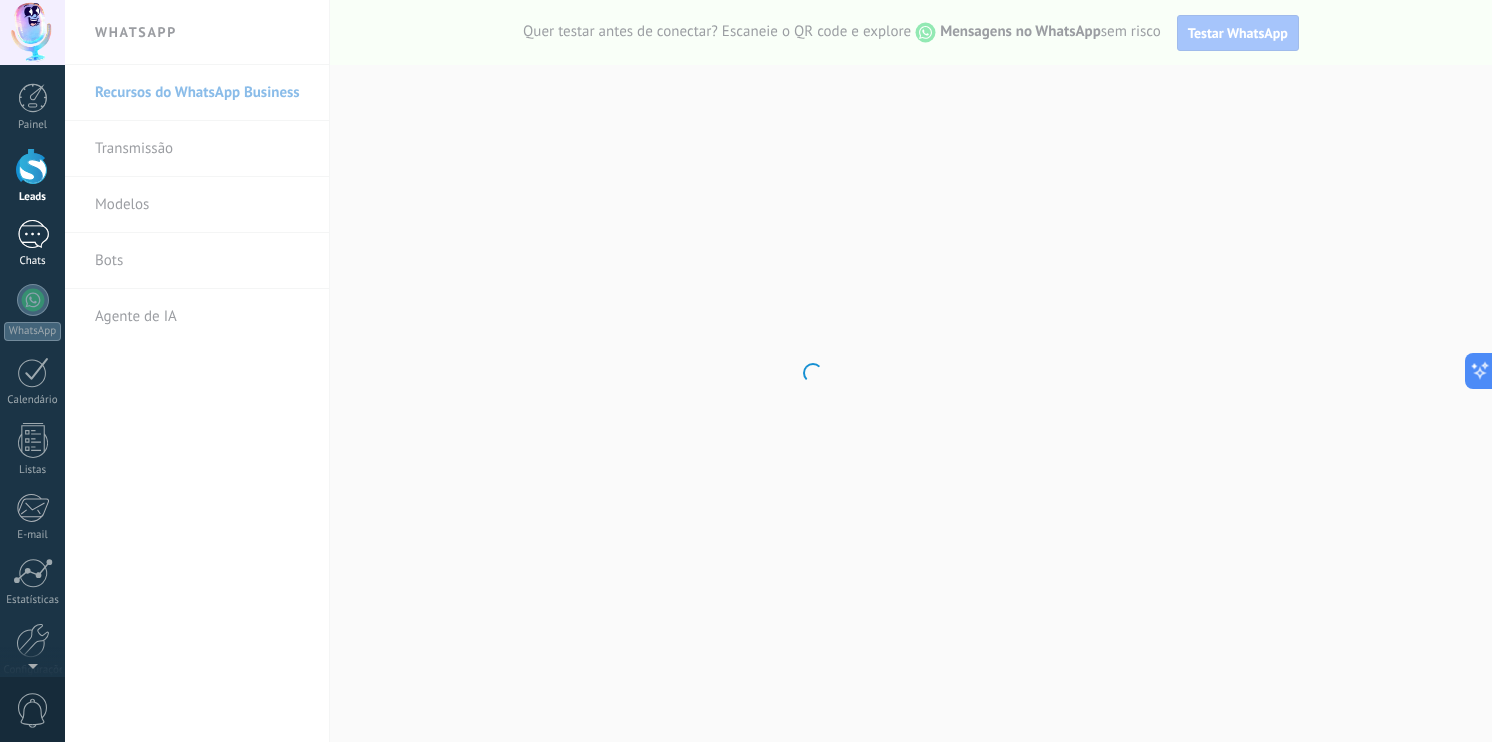 click at bounding box center [33, 234] 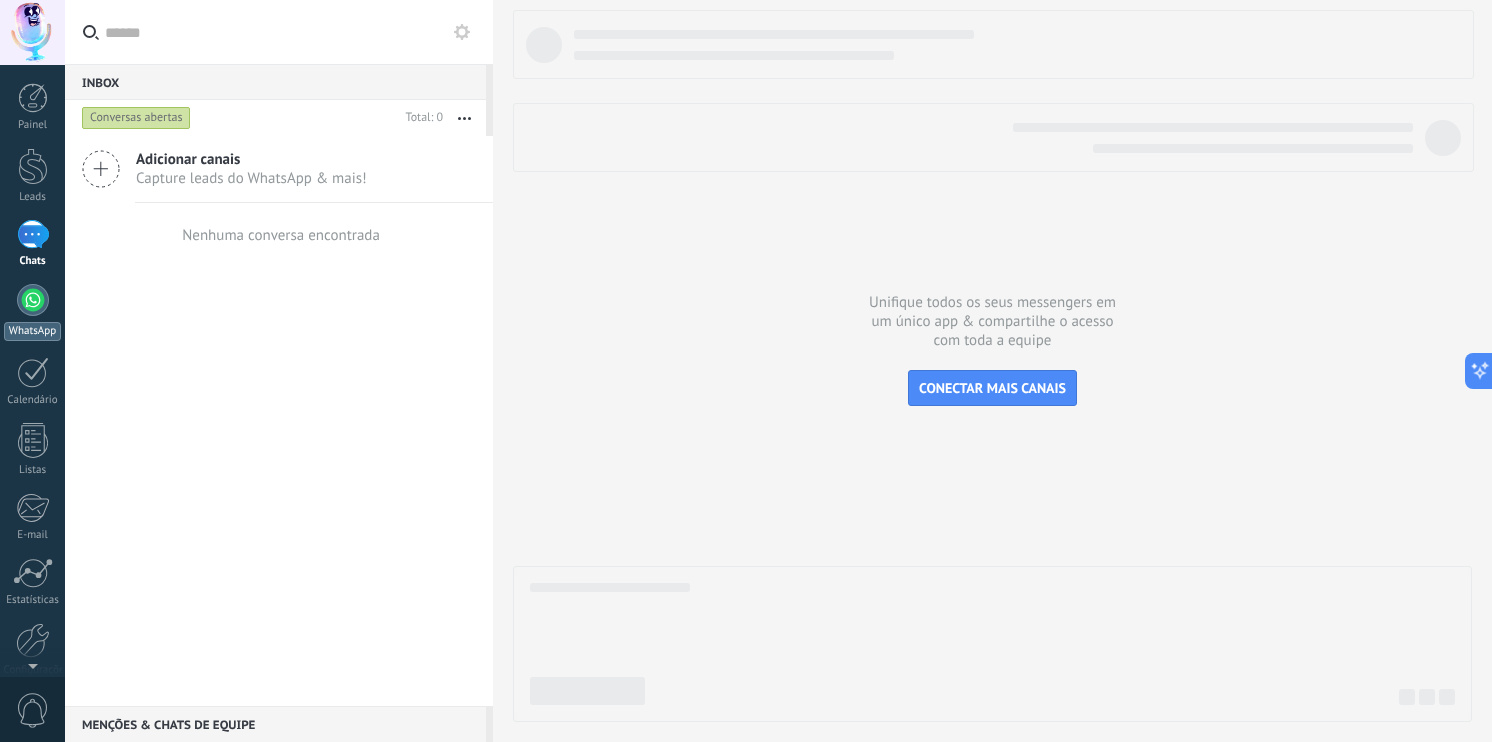 click on "WhatsApp" at bounding box center [32, 331] 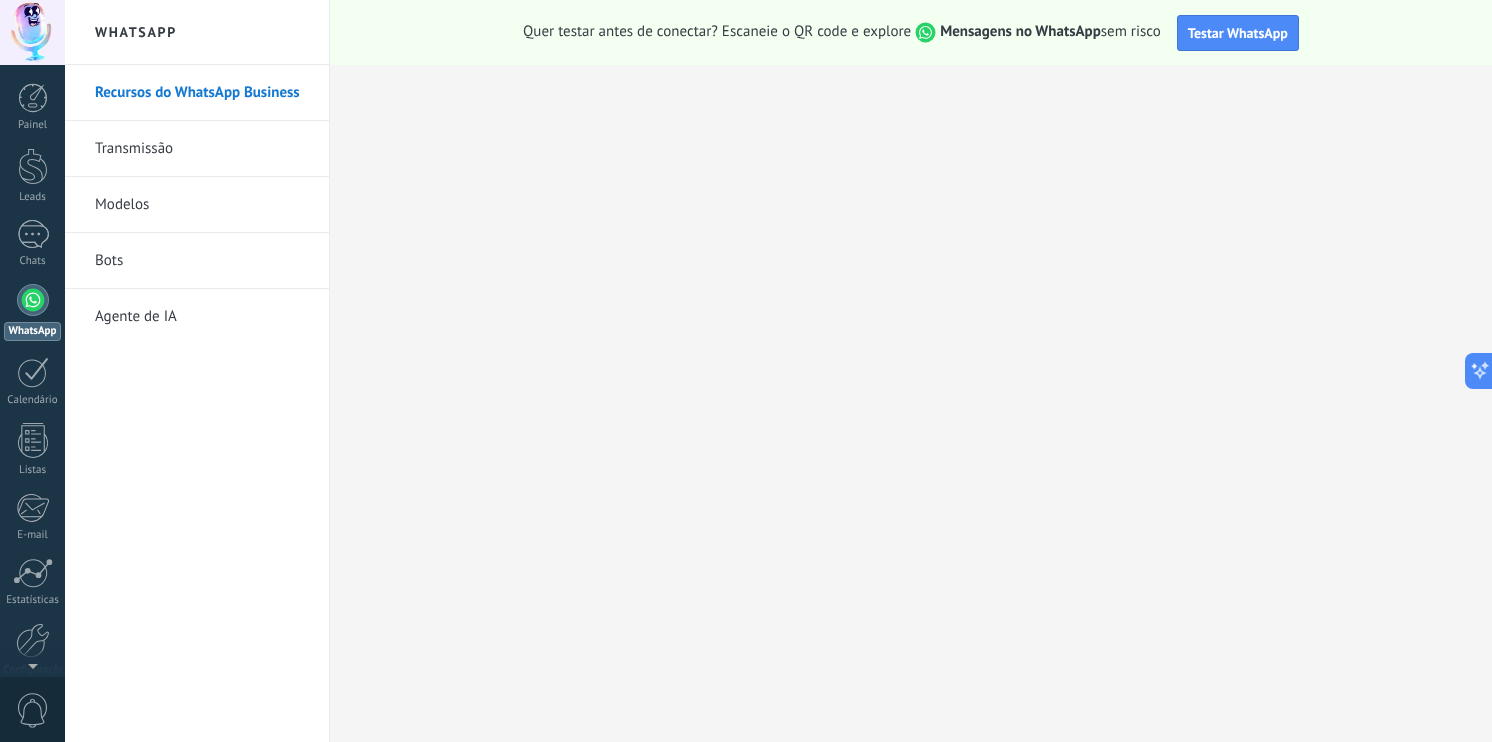 click at bounding box center (33, 300) 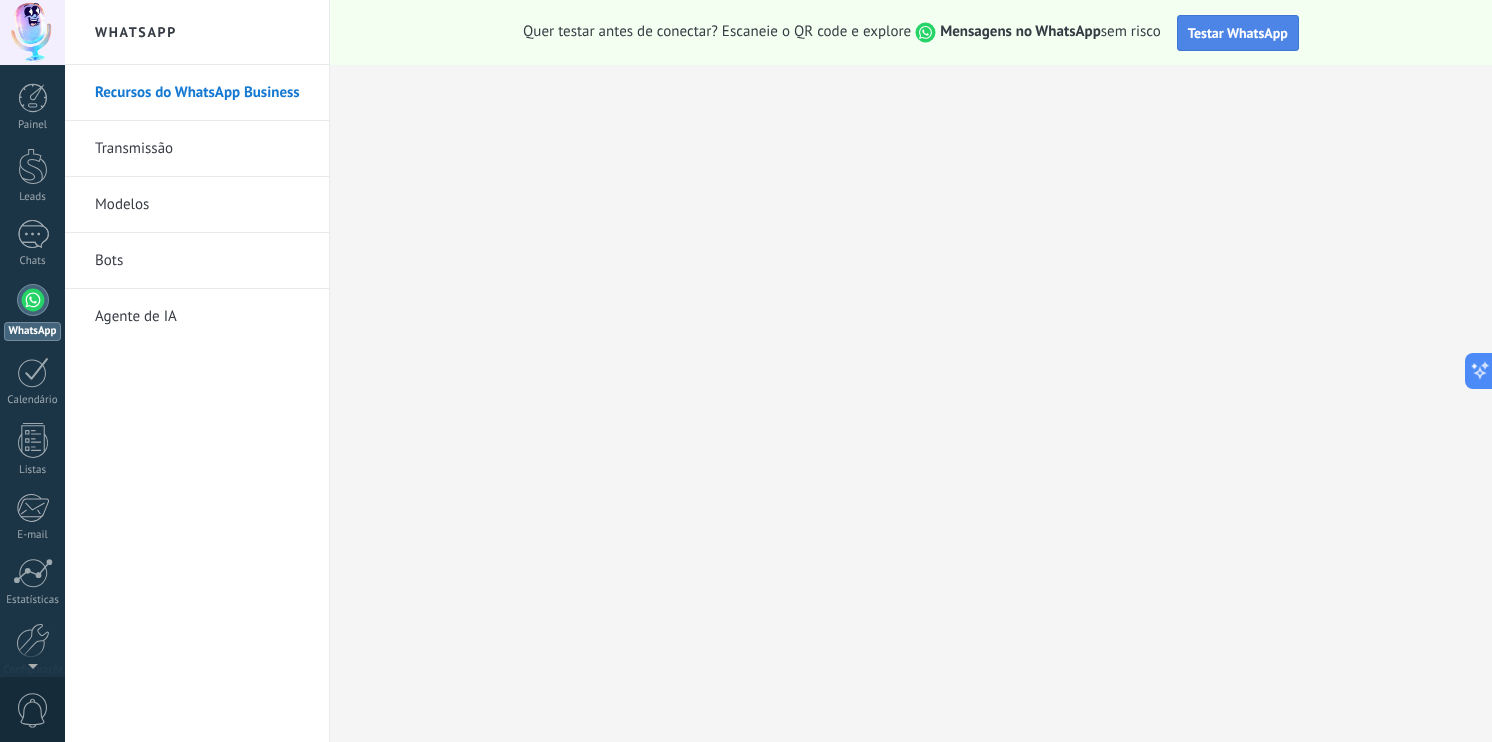 click on "Testar WhatsApp" at bounding box center (1238, 33) 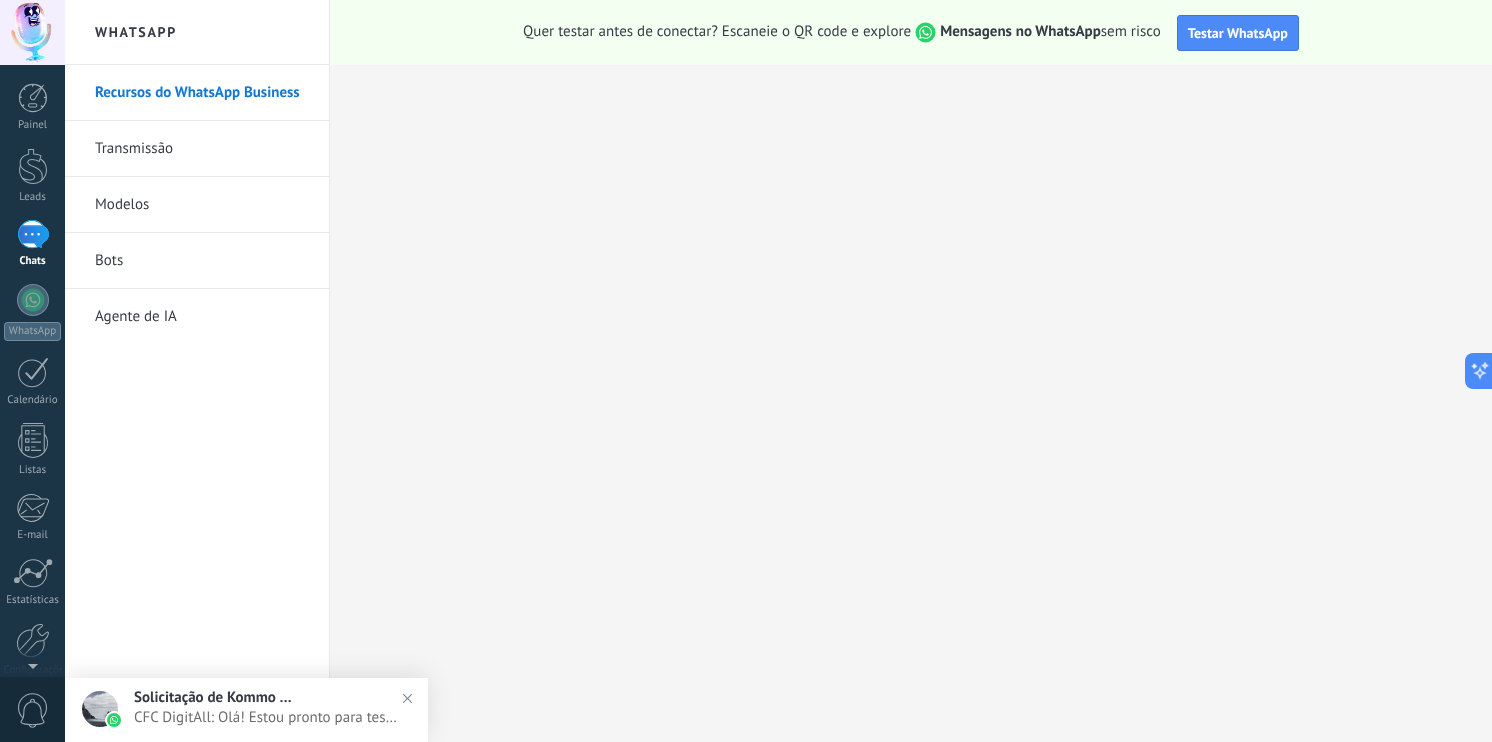 click at bounding box center (778, 371) 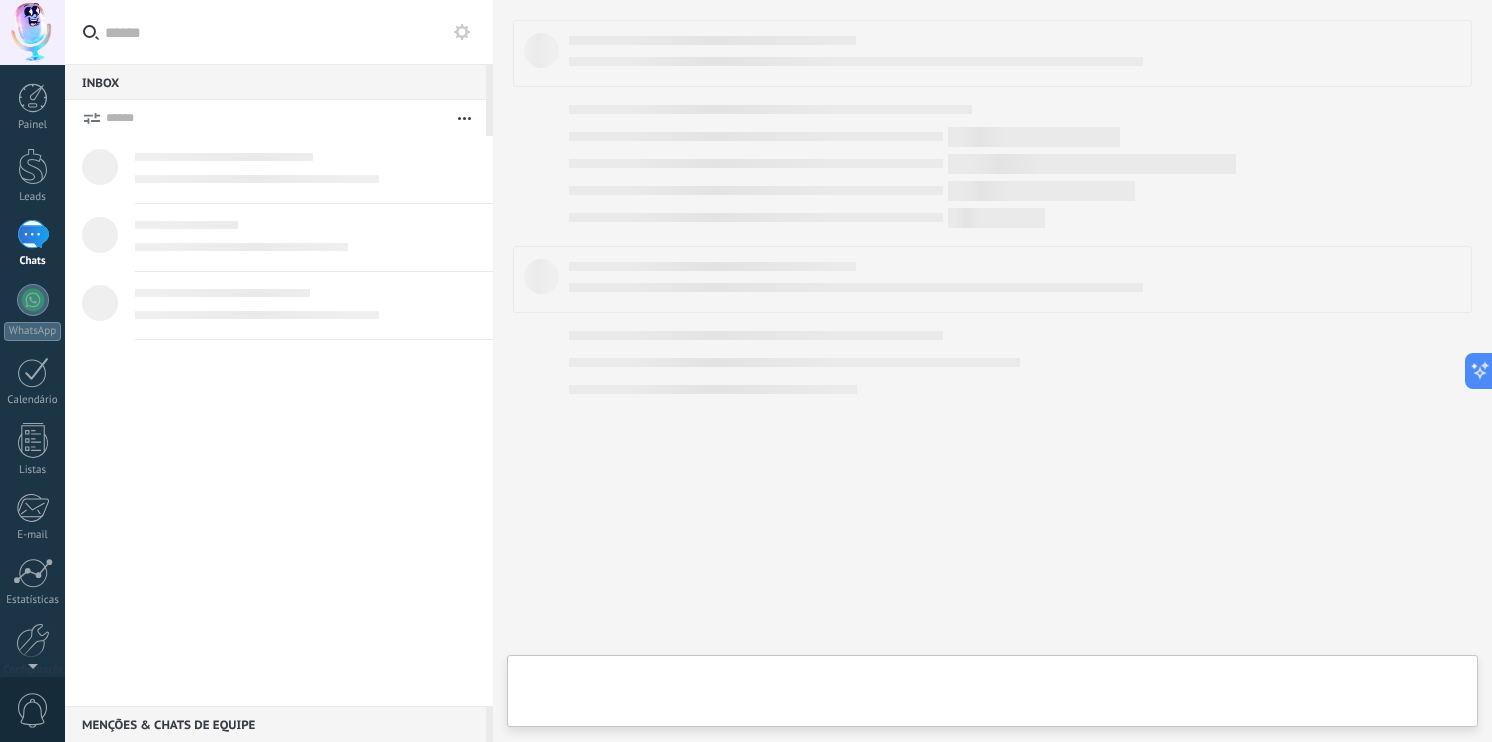 drag, startPoint x: 416, startPoint y: 590, endPoint x: 222, endPoint y: 712, distance: 229.17242 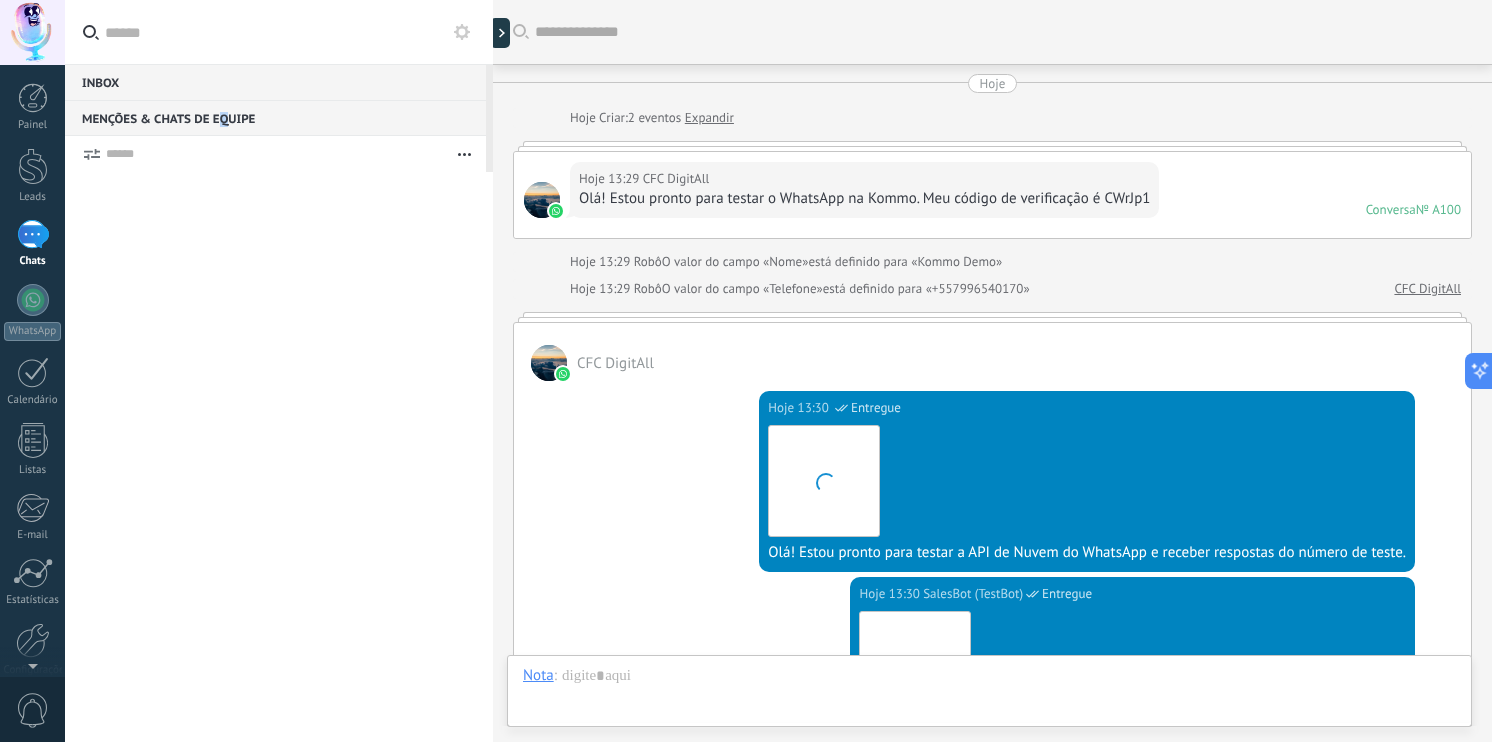 scroll, scrollTop: 520, scrollLeft: 0, axis: vertical 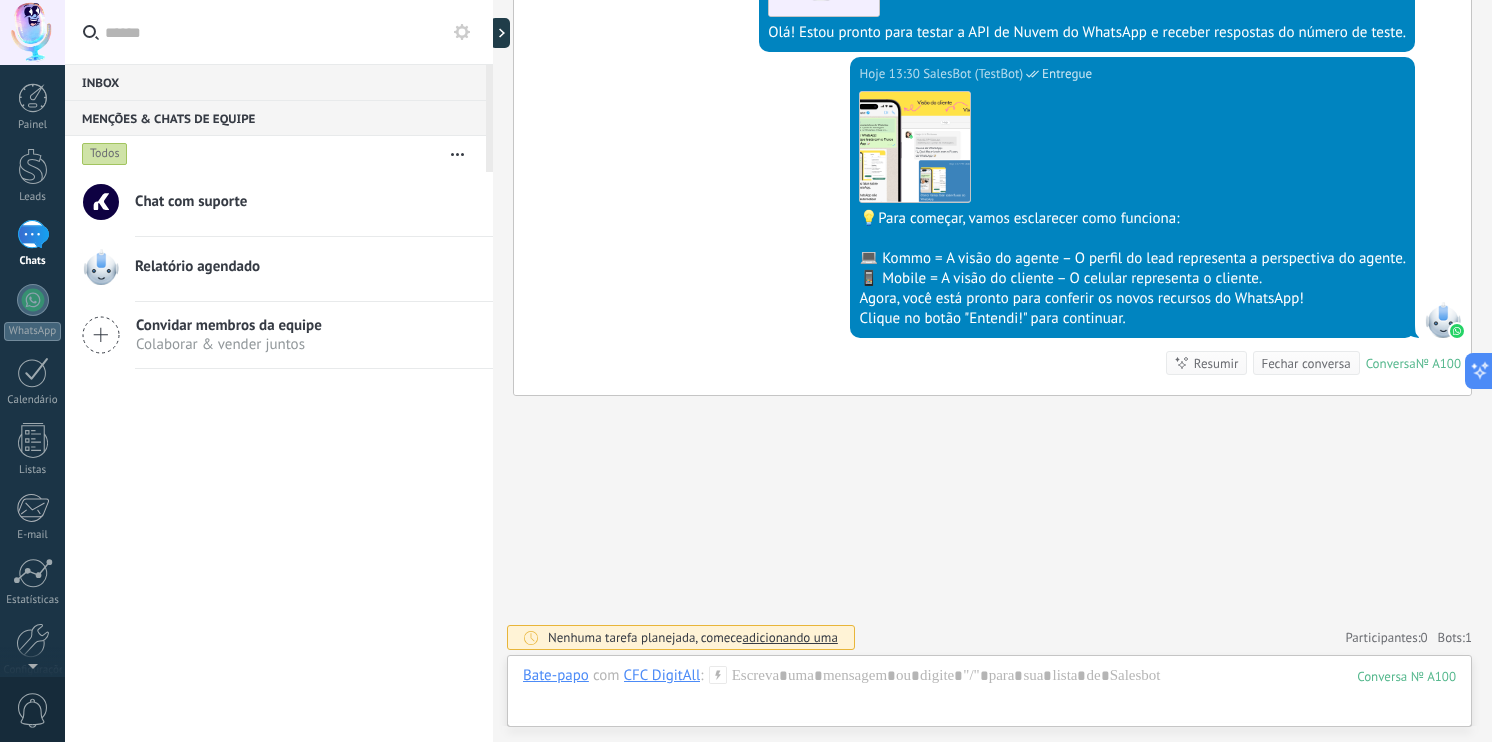 click on "Chat com suporte
Relatório agendado
Convidar membros da equipe
Colaborar & vender juntos" at bounding box center [279, 457] 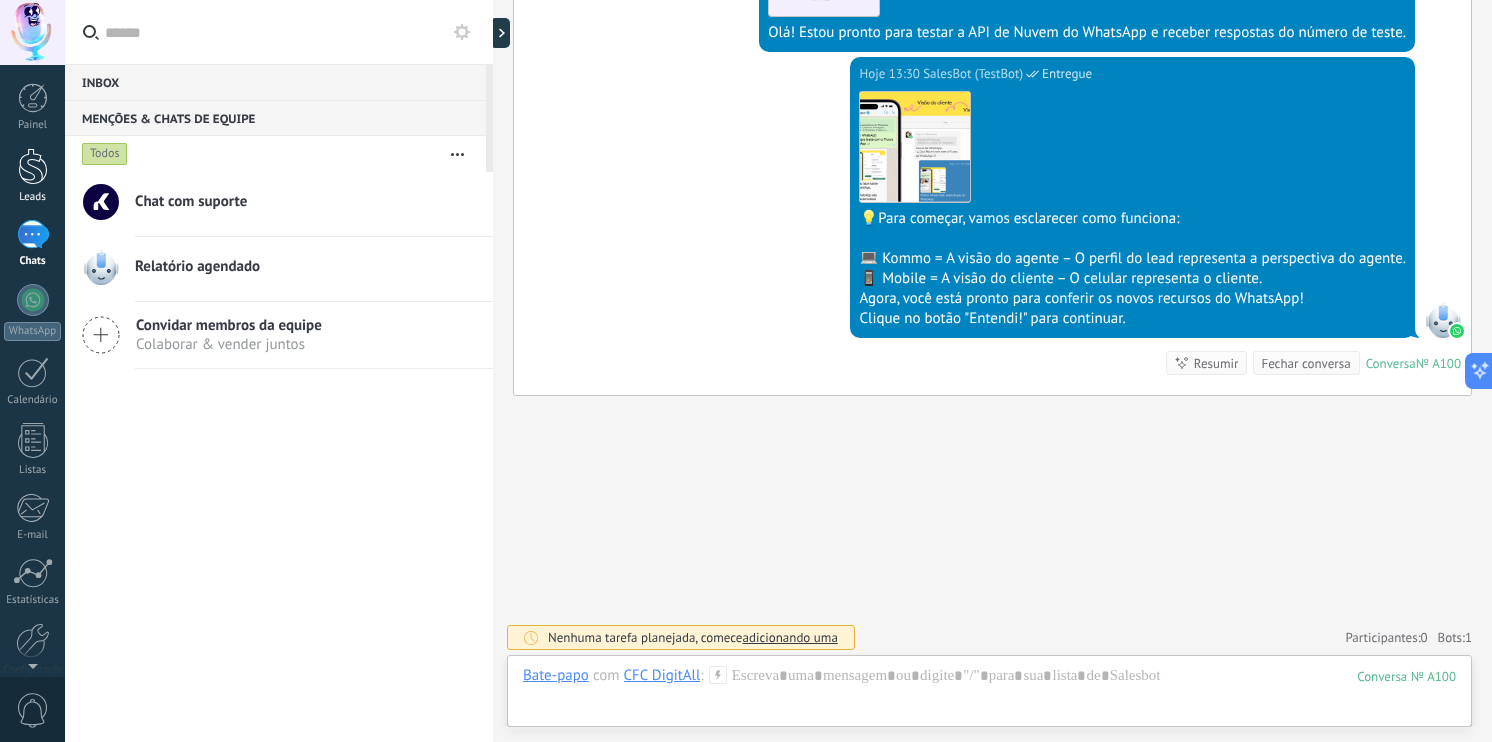 click at bounding box center (33, 166) 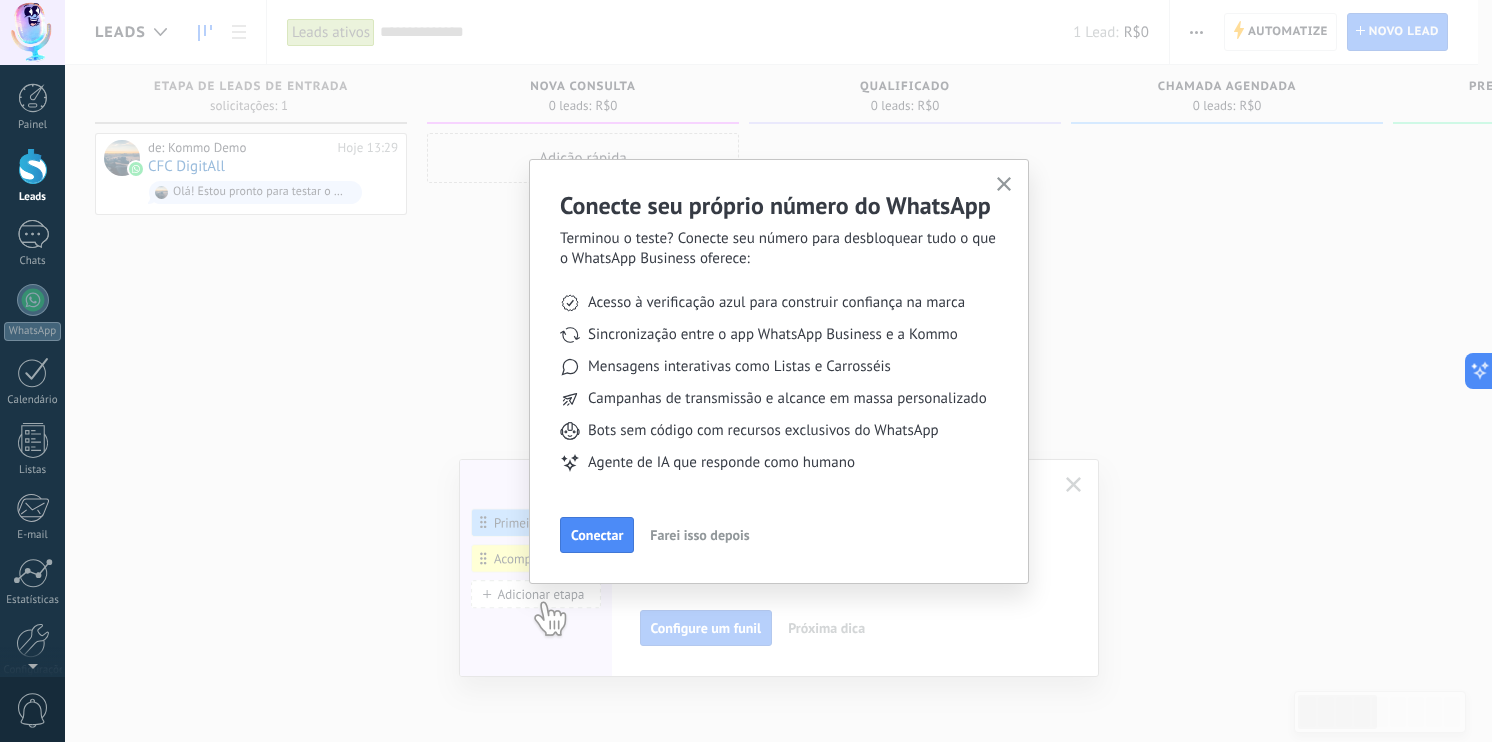 click on "Conecte seu próprio número do WhatsApp" at bounding box center [779, 205] 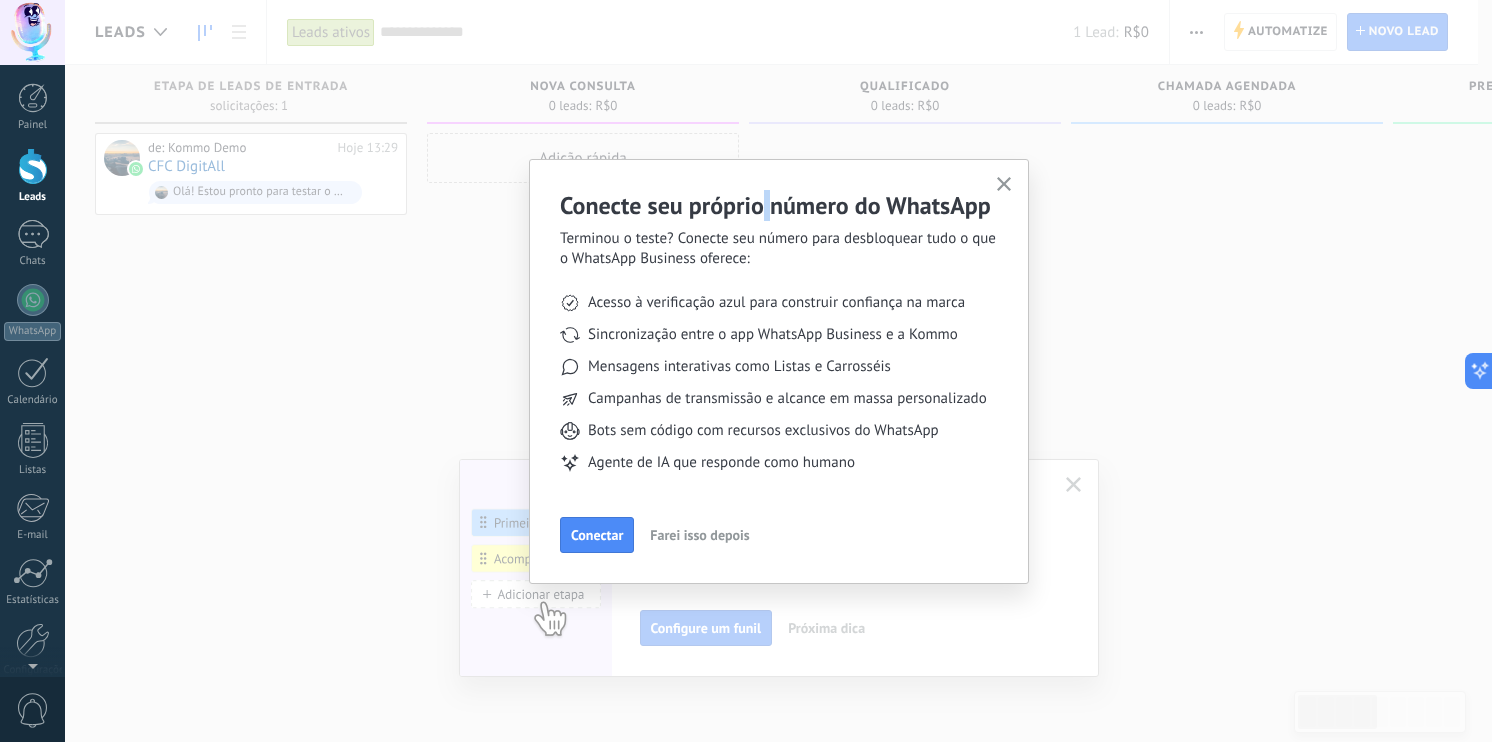 click on "Conecte seu próprio número do WhatsApp" at bounding box center [779, 205] 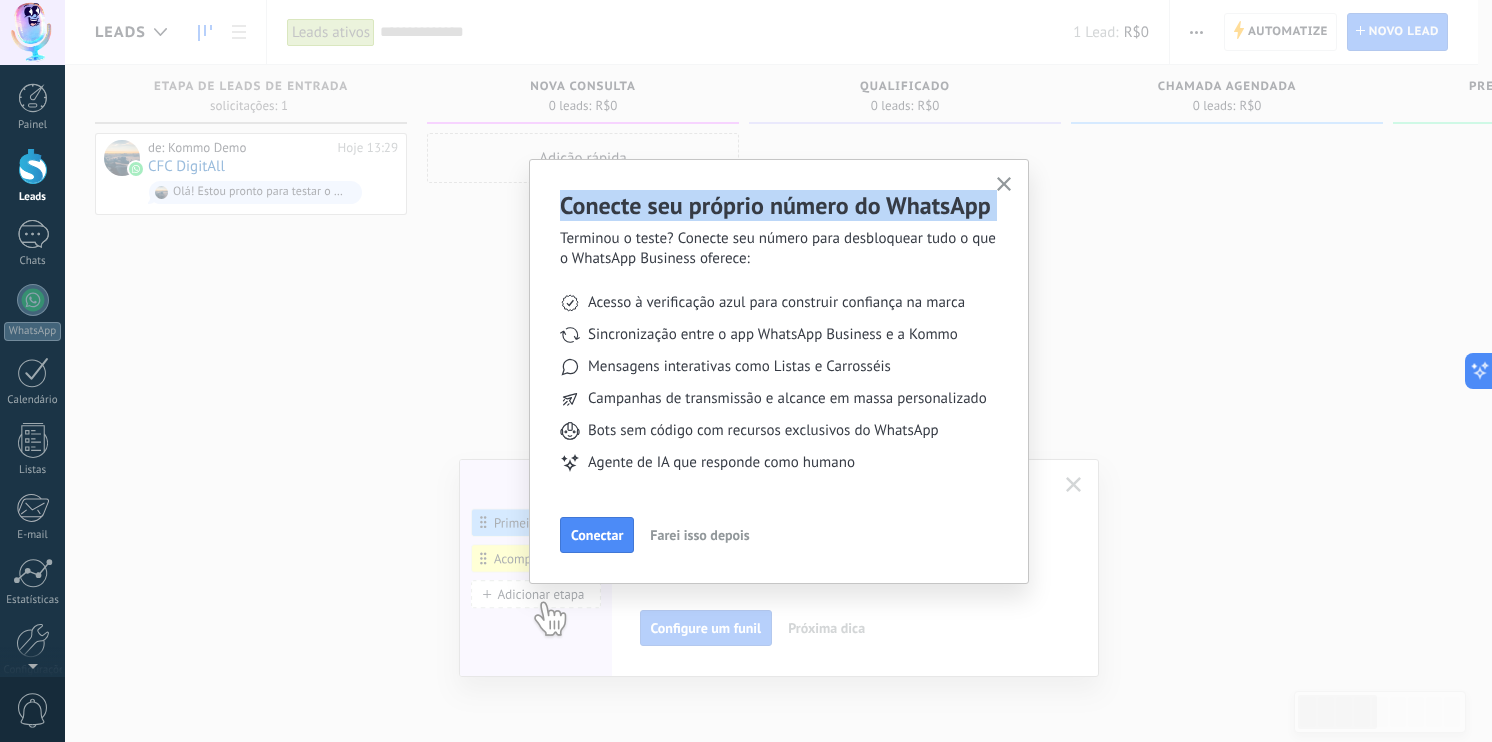 click on "Conecte seu próprio número do WhatsApp" at bounding box center [779, 205] 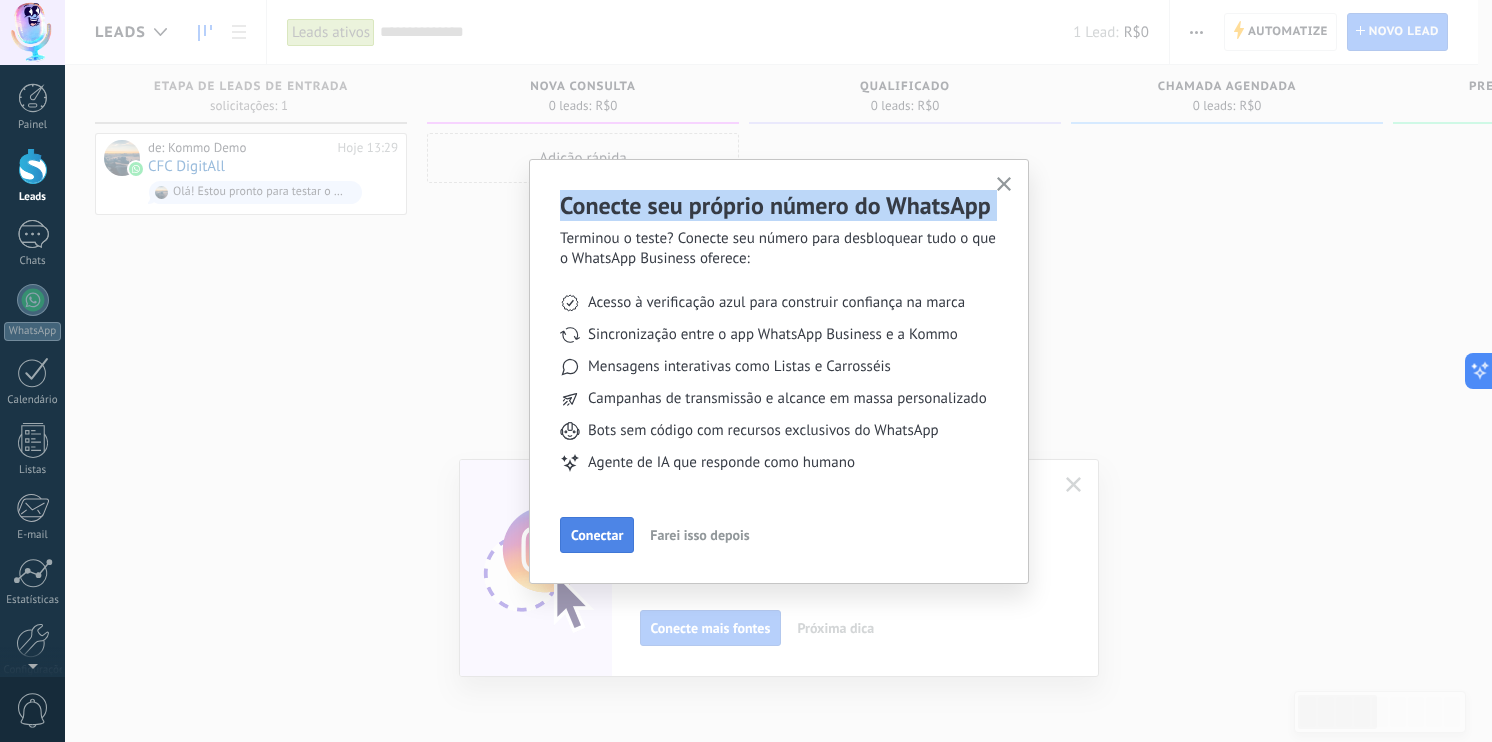 click on "Conectar" at bounding box center [597, 535] 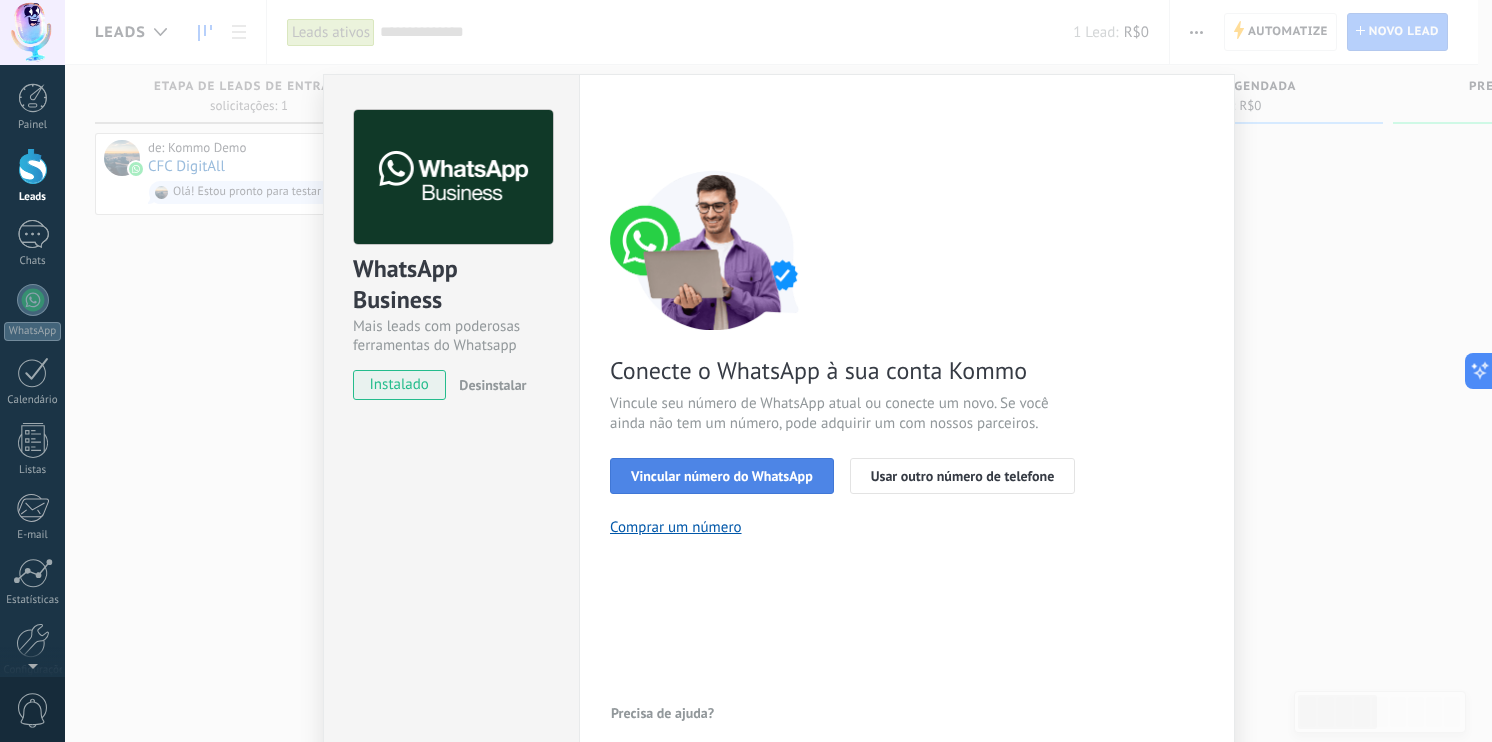 click on "Vincular número do WhatsApp" at bounding box center (722, 476) 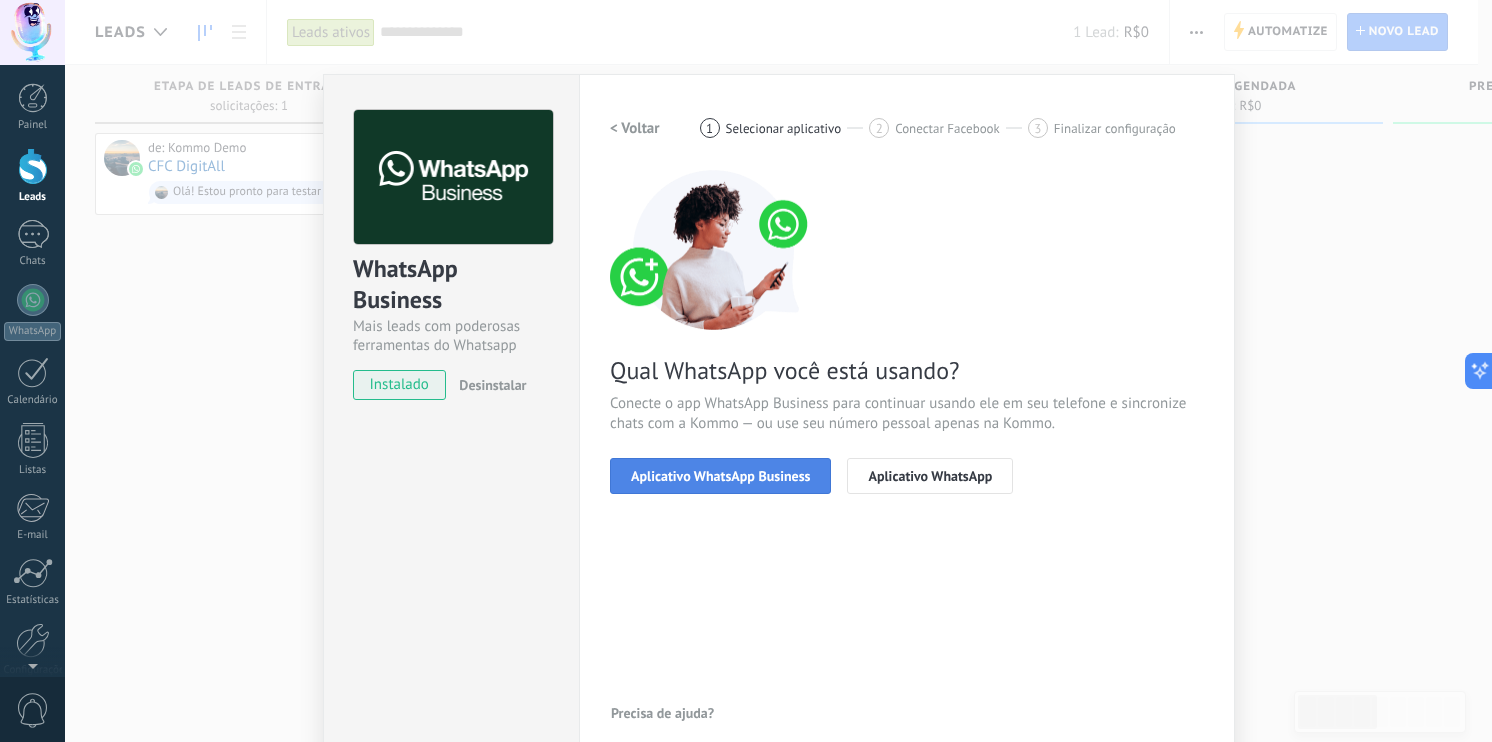 click on "Aplicativo WhatsApp Business" at bounding box center [720, 476] 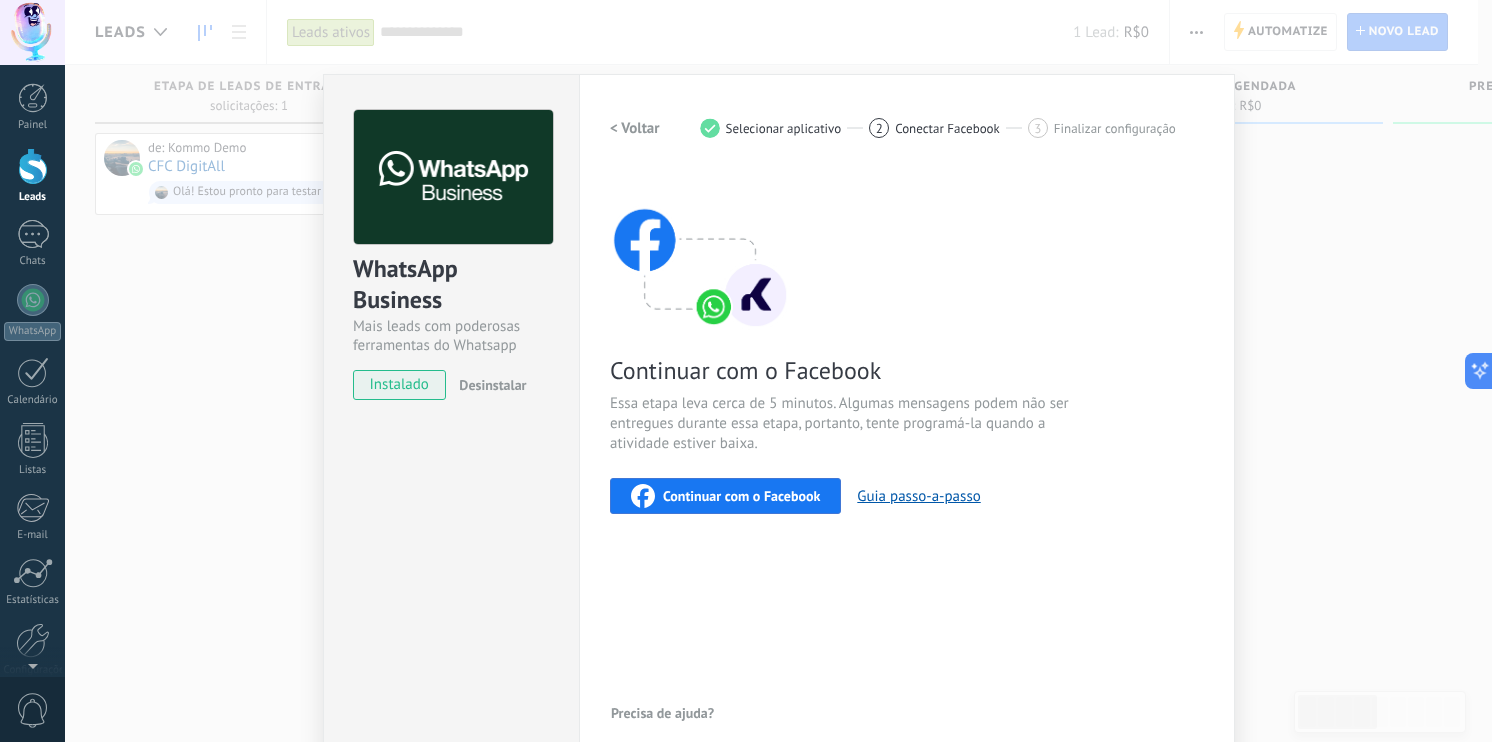 click on "Continuar com o Facebook" at bounding box center (741, 496) 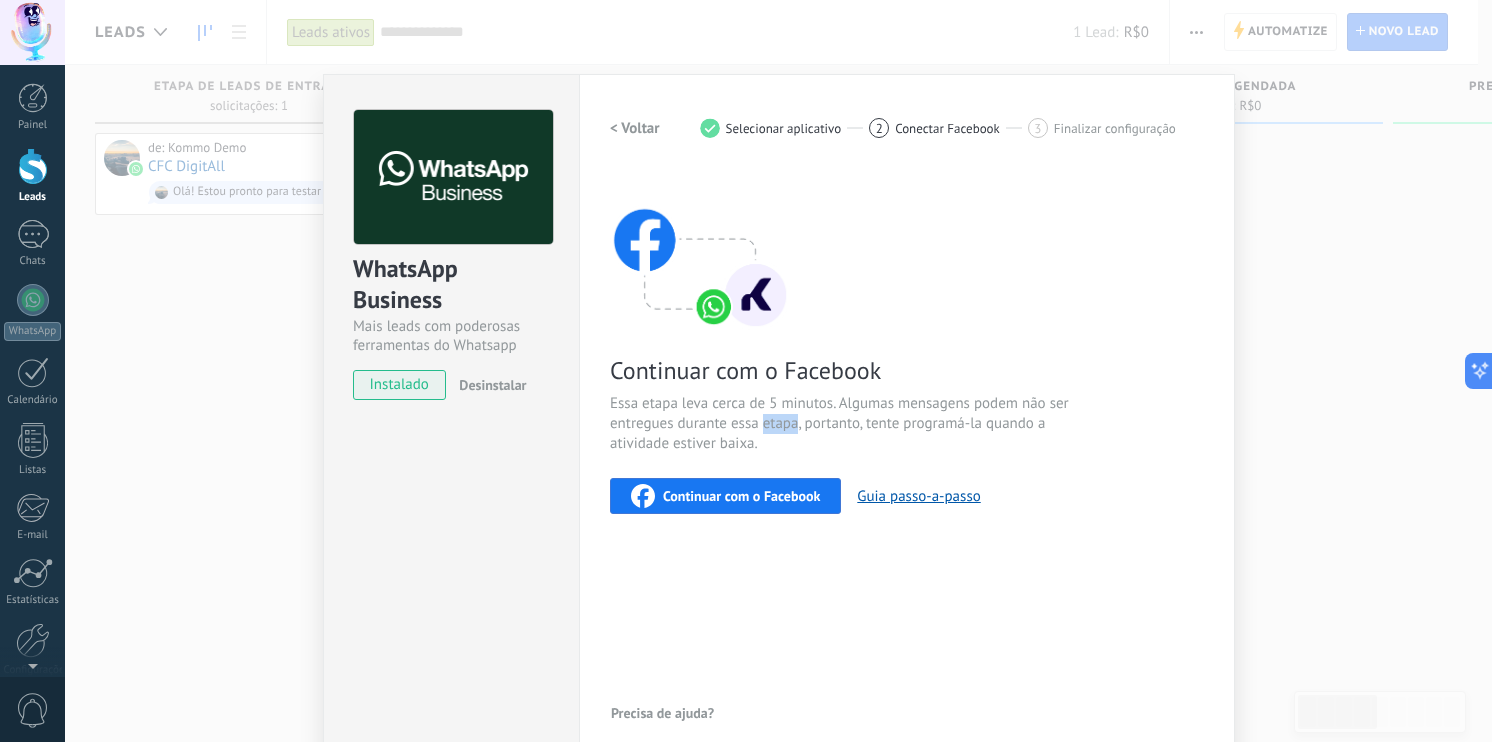 drag, startPoint x: 760, startPoint y: 416, endPoint x: 772, endPoint y: 422, distance: 13.416408 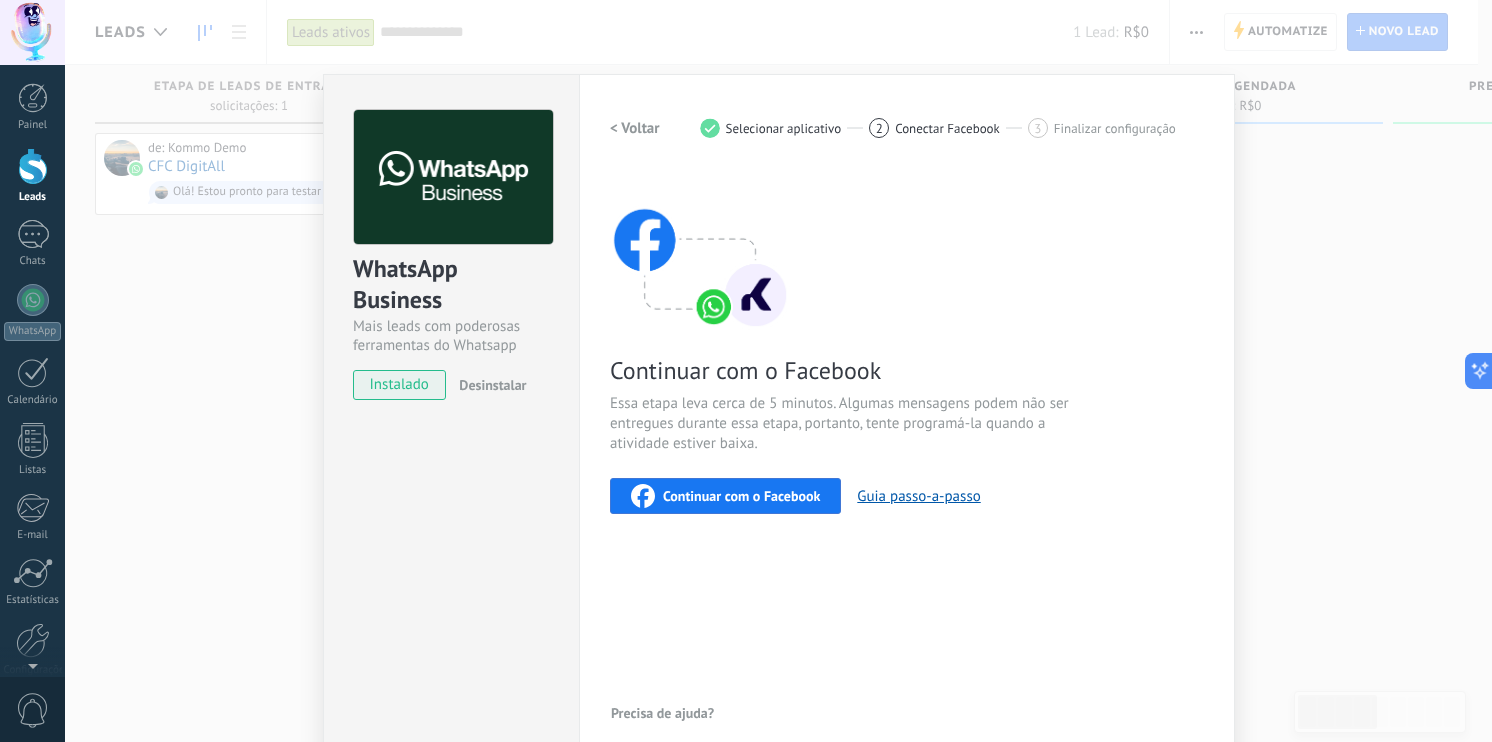 drag, startPoint x: 1428, startPoint y: 278, endPoint x: 1409, endPoint y: 271, distance: 20.248457 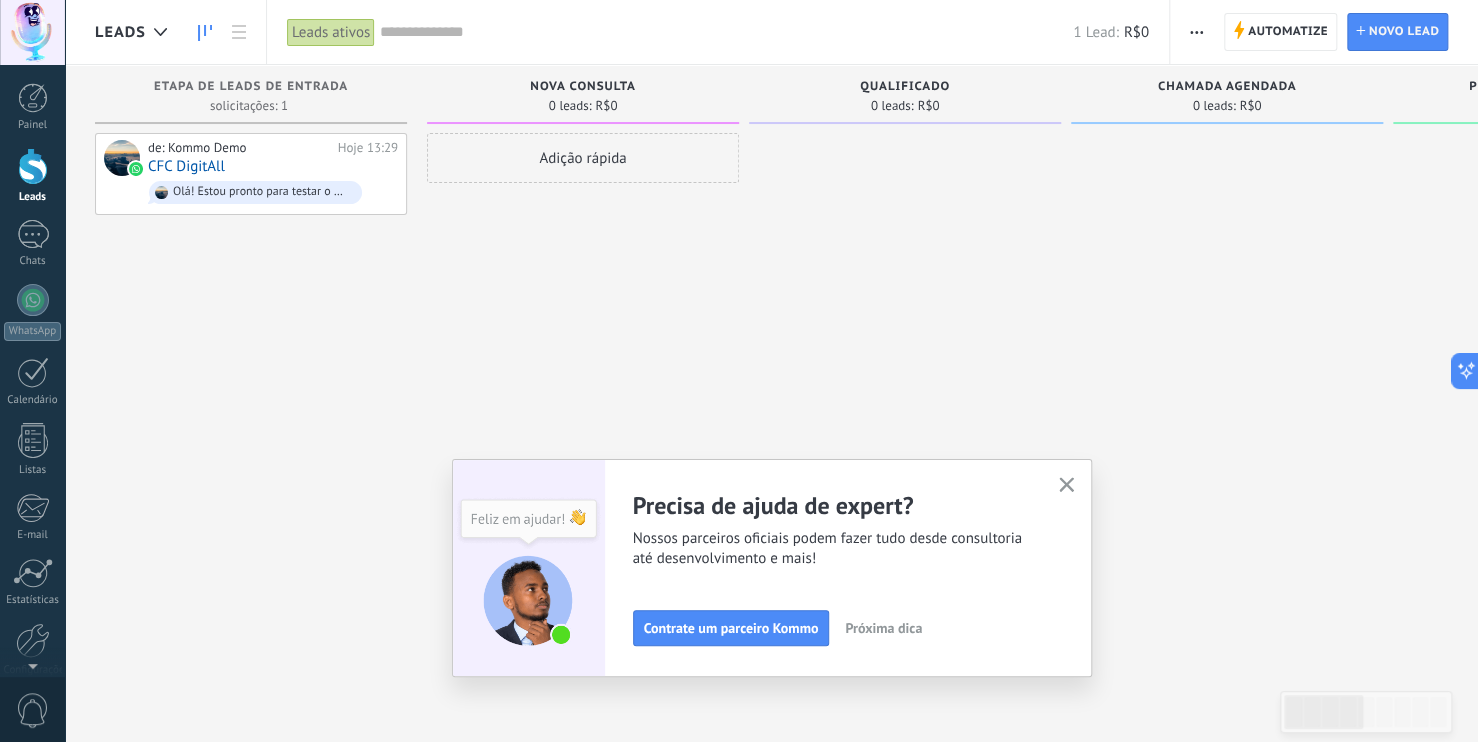 click 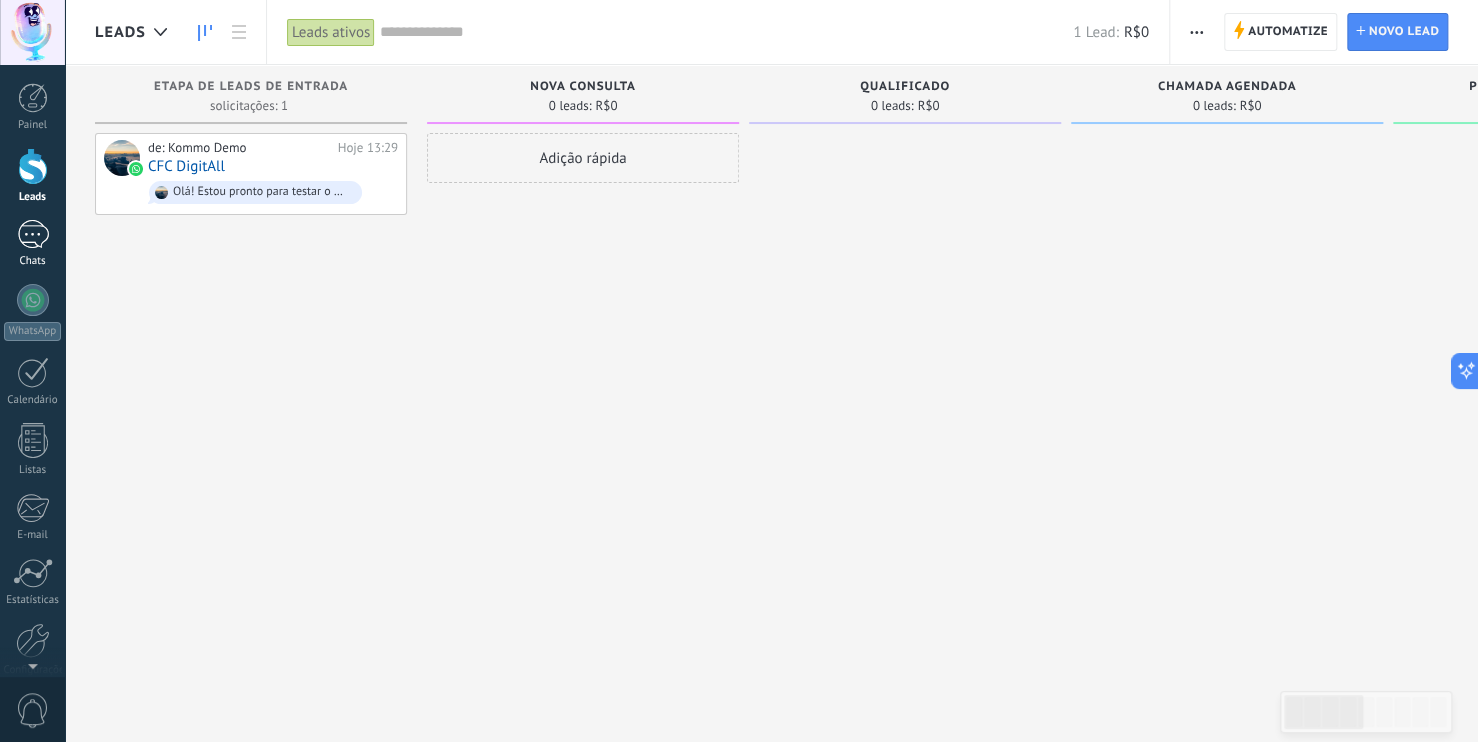 click on "Chats" at bounding box center (33, 261) 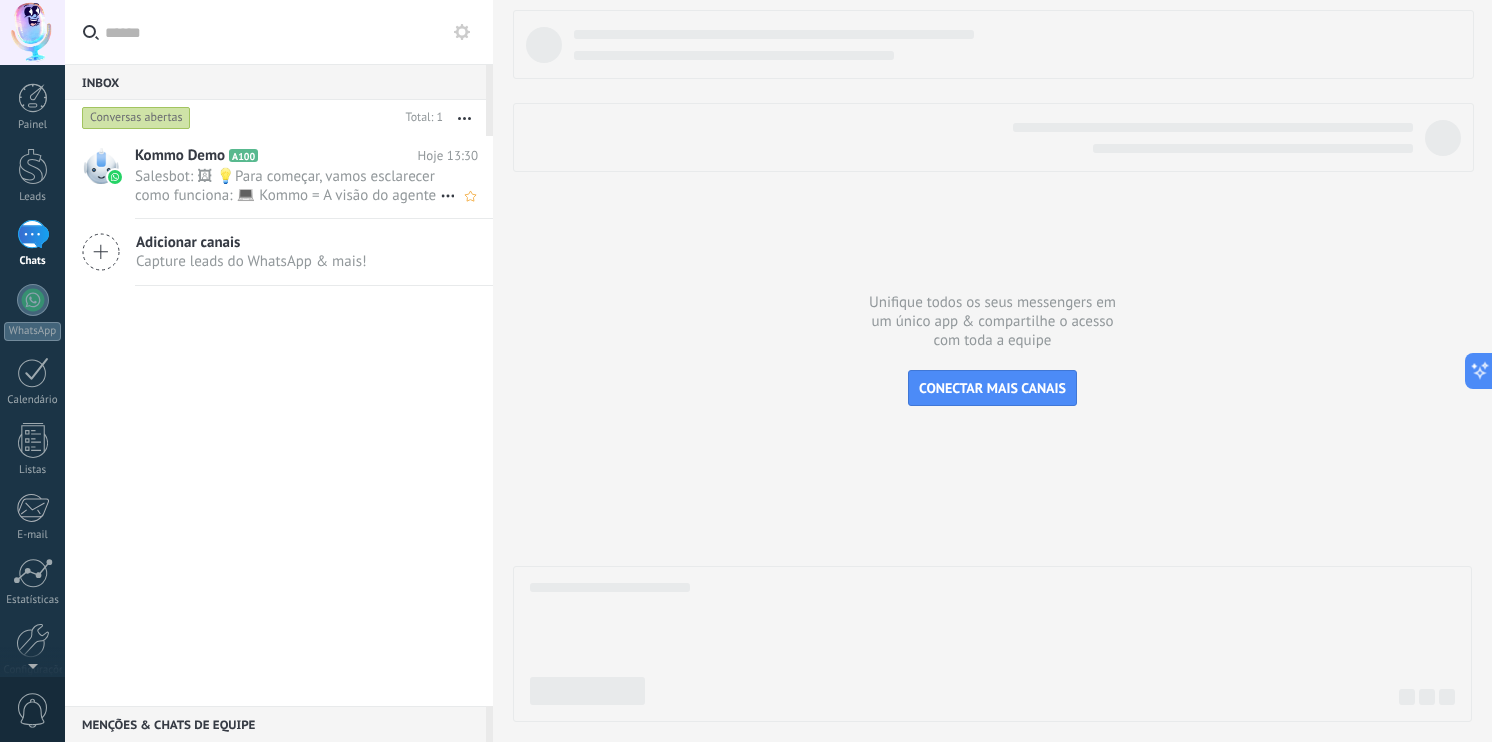 click on "Salesbot: 🖼 💡Para começar, vamos esclarecer como funciona:
💻 Kommo = A visão do agente – O perfil do lead representa a ..." at bounding box center [287, 186] 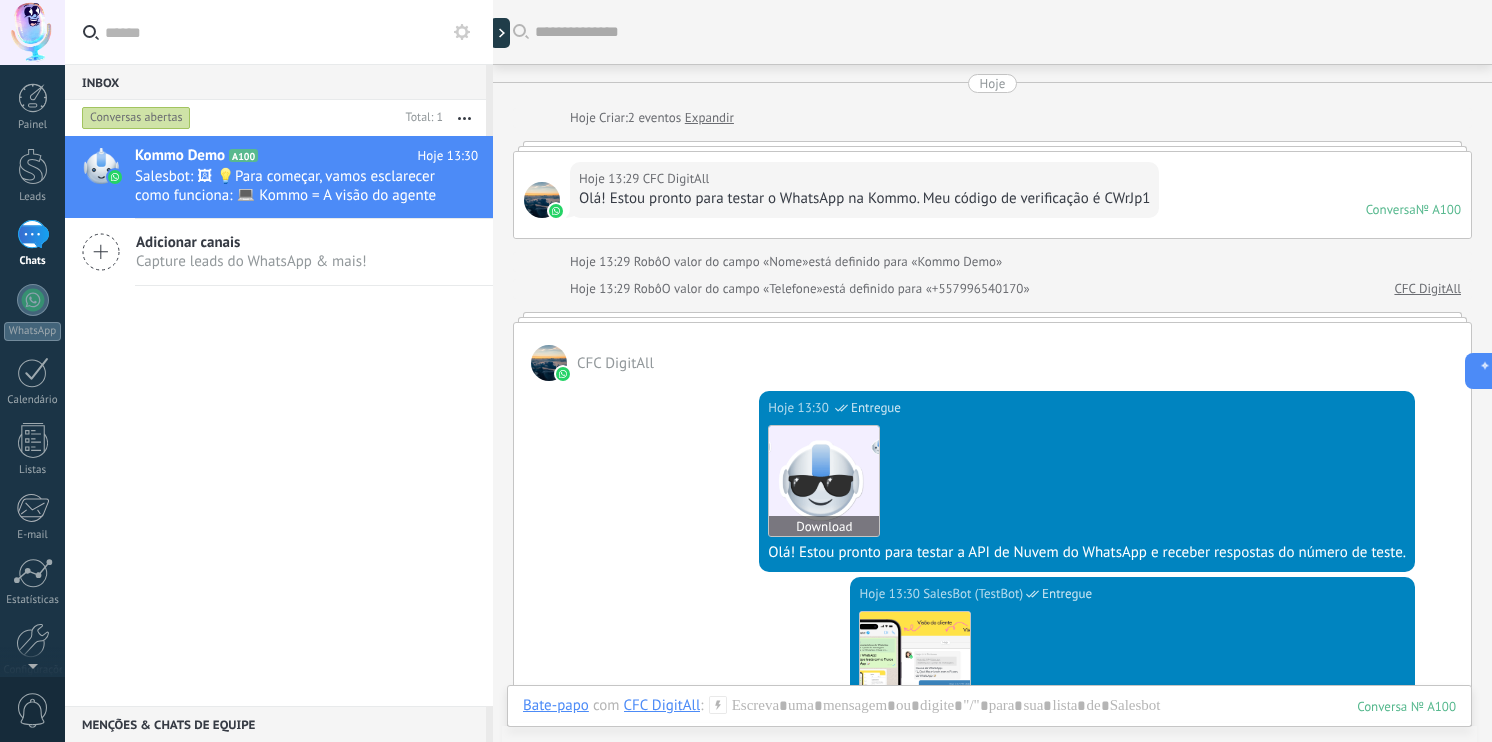 scroll, scrollTop: 100, scrollLeft: 0, axis: vertical 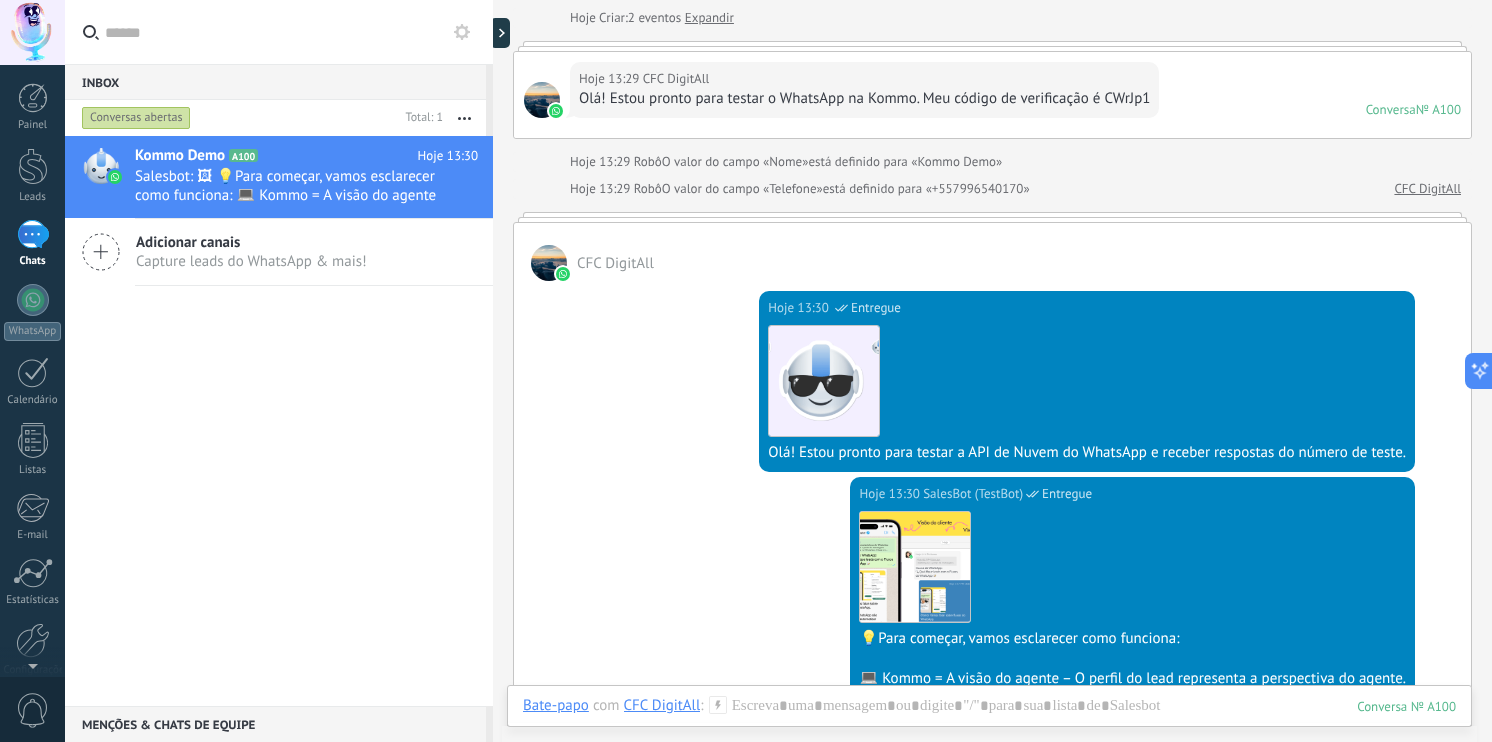 click at bounding box center [549, 263] 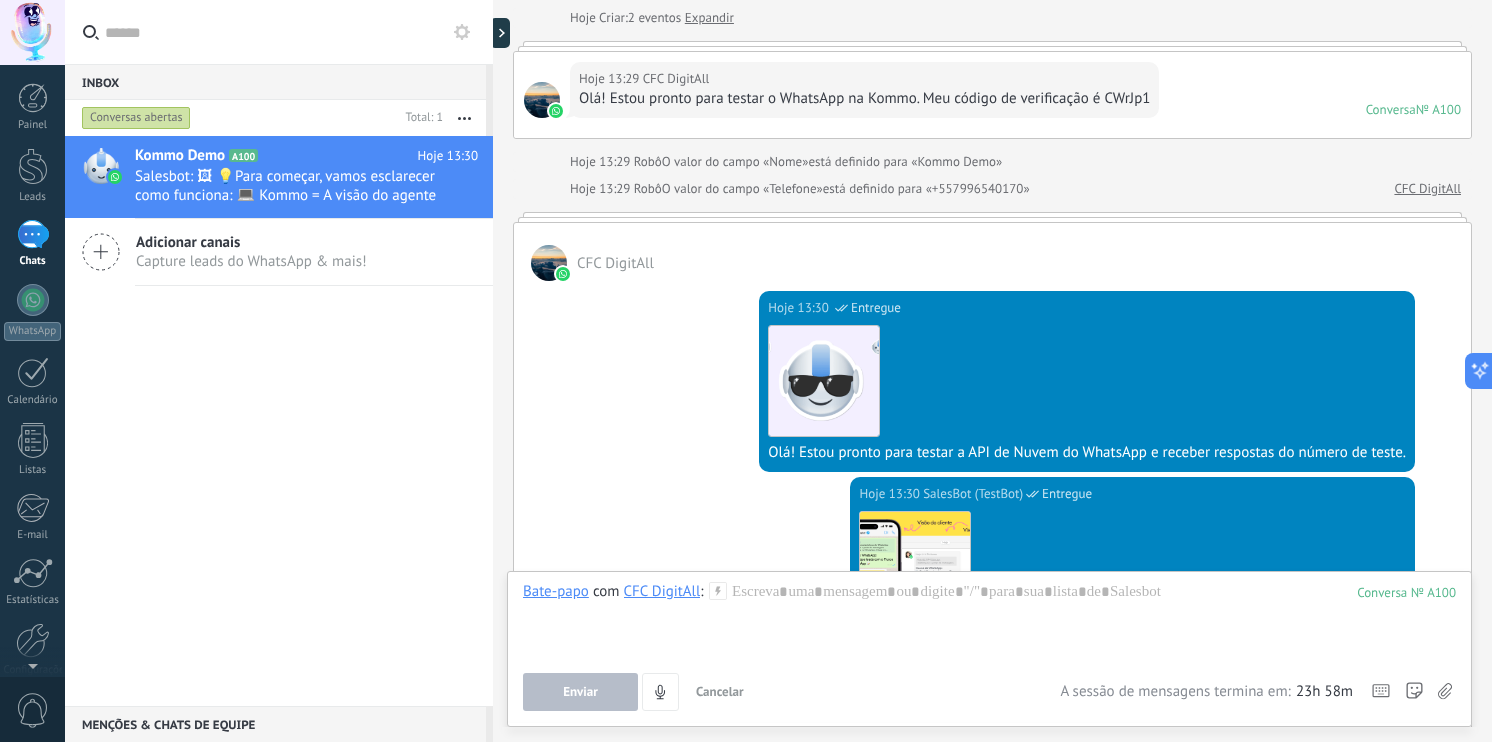 click on "Hoje 13:30 SalesBot (TestBot)  Entregue Download Olá! Estou pronto para testar a API de Nuvem do WhatsApp e receber respostas do número de teste." at bounding box center (992, 379) 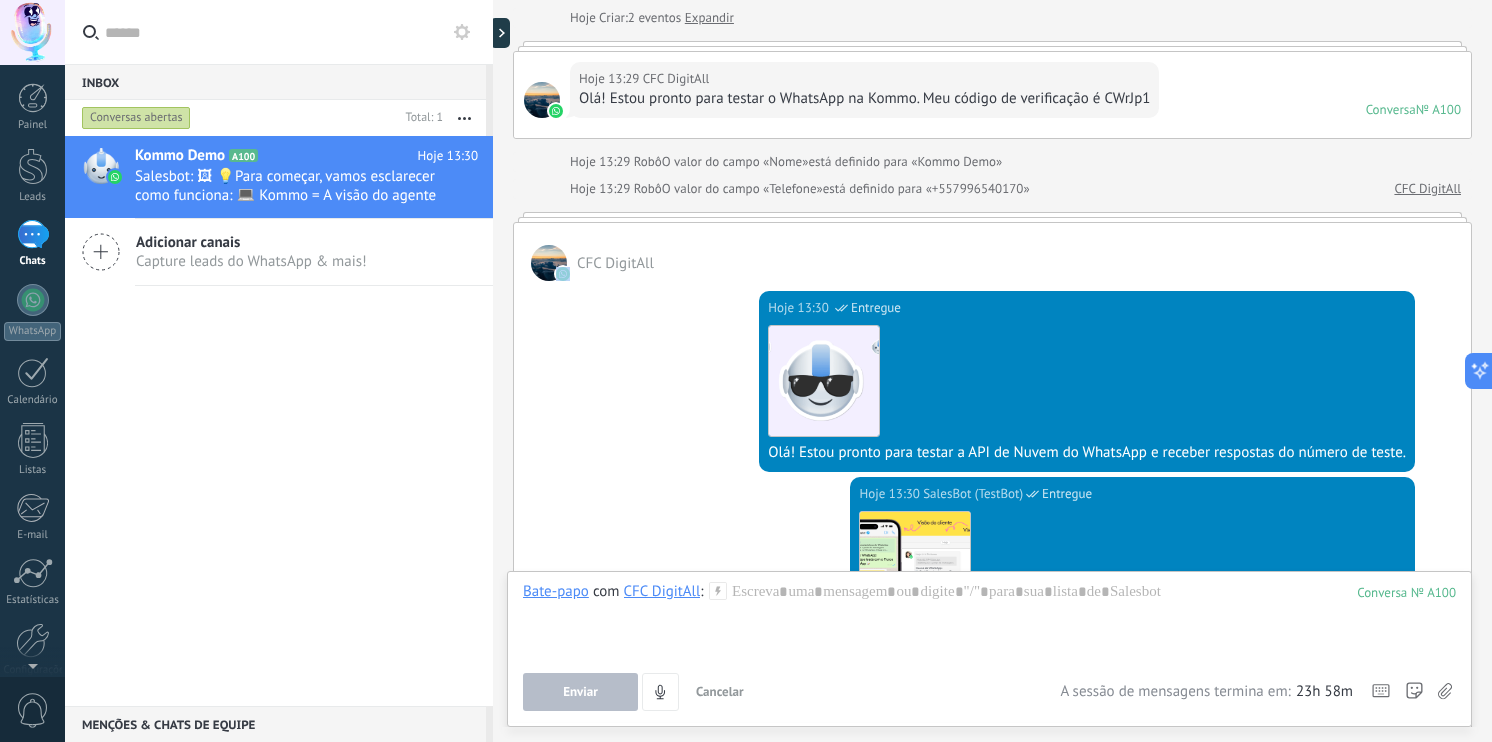 click at bounding box center (549, 263) 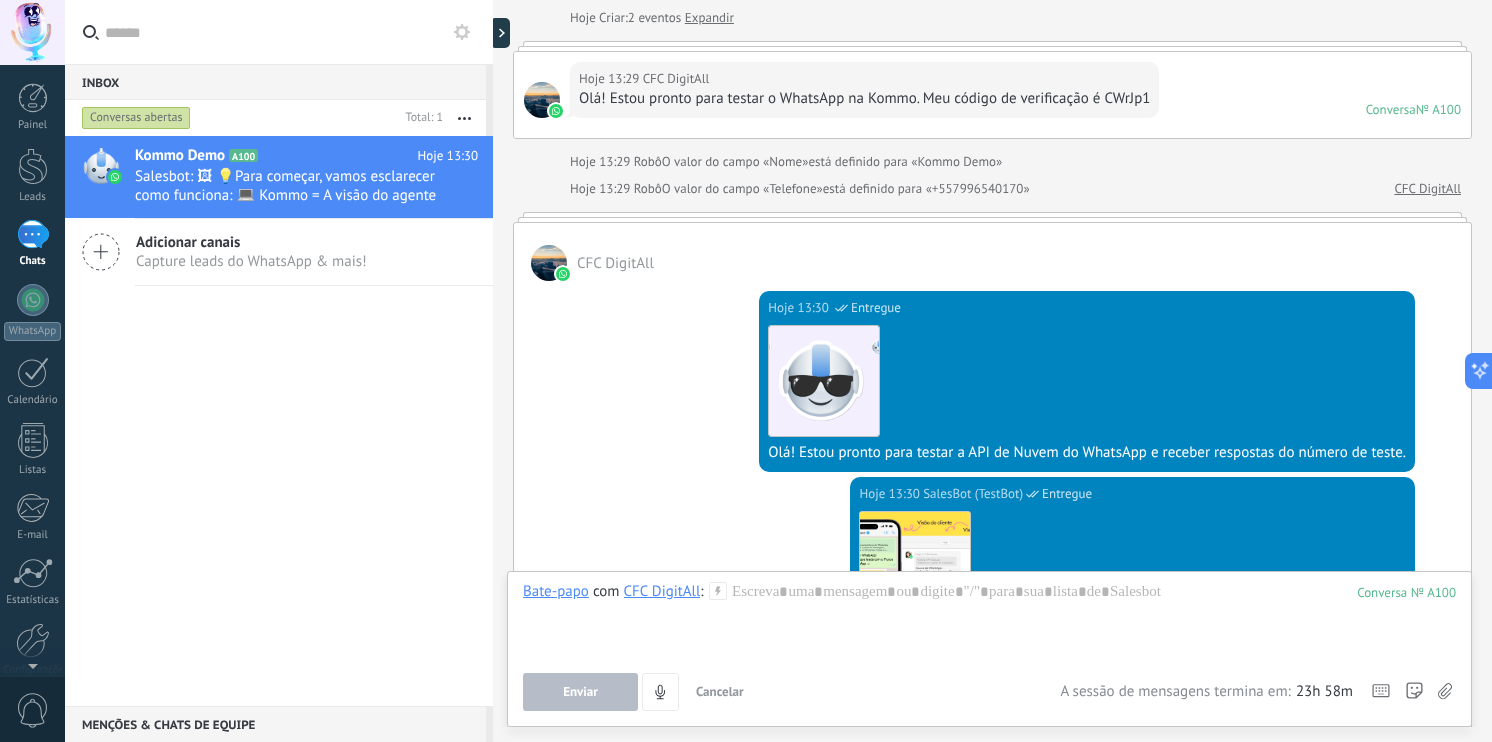 click on "CFC DigitAll" at bounding box center [615, 263] 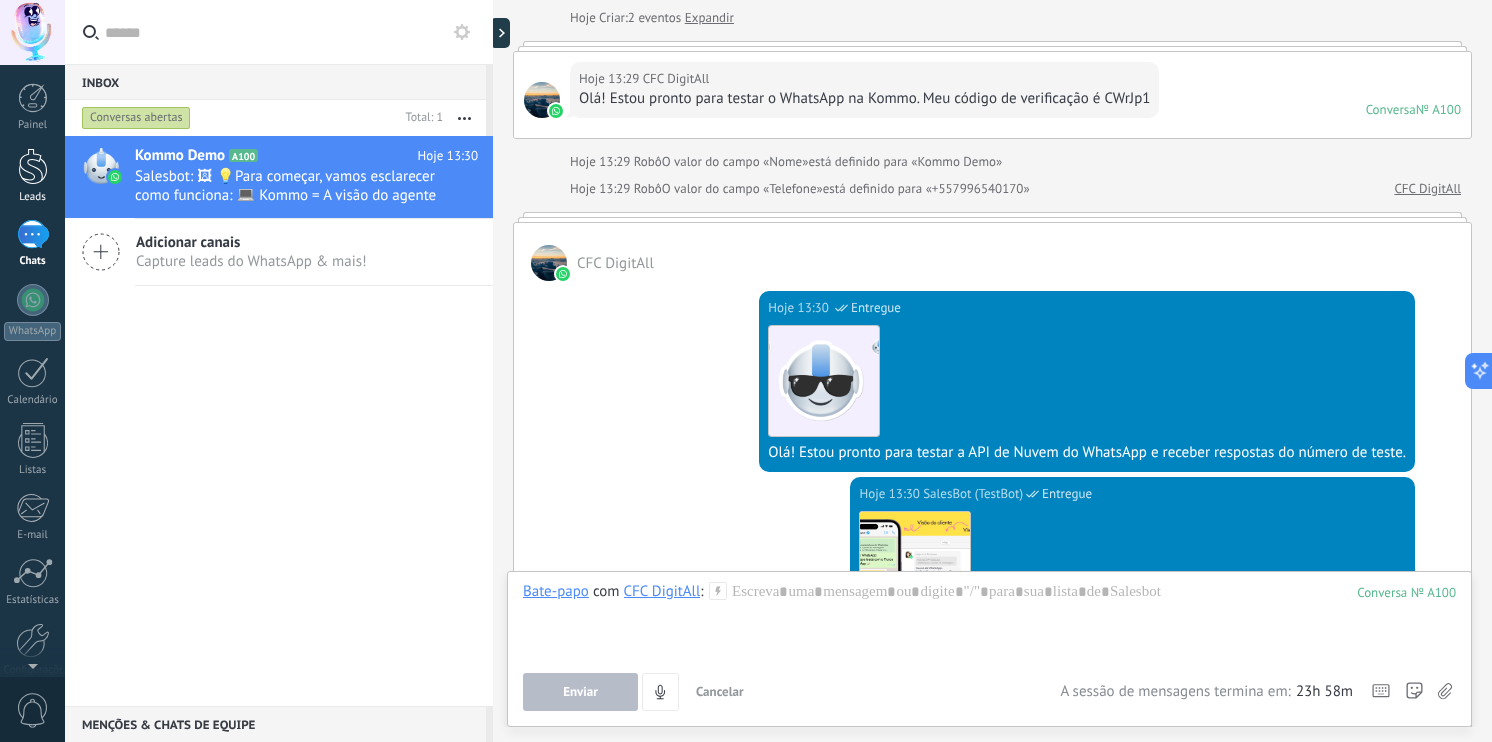 click at bounding box center (33, 166) 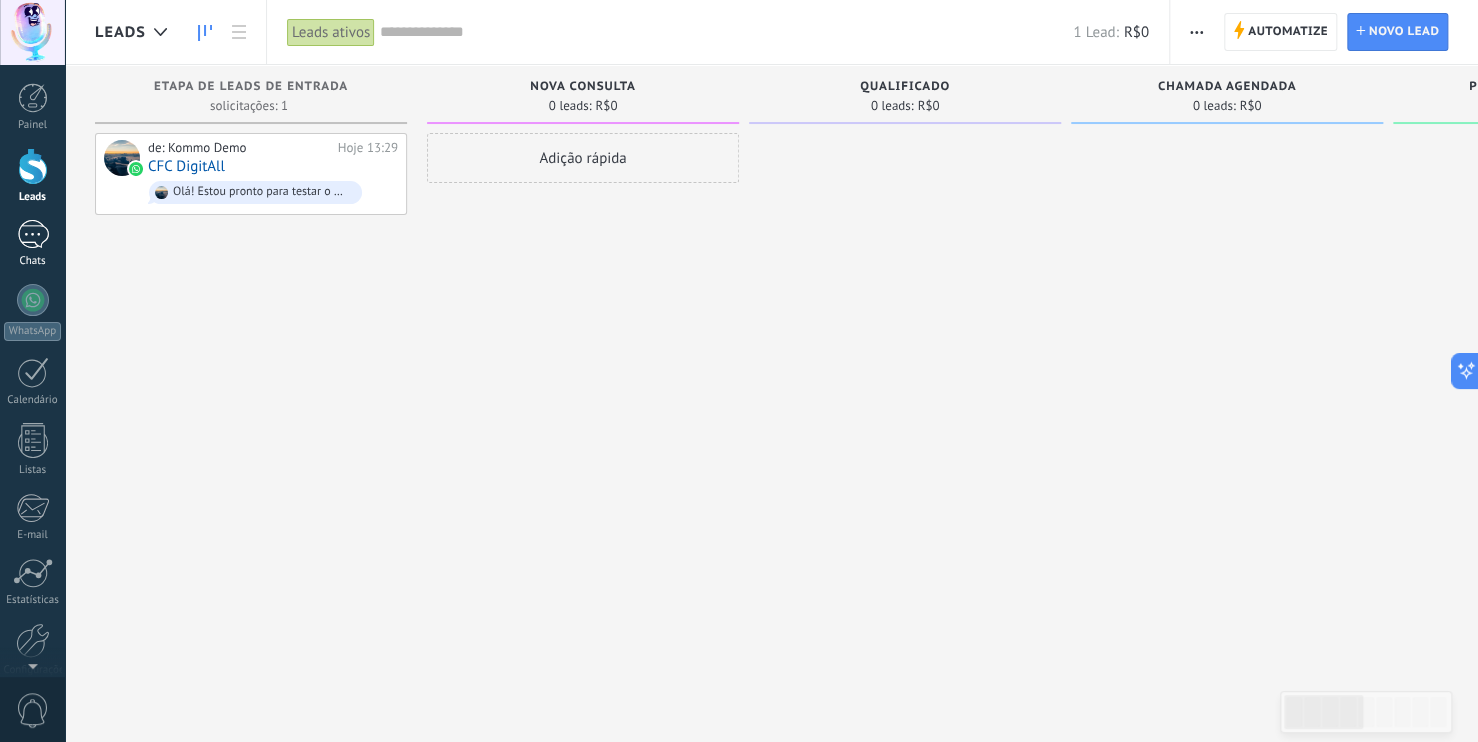 click on "1" at bounding box center [33, 234] 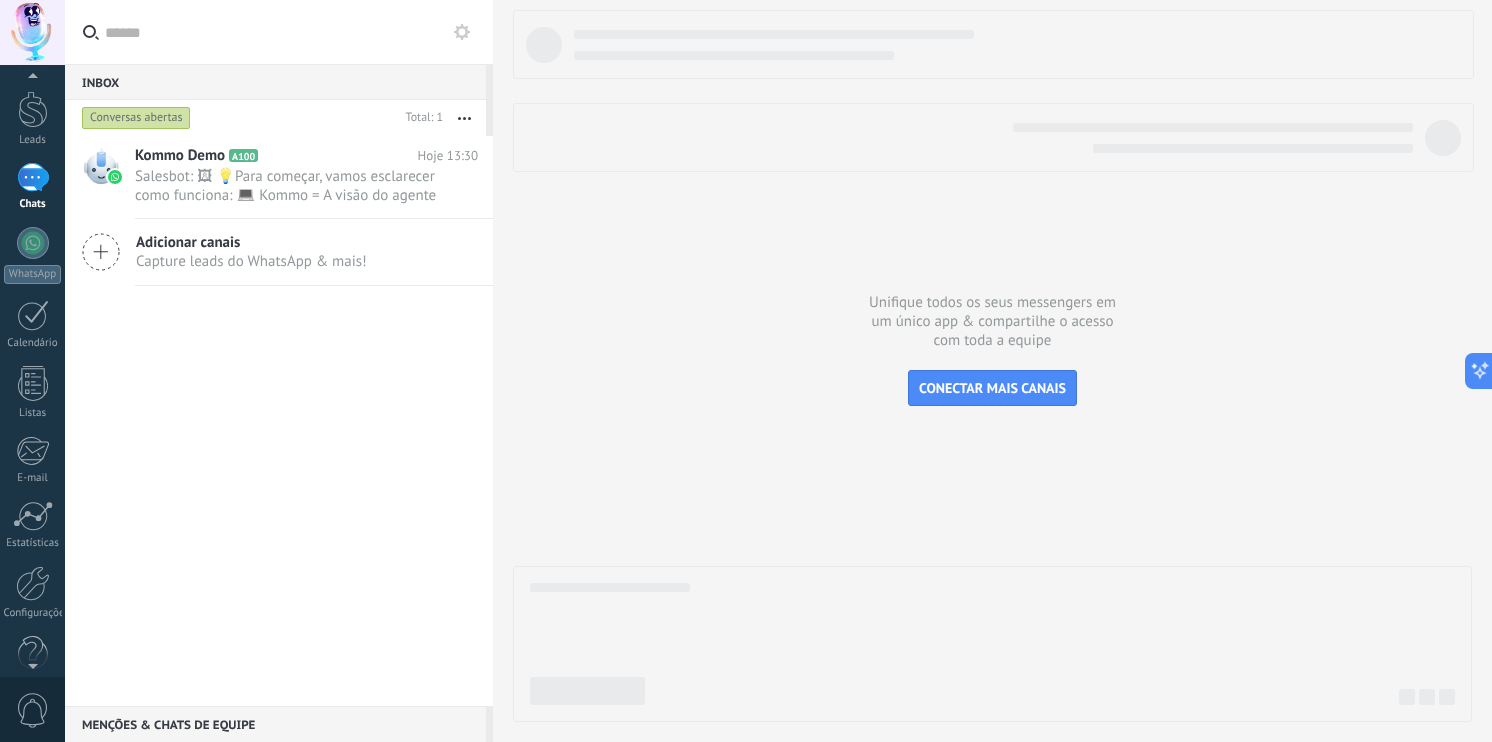 click at bounding box center [32, 662] 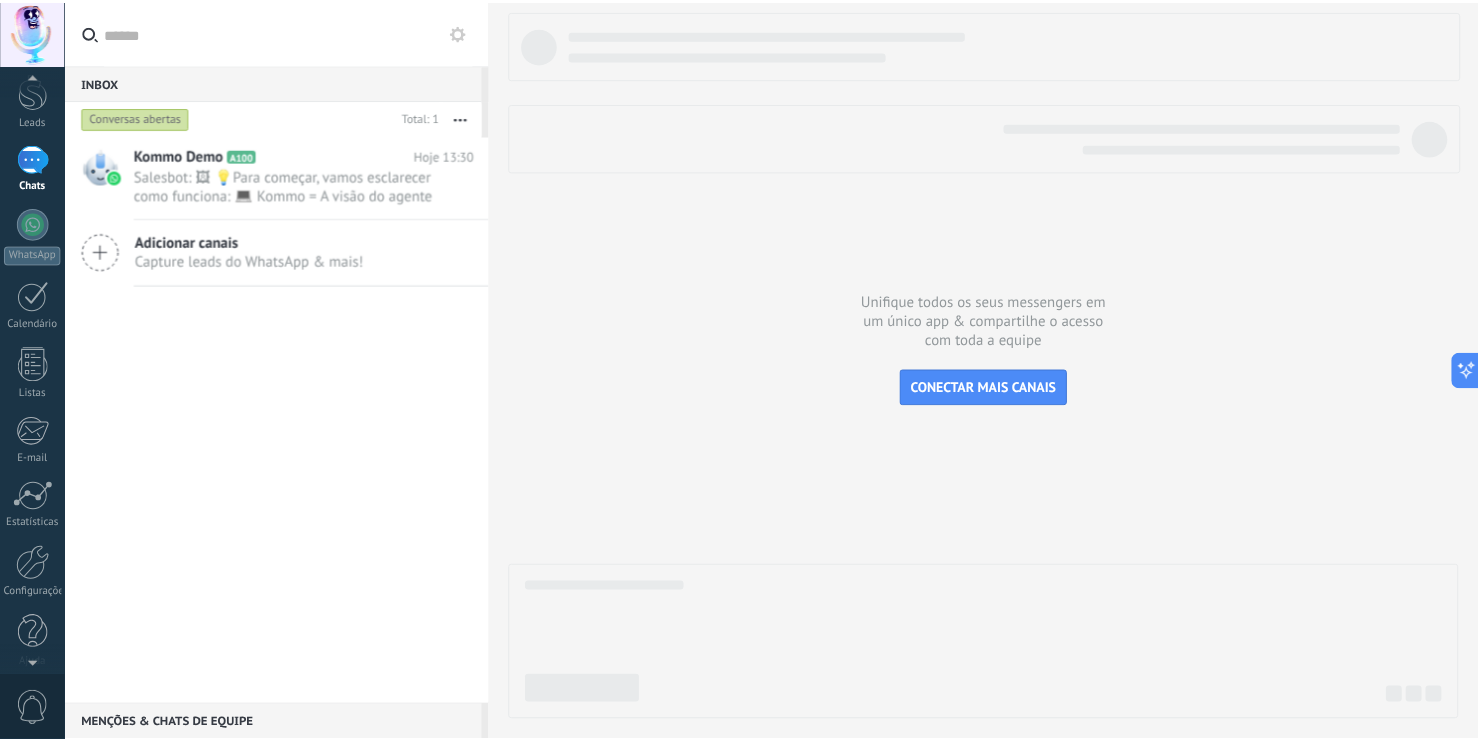 scroll, scrollTop: 88, scrollLeft: 0, axis: vertical 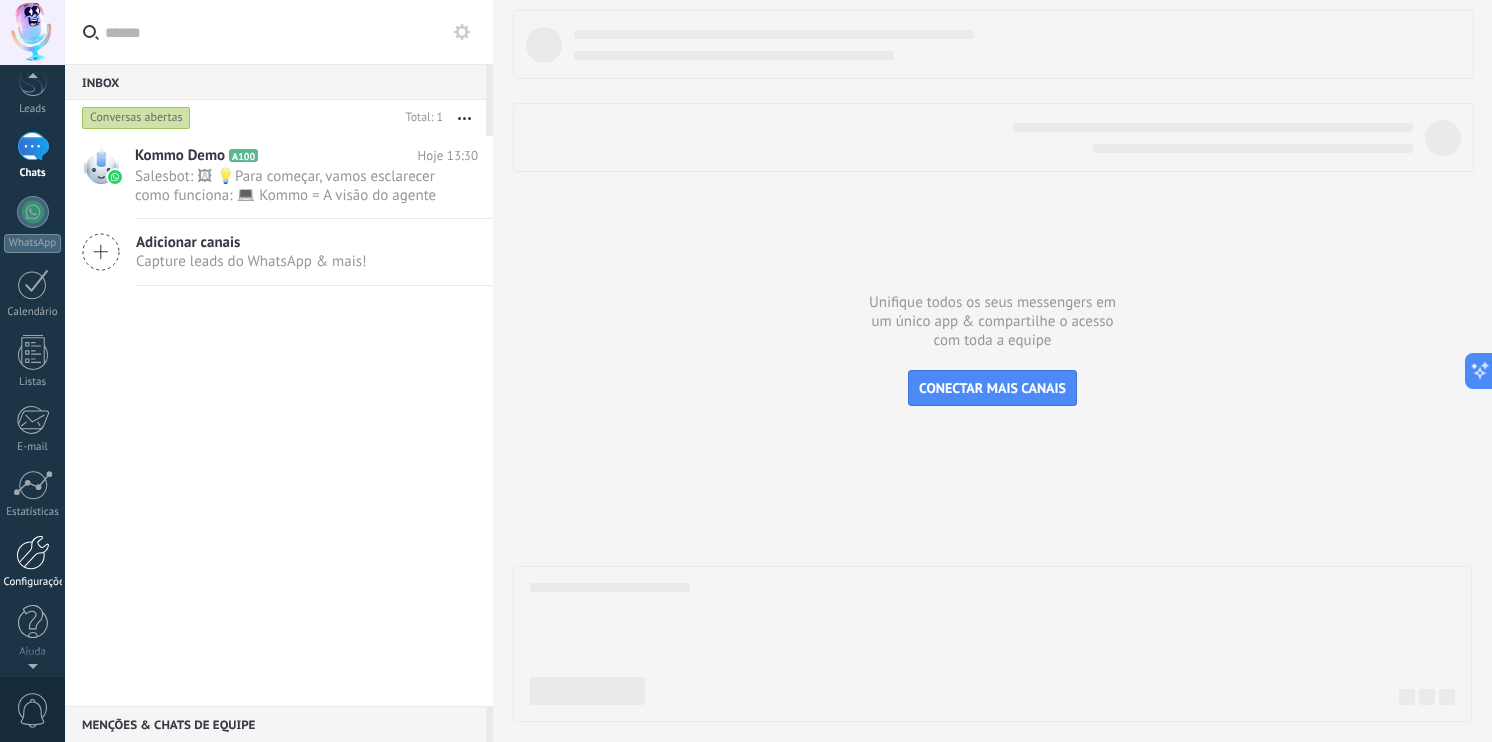 click at bounding box center (33, 552) 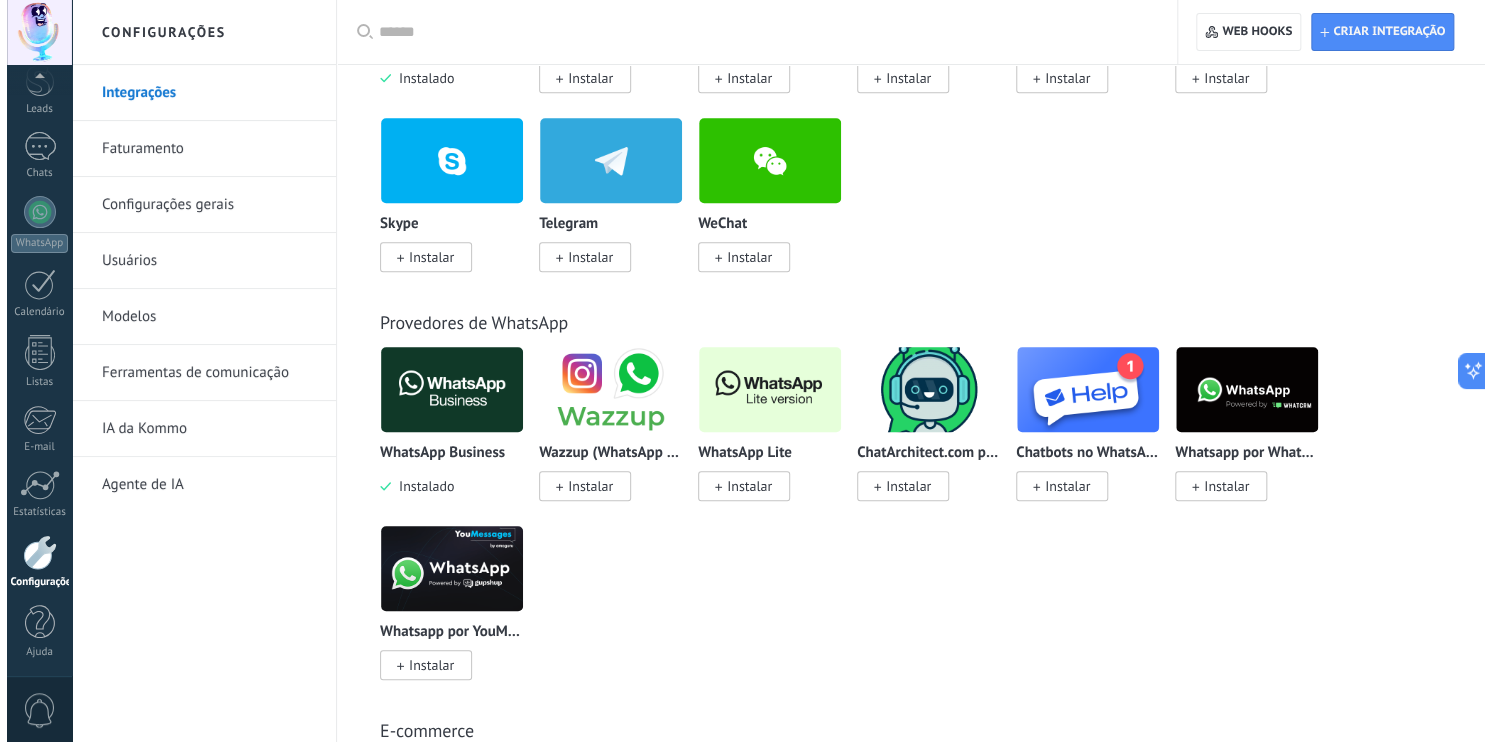 scroll, scrollTop: 600, scrollLeft: 0, axis: vertical 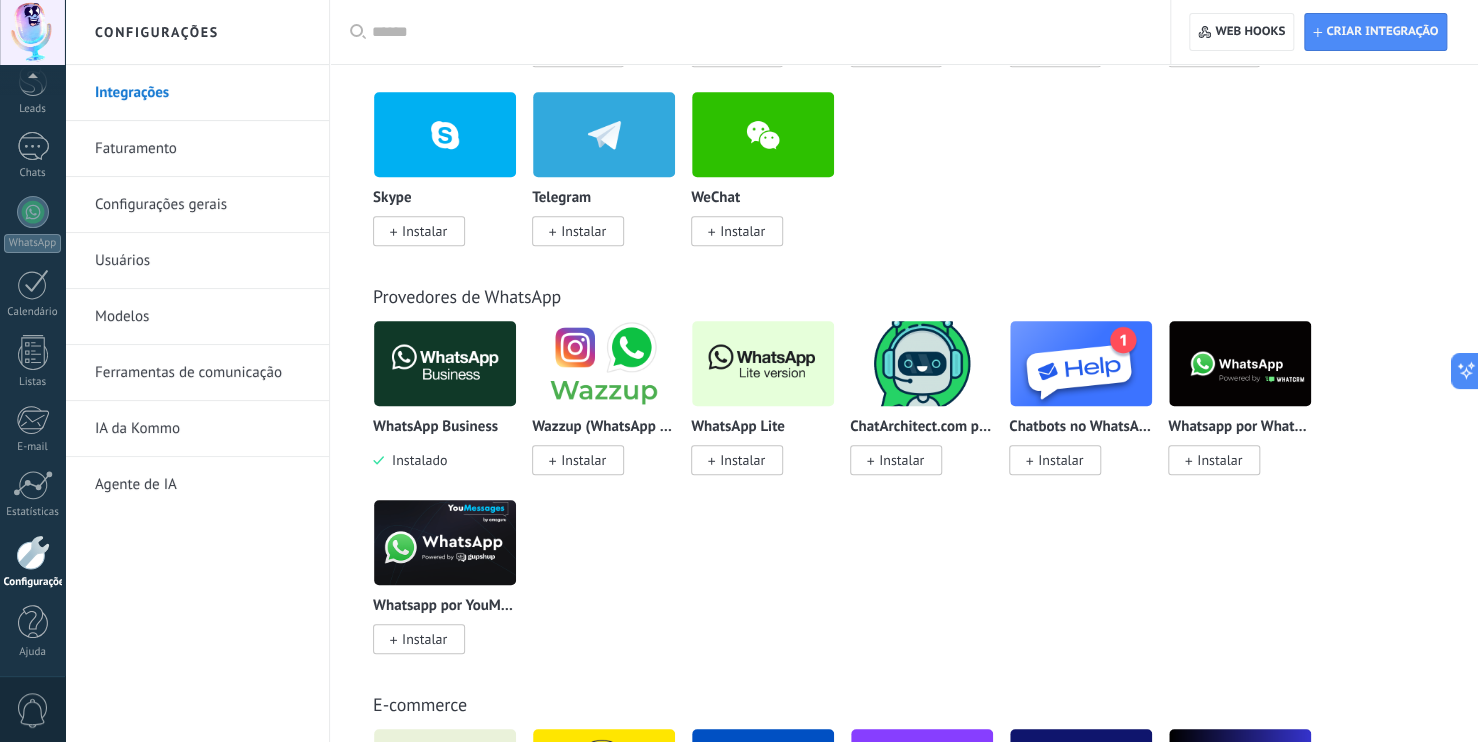 click on "Instalar" at bounding box center [583, 460] 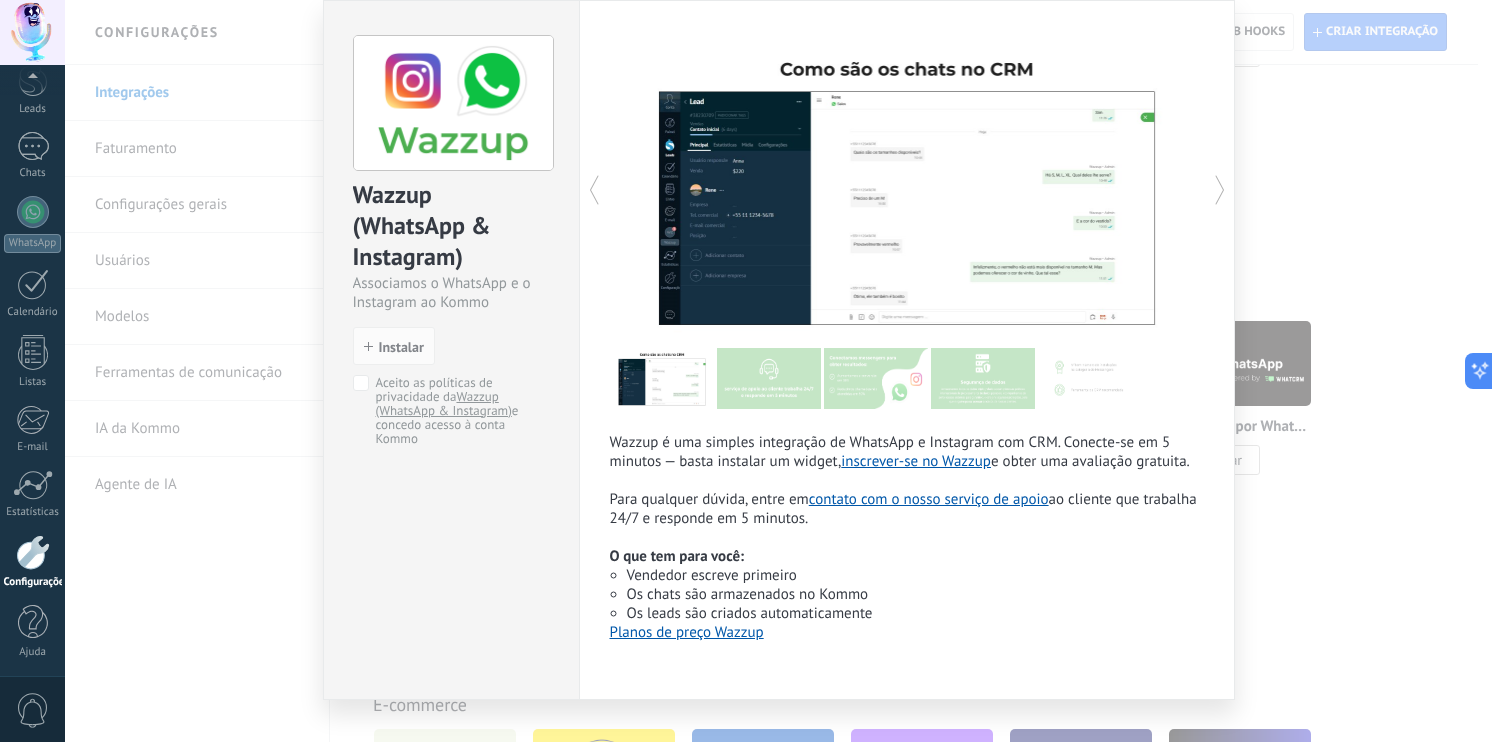scroll, scrollTop: 99, scrollLeft: 0, axis: vertical 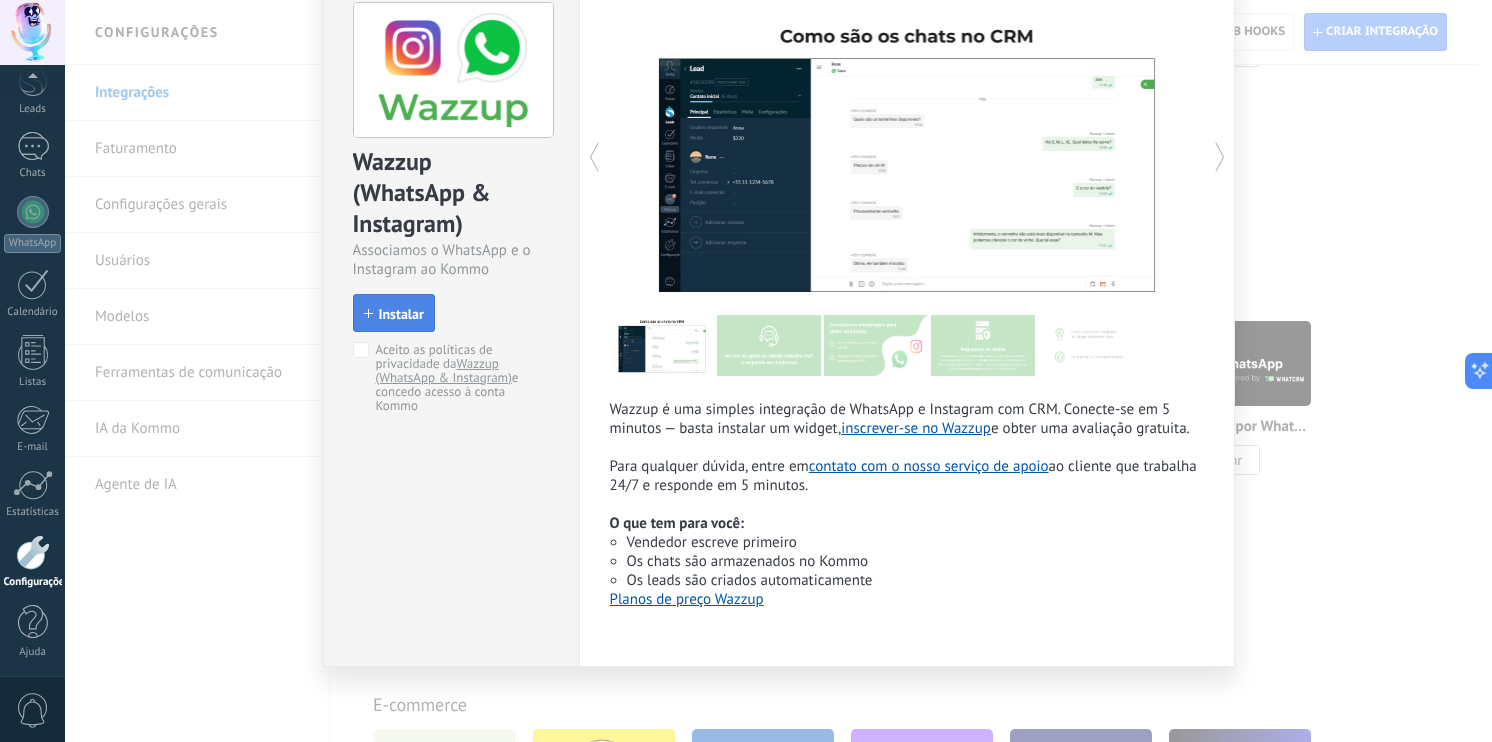click on "Instalar" at bounding box center (394, 314) 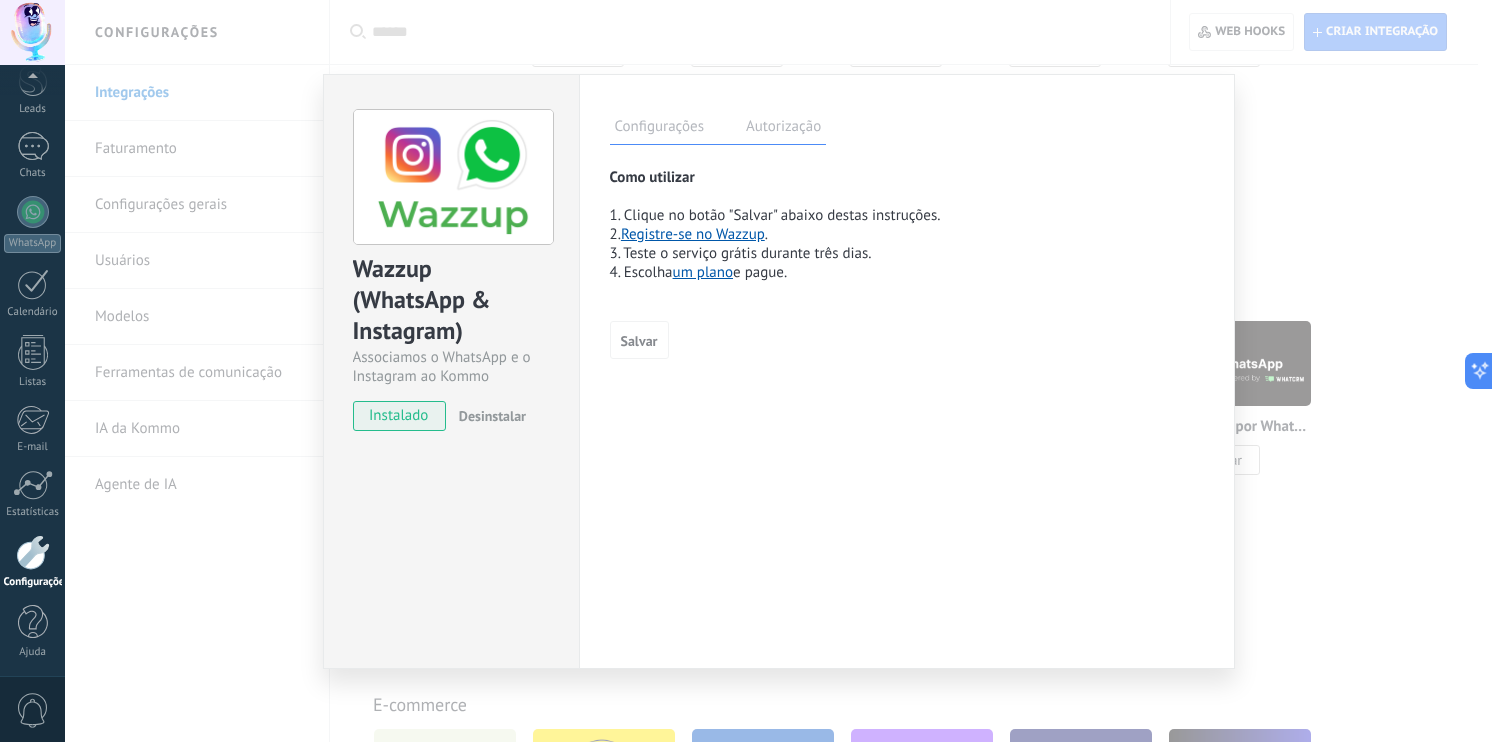 scroll, scrollTop: 0, scrollLeft: 0, axis: both 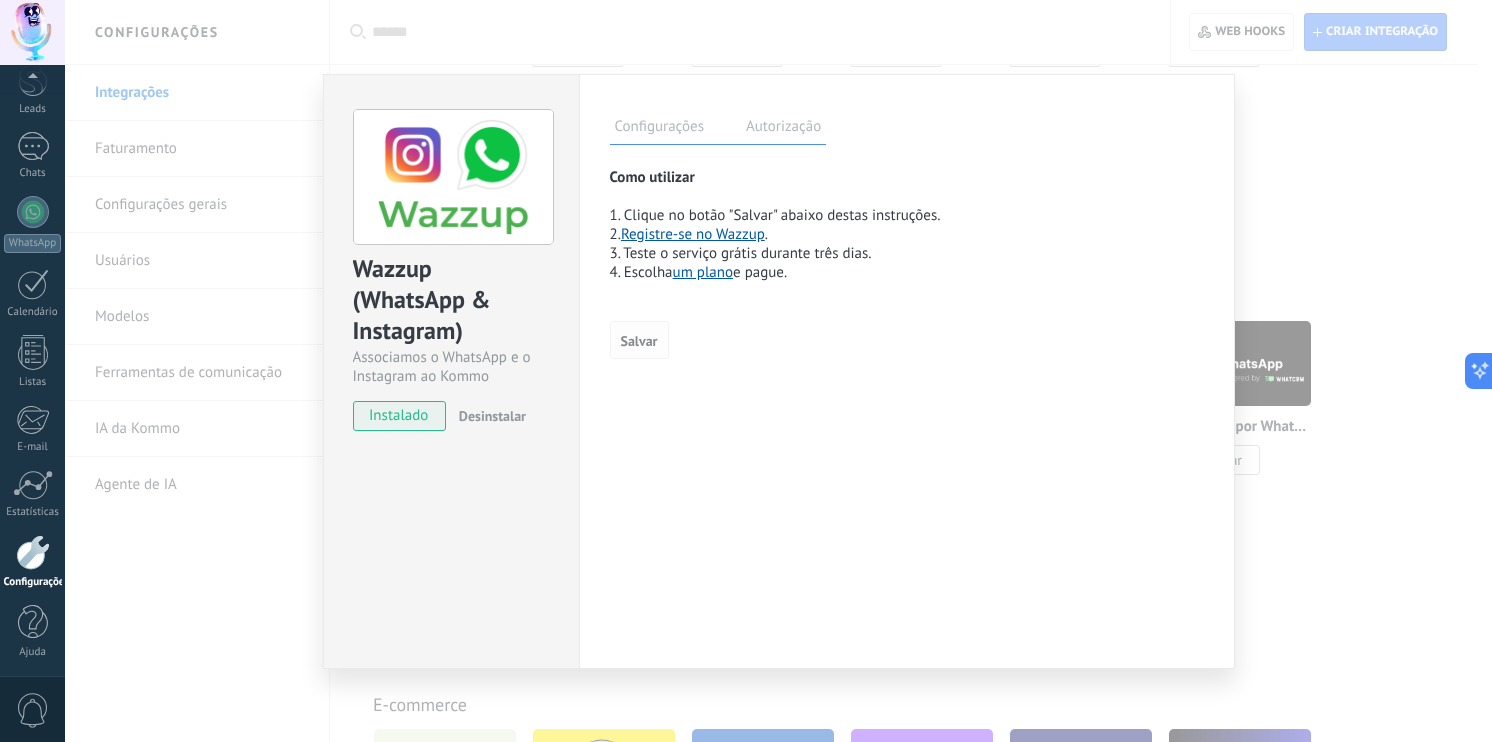 click on "Salvar" at bounding box center (639, 341) 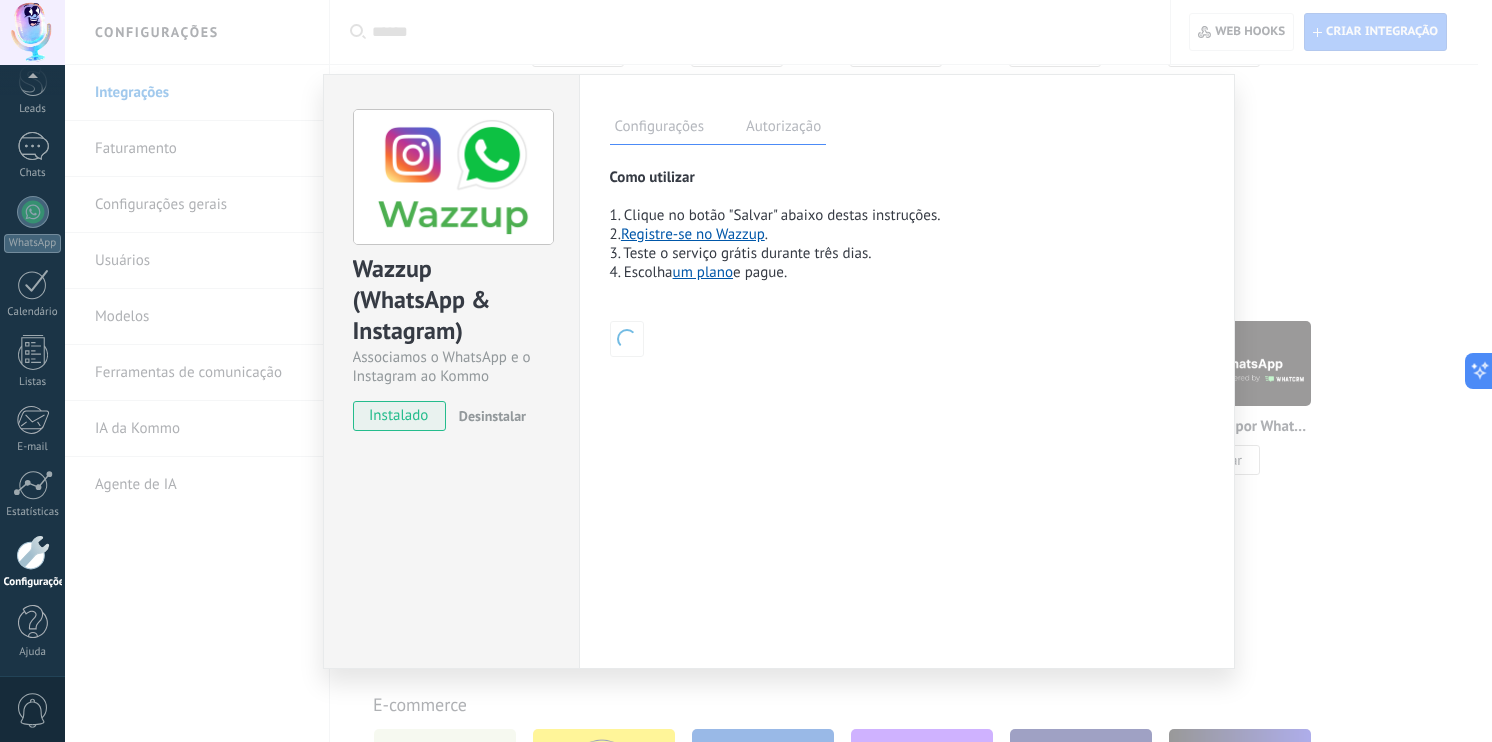 click on "um plano" at bounding box center (703, 272) 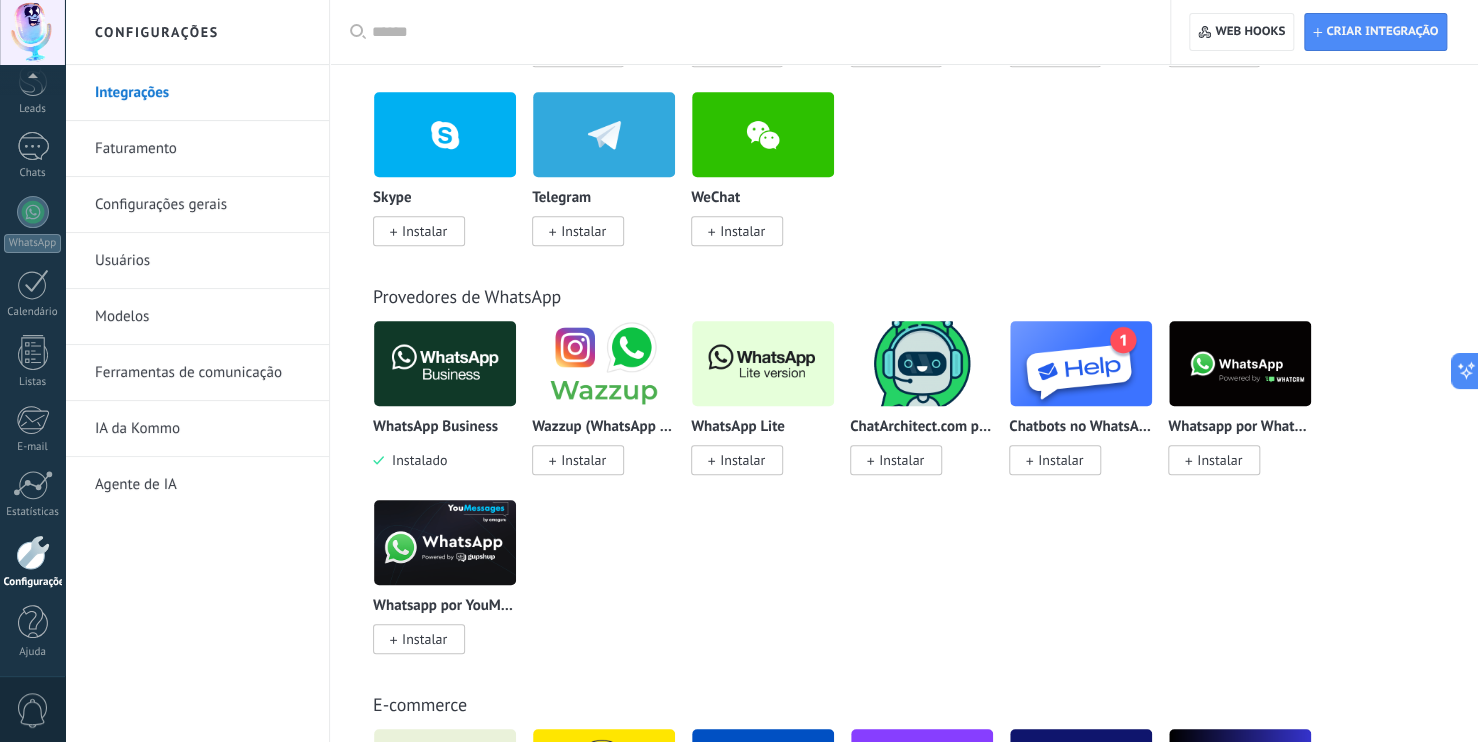click at bounding box center (763, 363) 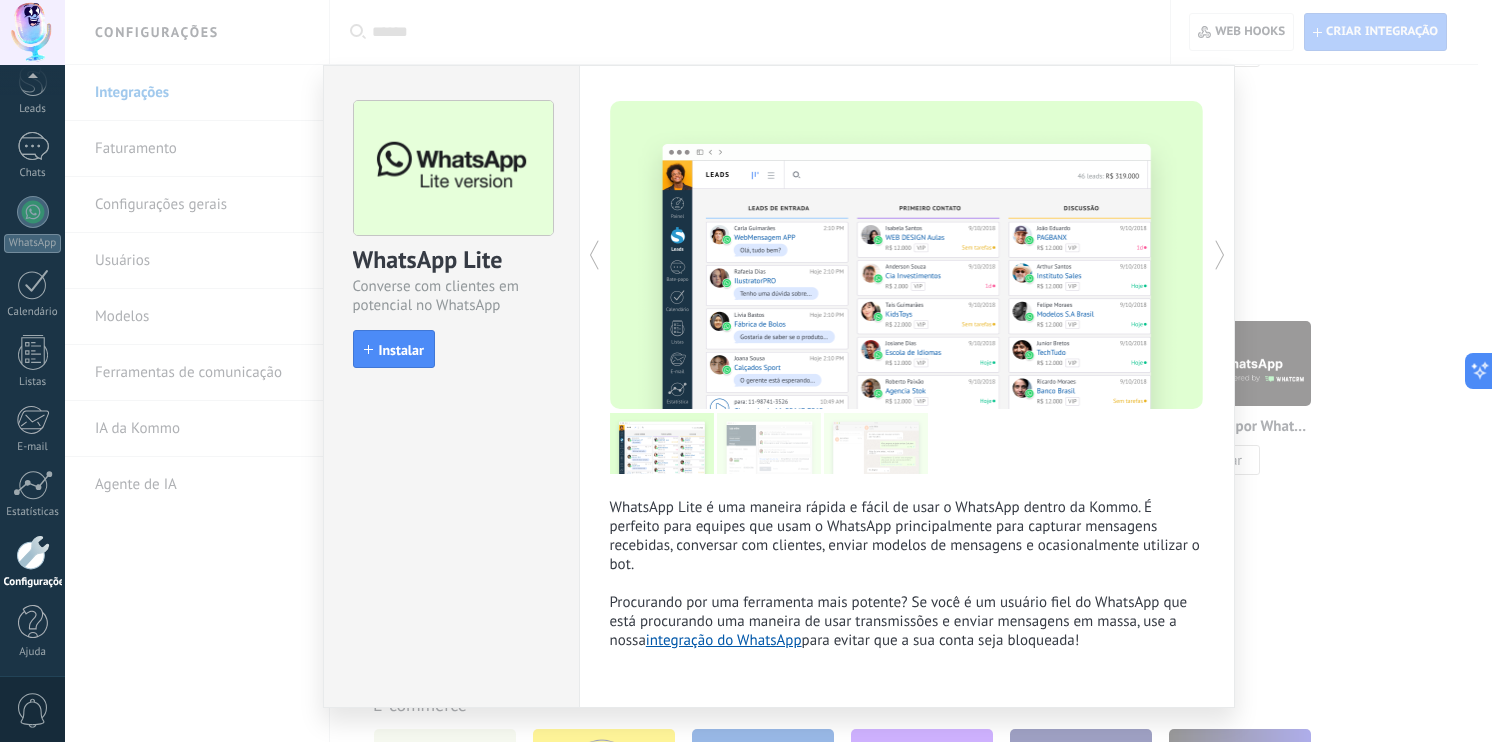 scroll, scrollTop: 41, scrollLeft: 0, axis: vertical 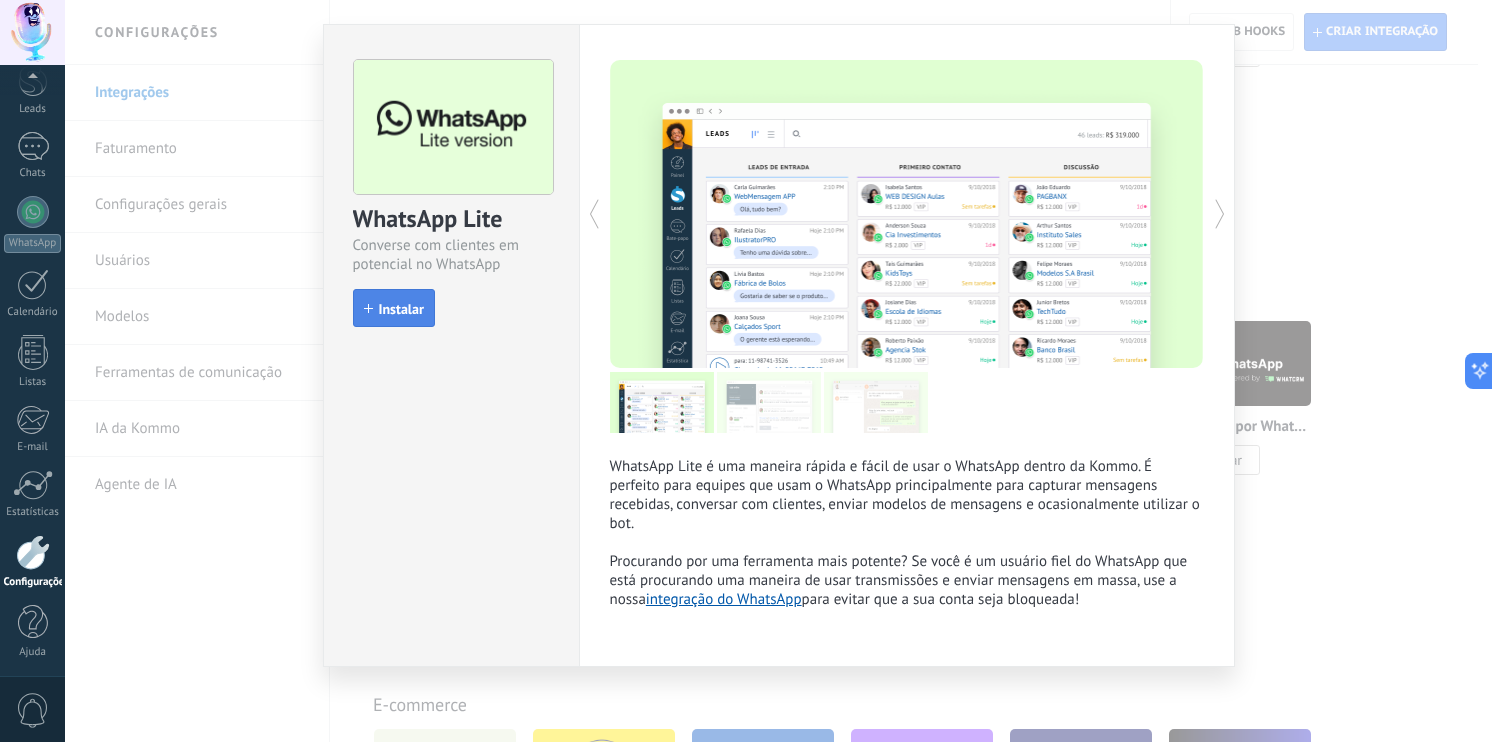 click on "Instalar" at bounding box center (401, 309) 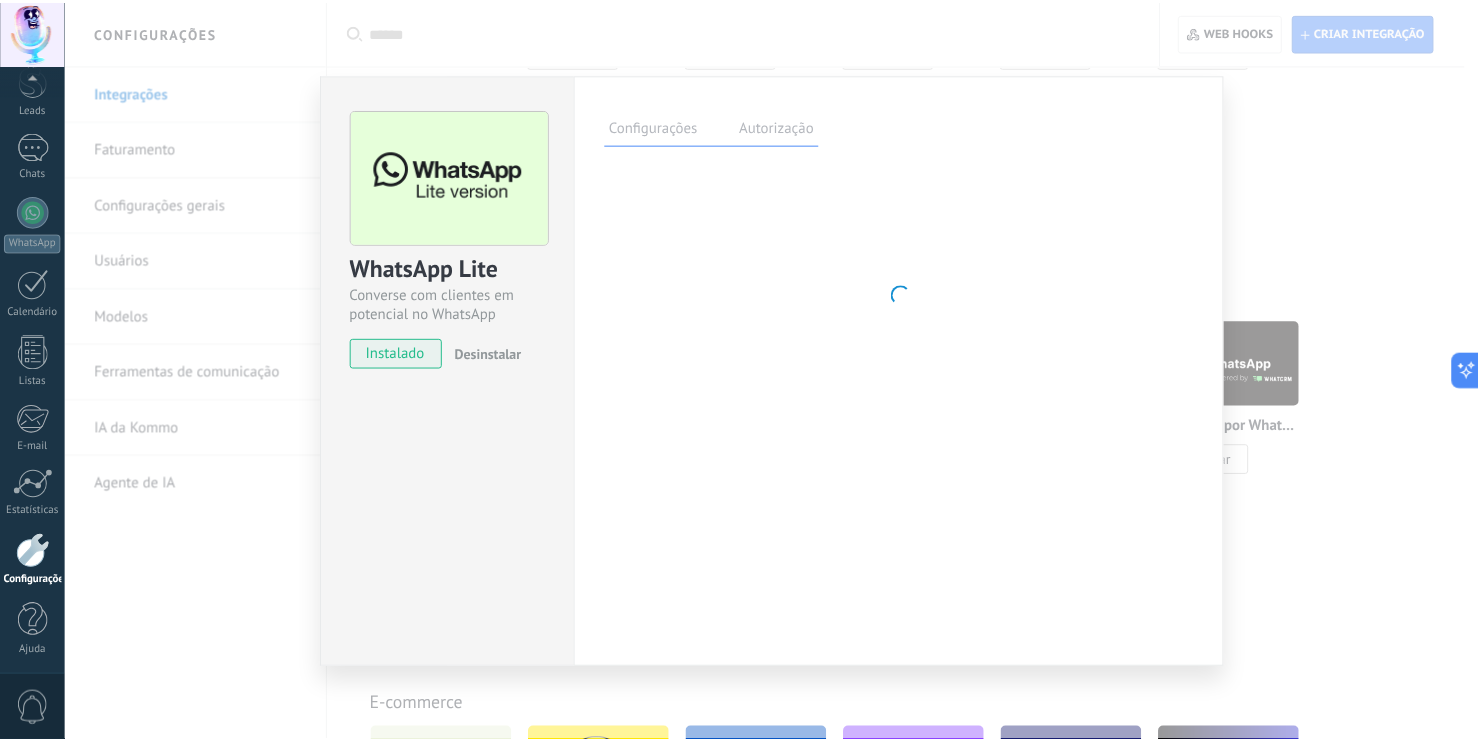 scroll, scrollTop: 0, scrollLeft: 0, axis: both 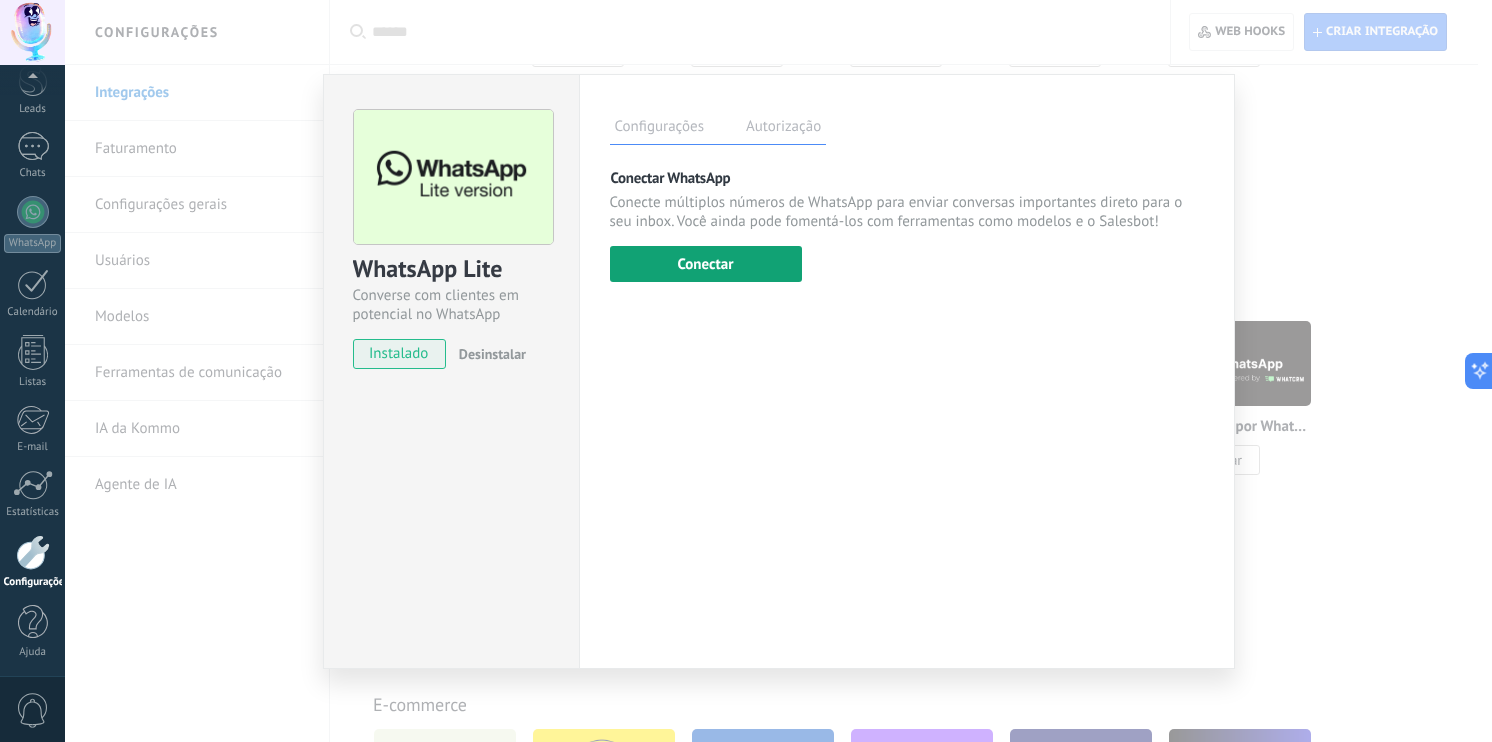 click on "Conectar" at bounding box center (706, 264) 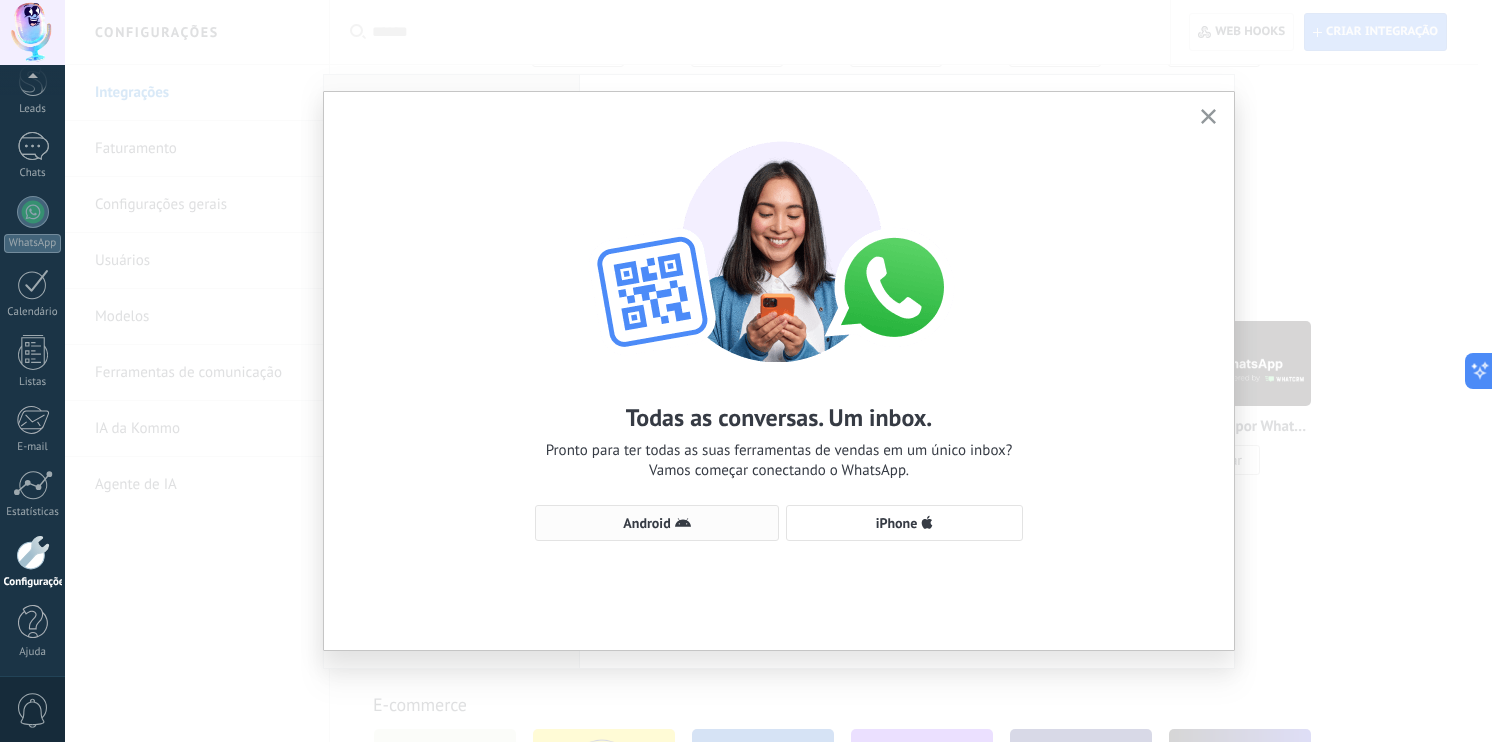 click on "Android" at bounding box center (657, 523) 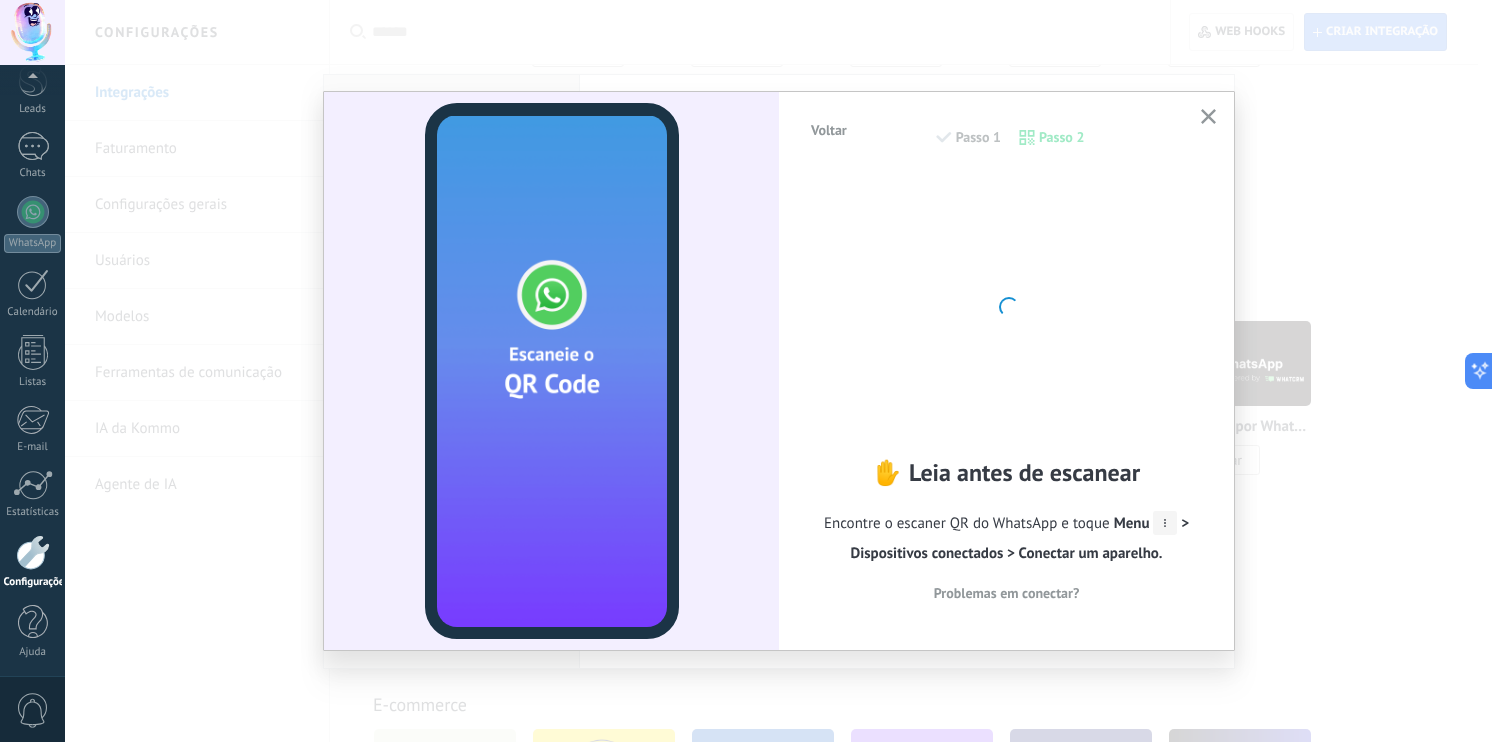 click at bounding box center (1208, 117) 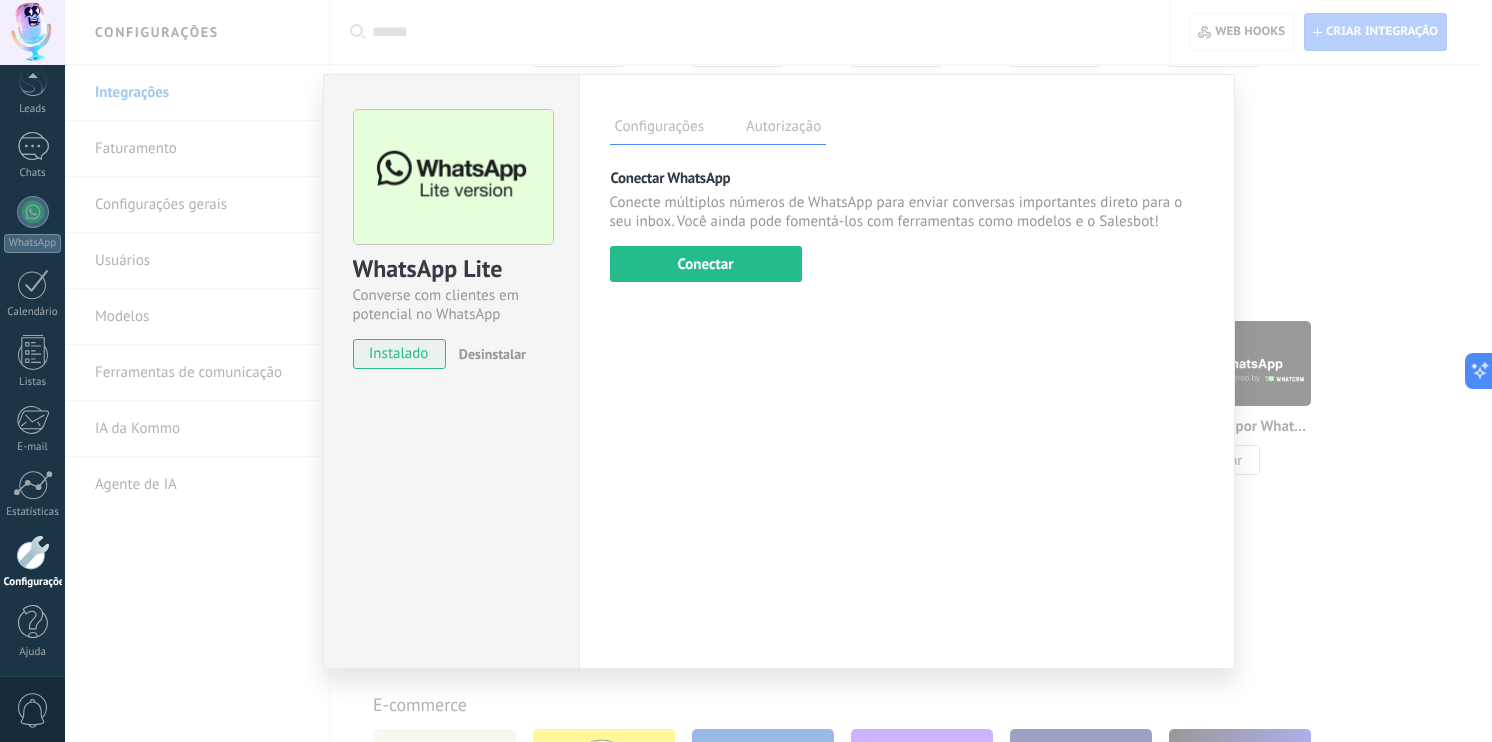 click on "WhatsApp Lite Converse com clientes em potencial no WhatsApp instalado Desinstalar Configurações Autorização Esta aba registra os usuários que permitiram acesso à esta conta. Se você quiser remover a possibilidade de um usuário de enviar solicitações para a conta em relação a esta integração, você pode revogar o acesso. Se o acesso de todos os usuários for revogado, a integração parará de funcionar. Este app está instalado, mas ninguém concedeu acesso ainda. Mais de 2 bilhões de pessoas usam ativamente o WhatsApp para se conectar com amigos, familiares e empresas. Essa integração adiciona o app de mensagem mais popular ao seu arsenal de comunicação: capture automaticamente leads em mensagens recebidas, compartilhe o acesso de bate-papo com toda a equipe e aprimore tudo isso com as ferramentas integradas da Kommo, como o botão de engajamento e o Robô de vendas. Mais _:  Salvar Conectar WhatsApp Conectar" at bounding box center (778, 371) 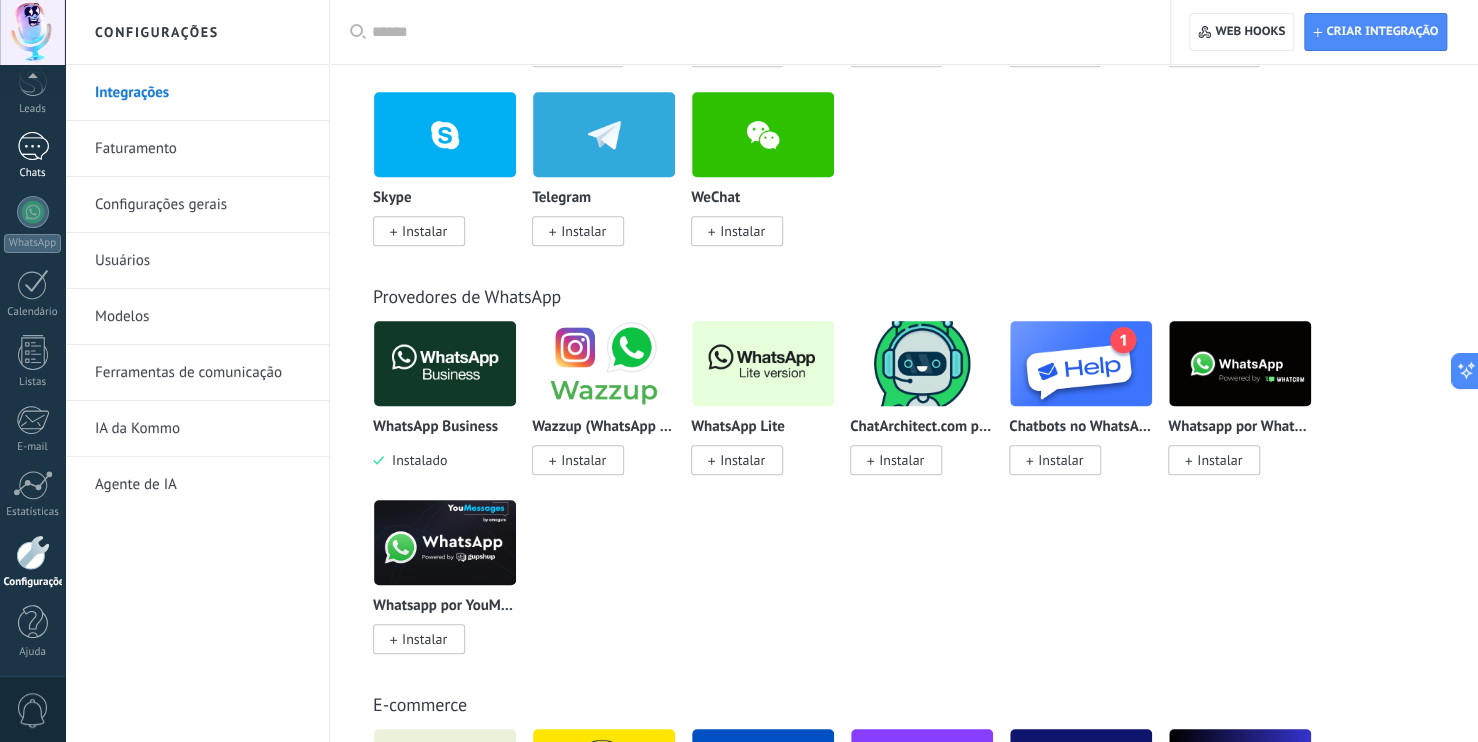 click on "1
Chats" at bounding box center [32, 156] 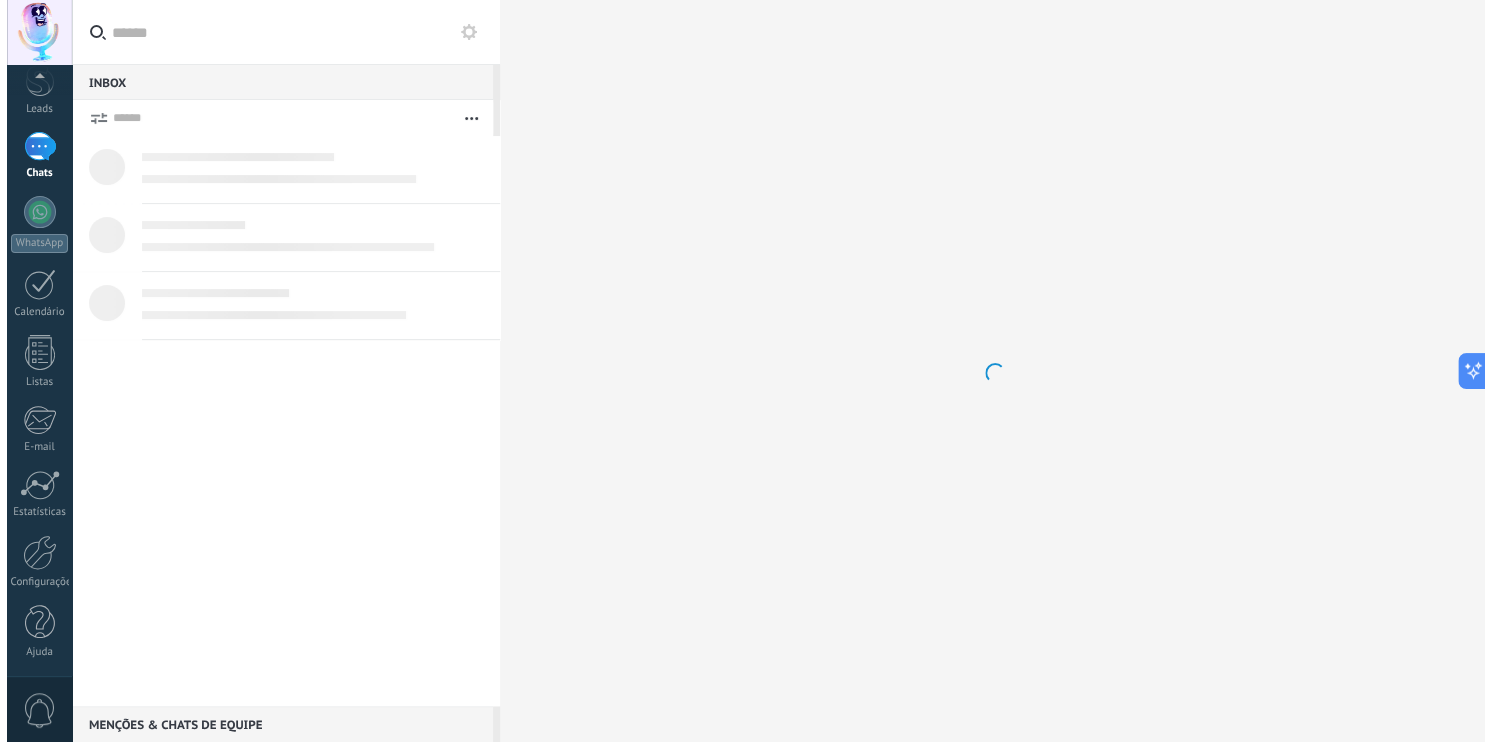 scroll, scrollTop: 0, scrollLeft: 0, axis: both 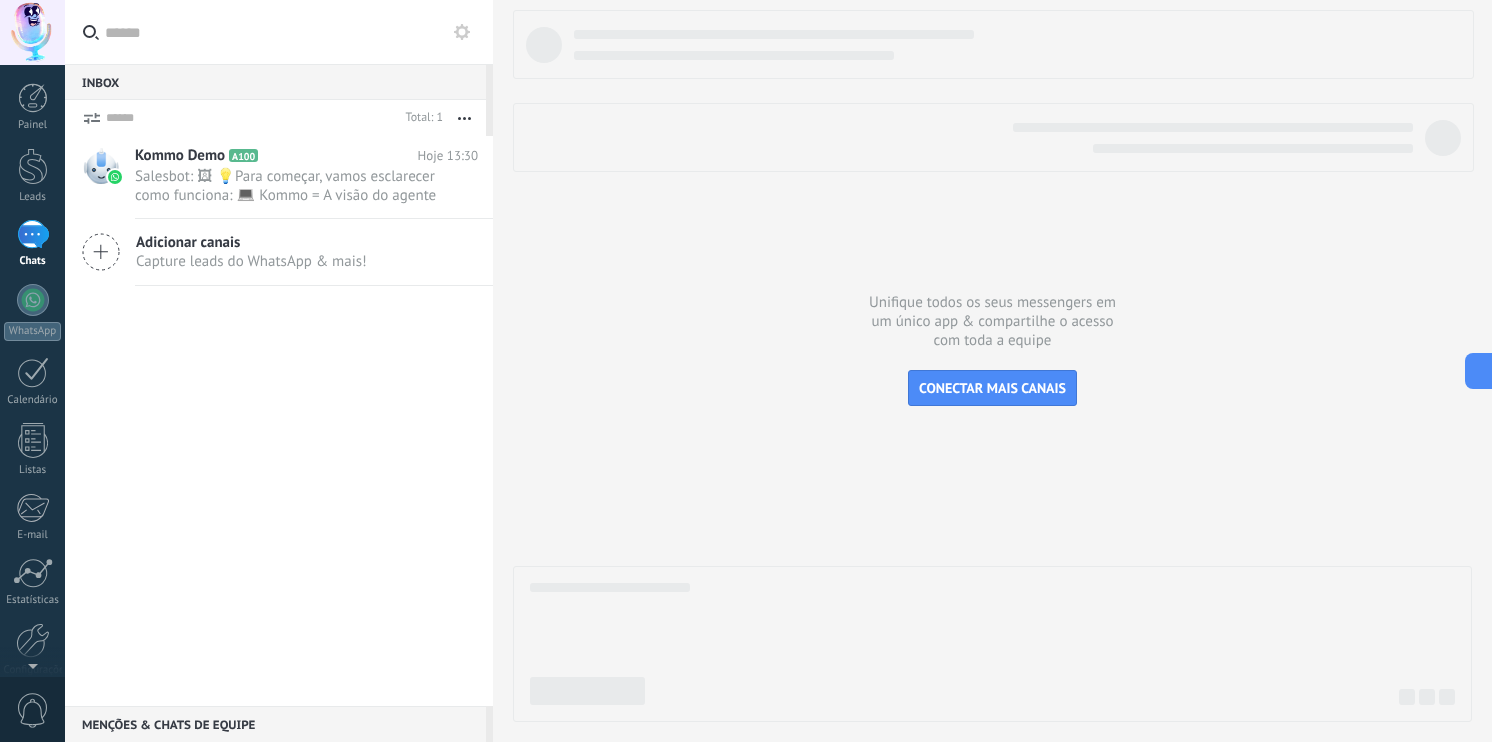 click at bounding box center [992, 366] 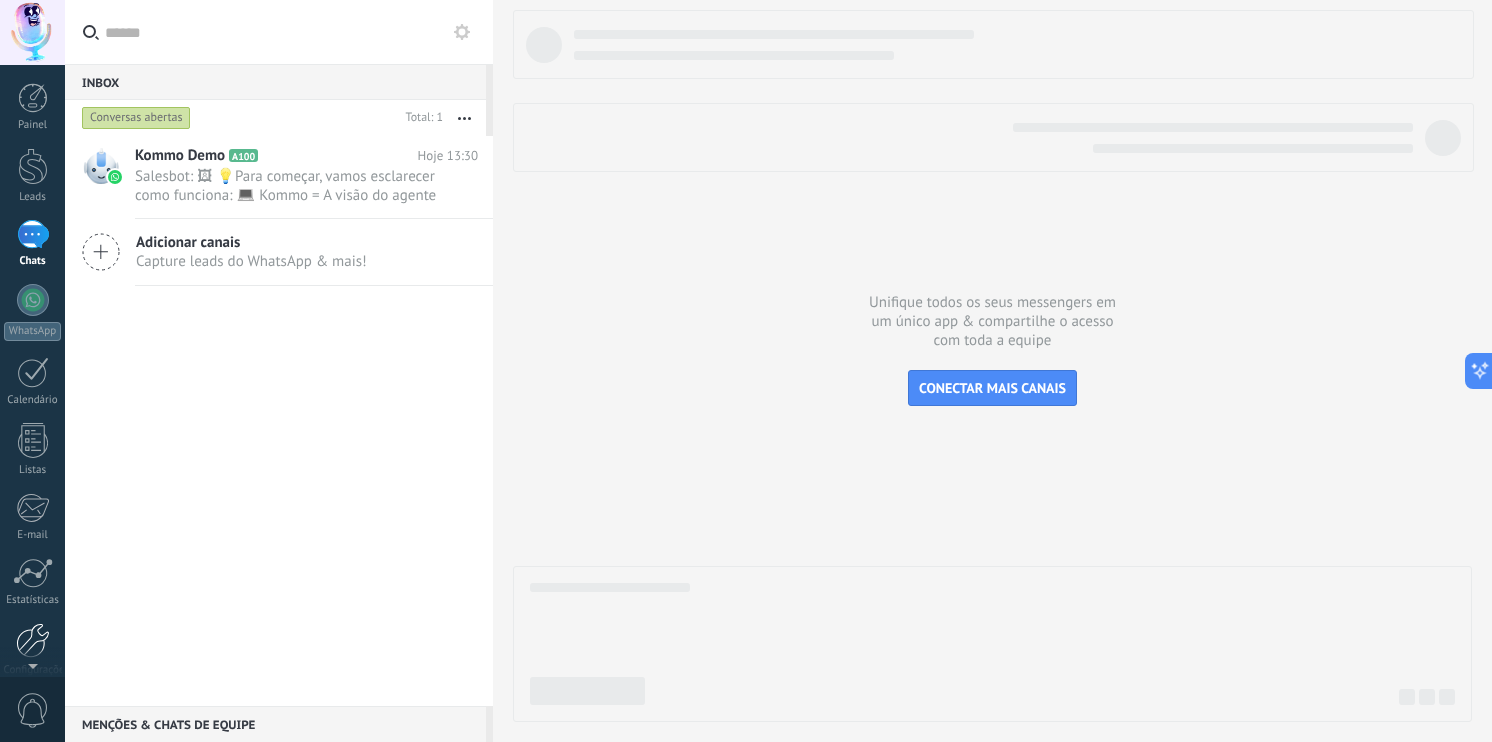 click at bounding box center [33, 640] 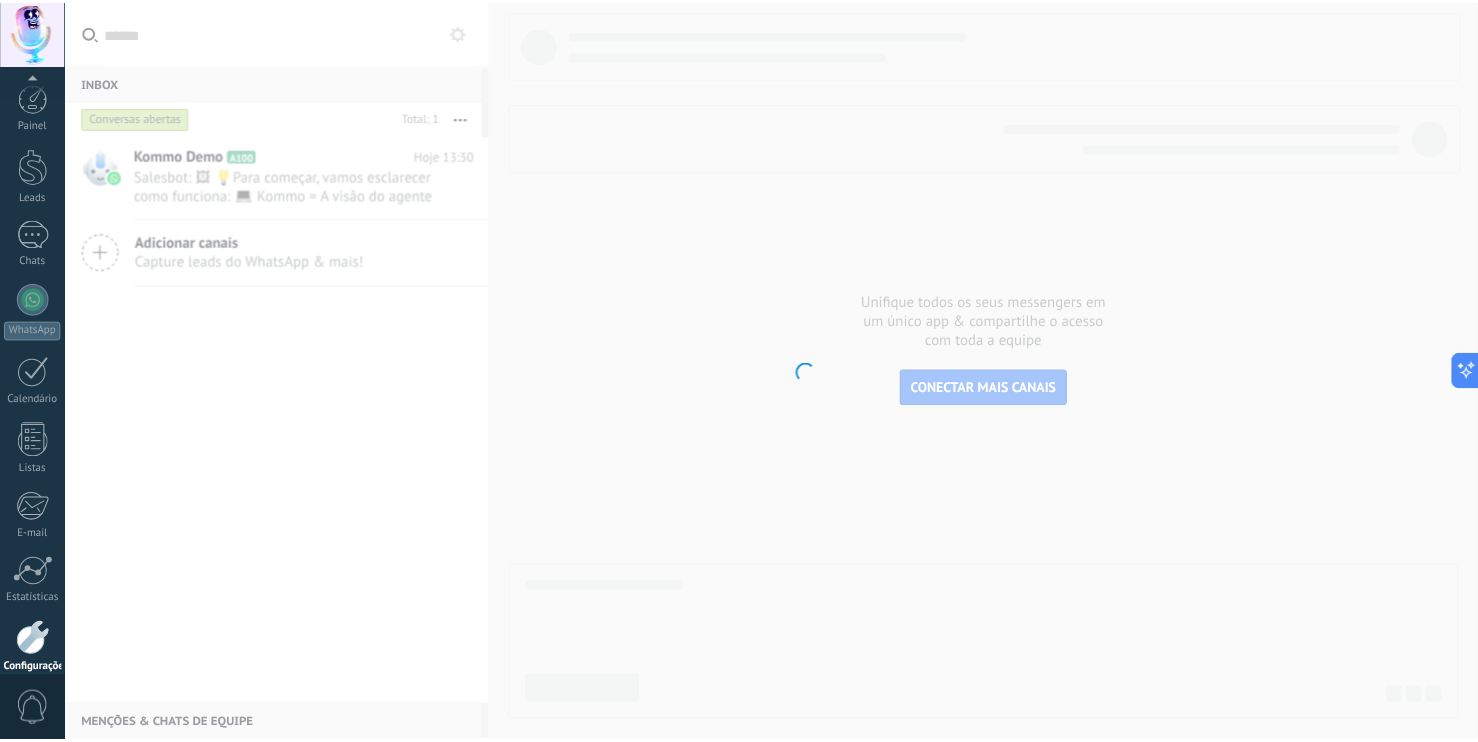 scroll, scrollTop: 88, scrollLeft: 0, axis: vertical 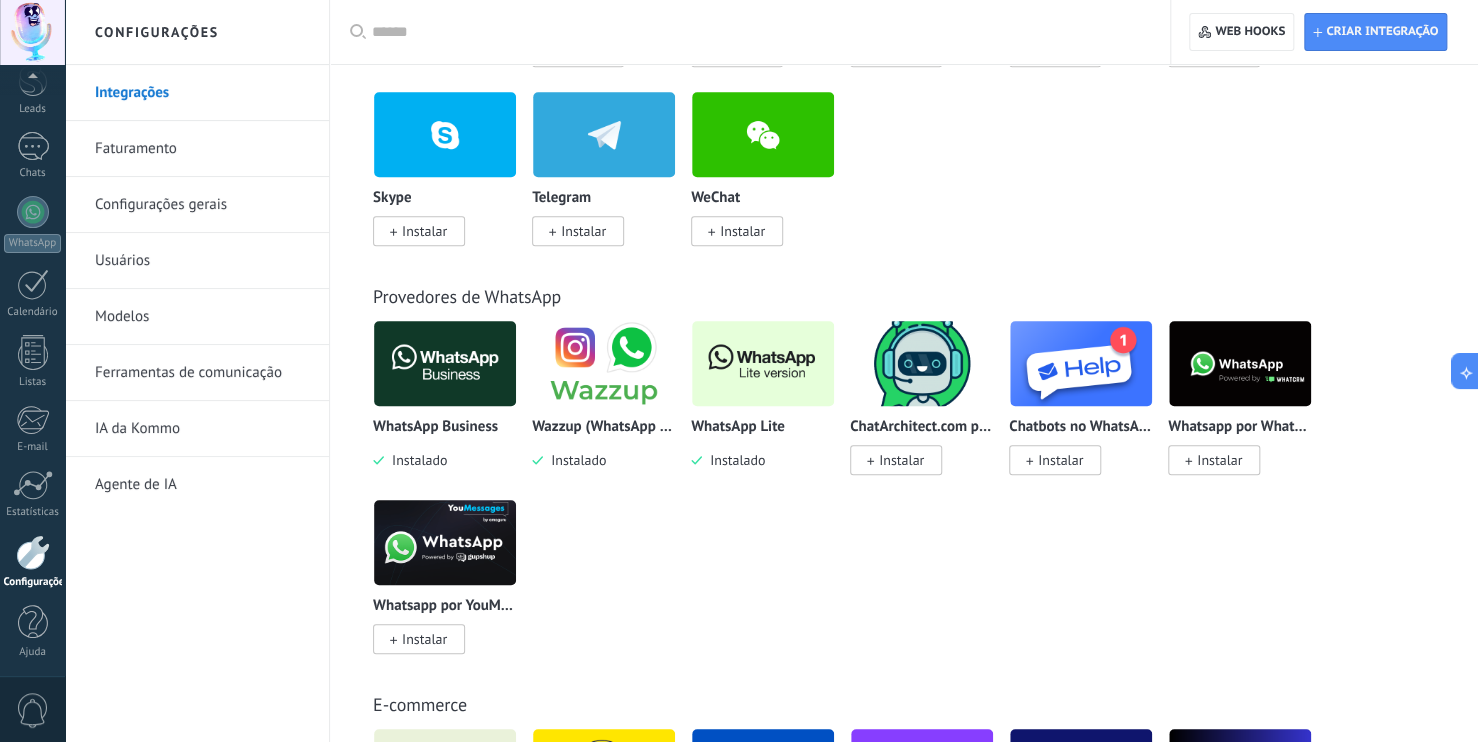 click on "WhatsApp Lite Instalado" at bounding box center (763, 395) 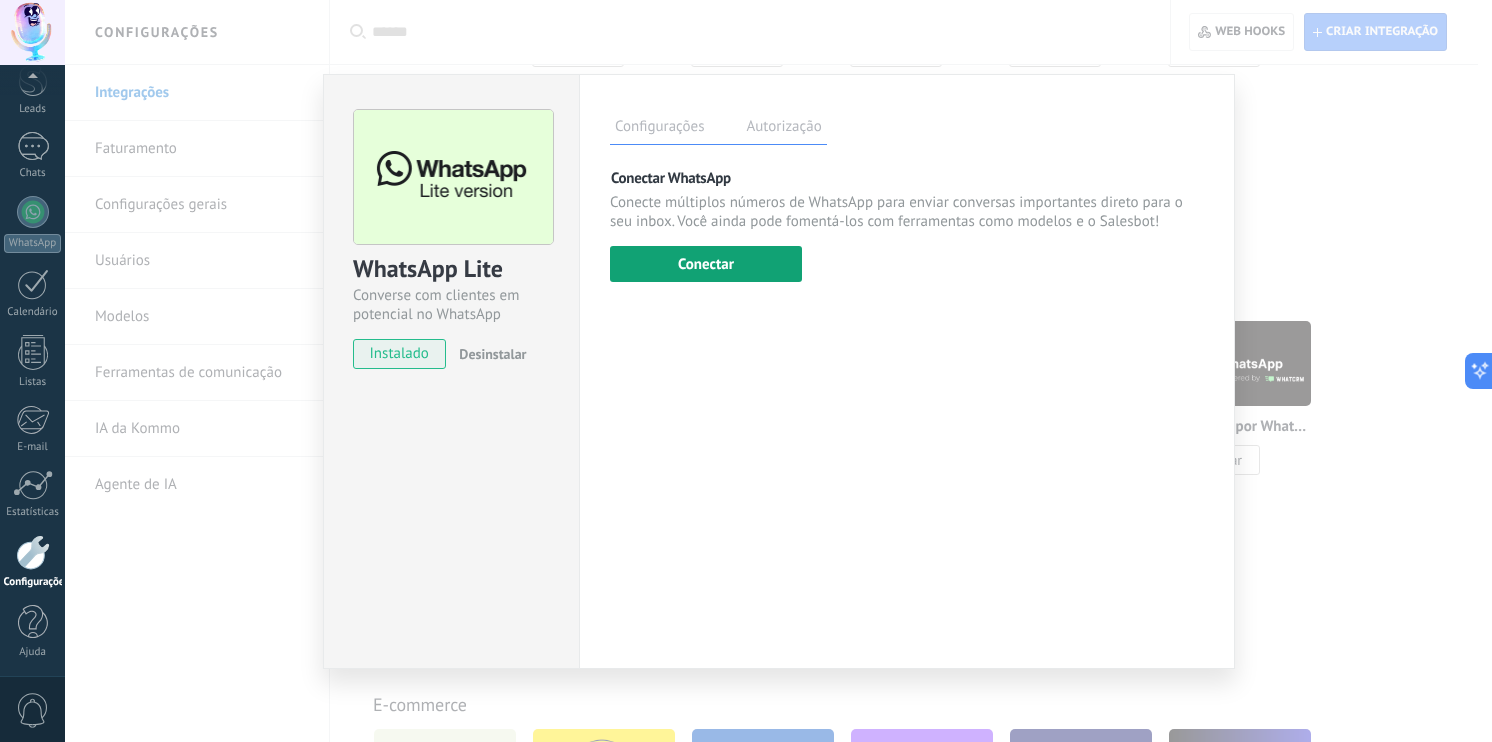 click on "Conectar" at bounding box center (706, 264) 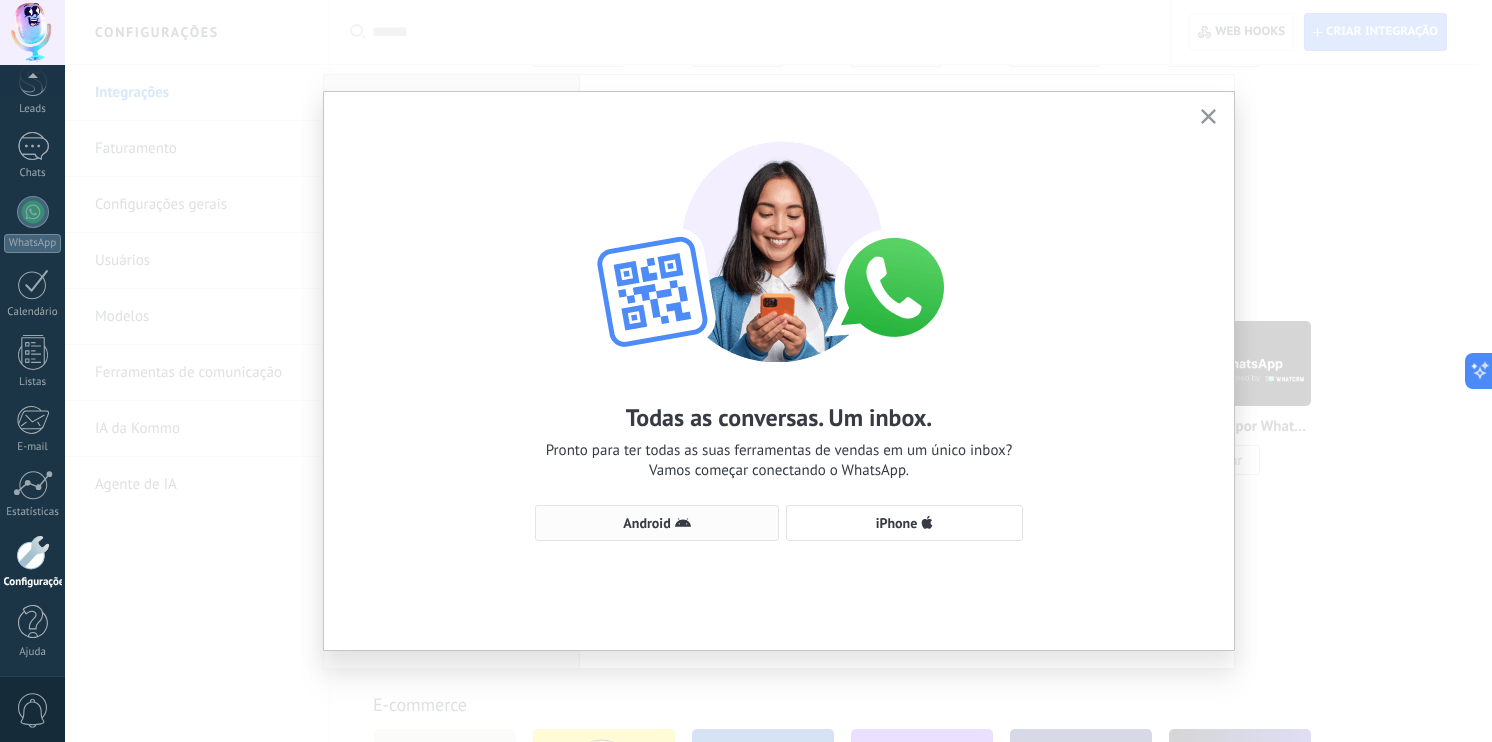 click on "Android" at bounding box center (657, 523) 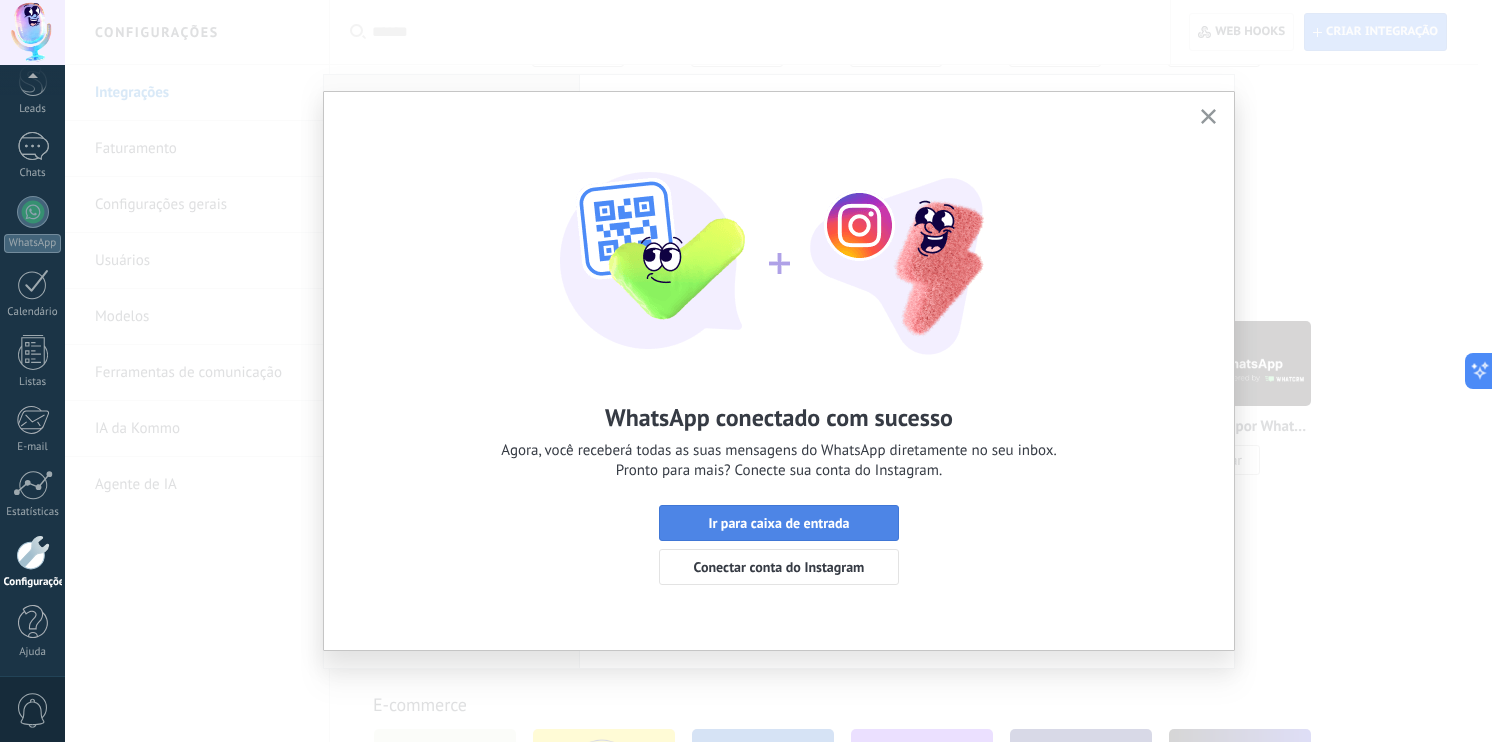 click on "Ir para caixa de entrada" at bounding box center [778, 523] 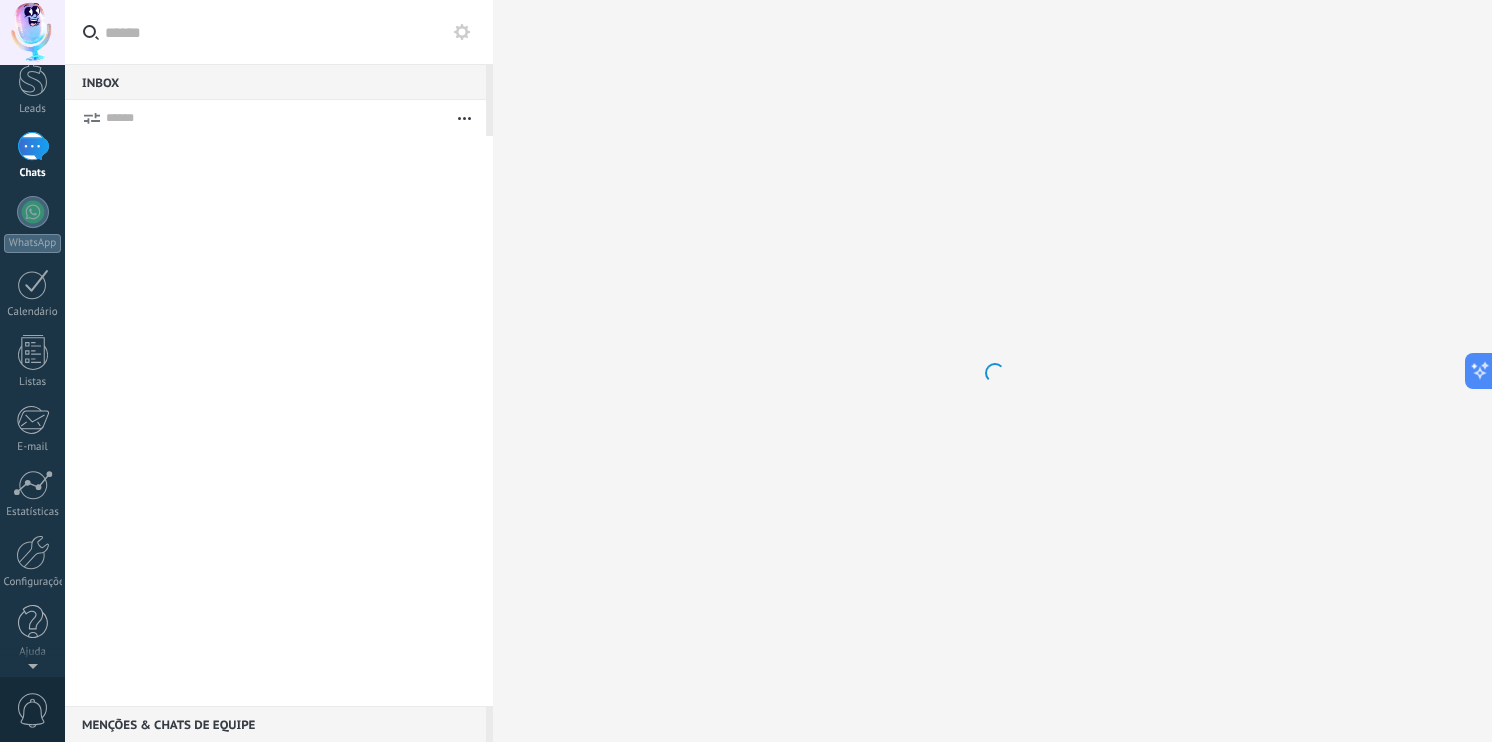 scroll, scrollTop: 0, scrollLeft: 0, axis: both 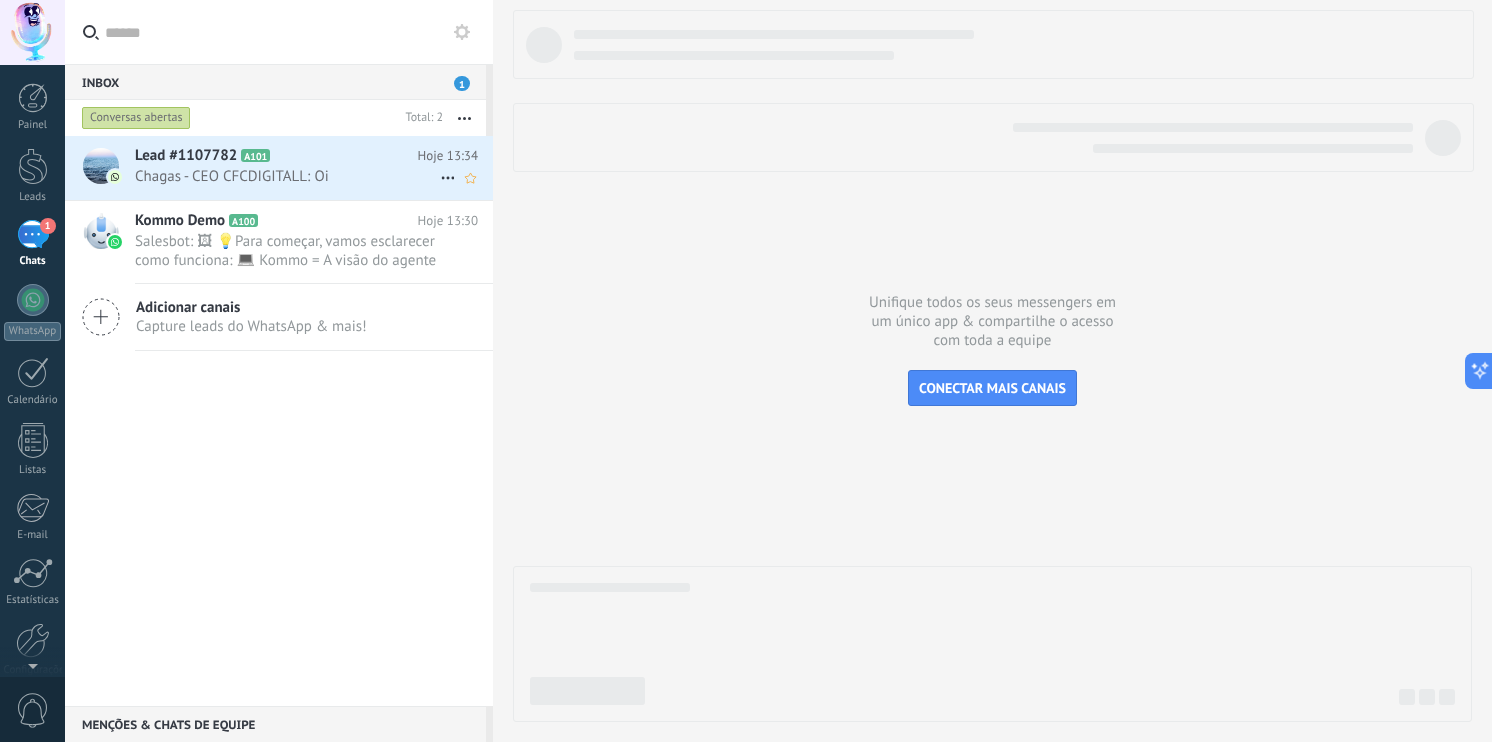 drag, startPoint x: 295, startPoint y: 167, endPoint x: 307, endPoint y: 179, distance: 16.970562 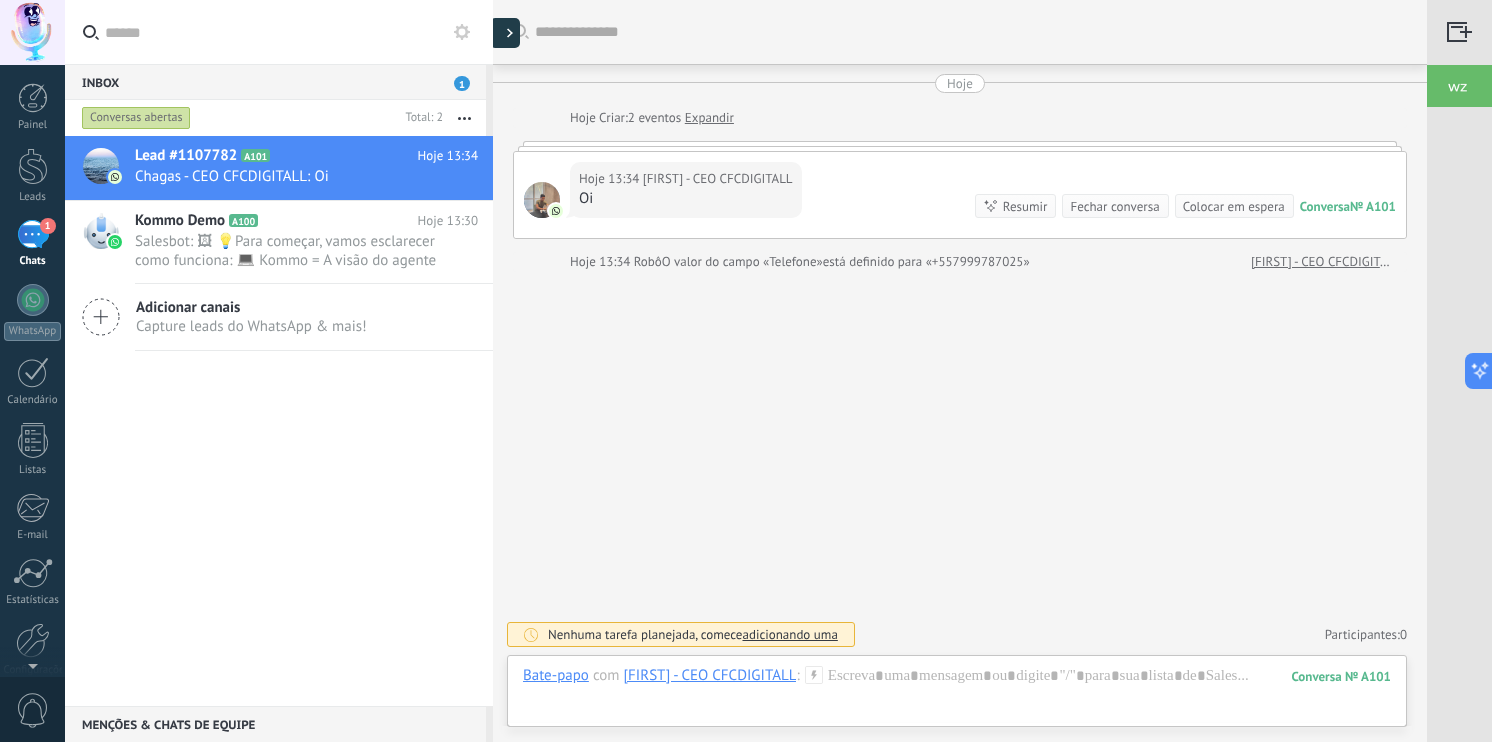 click at bounding box center (505, 33) 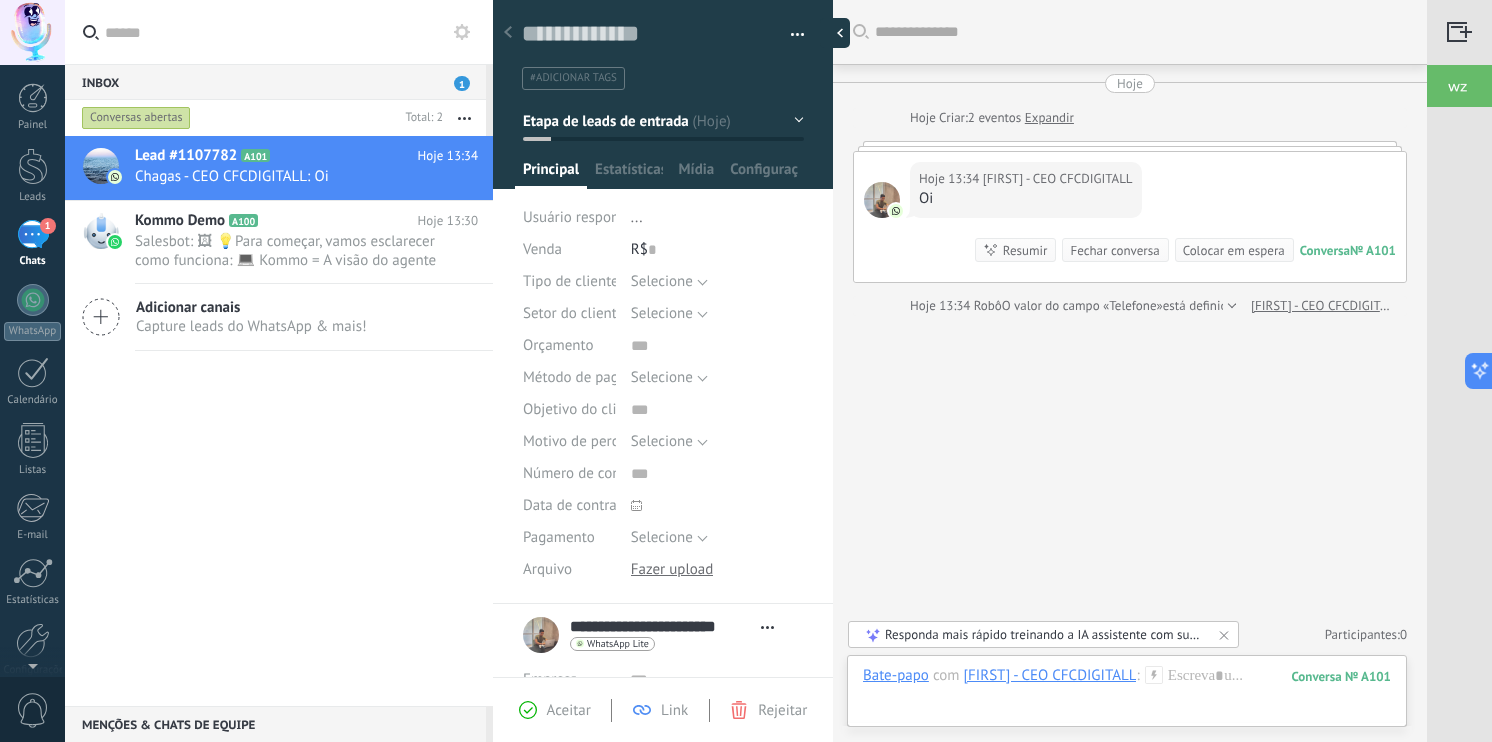scroll, scrollTop: 29, scrollLeft: 0, axis: vertical 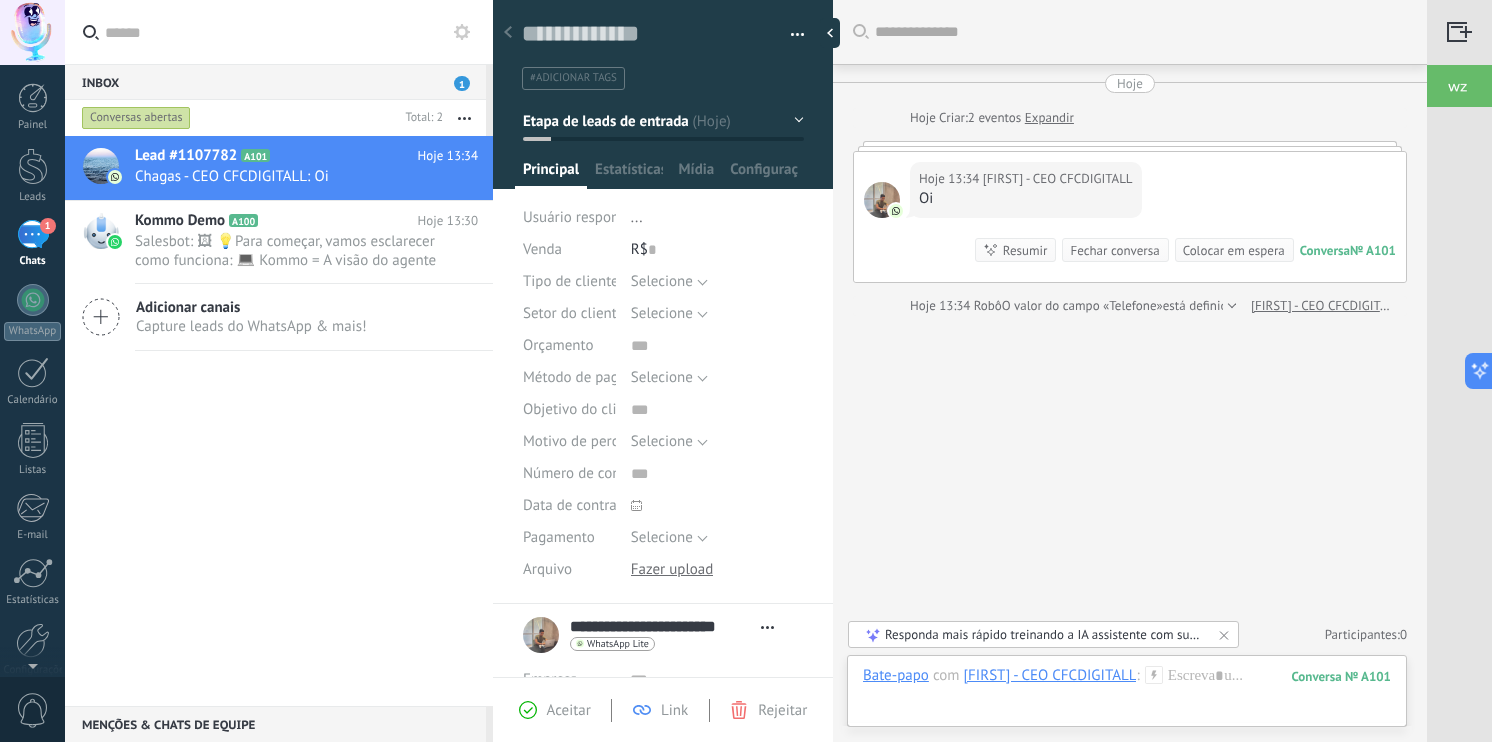 click on "Etapa de leads de entrada" at bounding box center (663, 121) 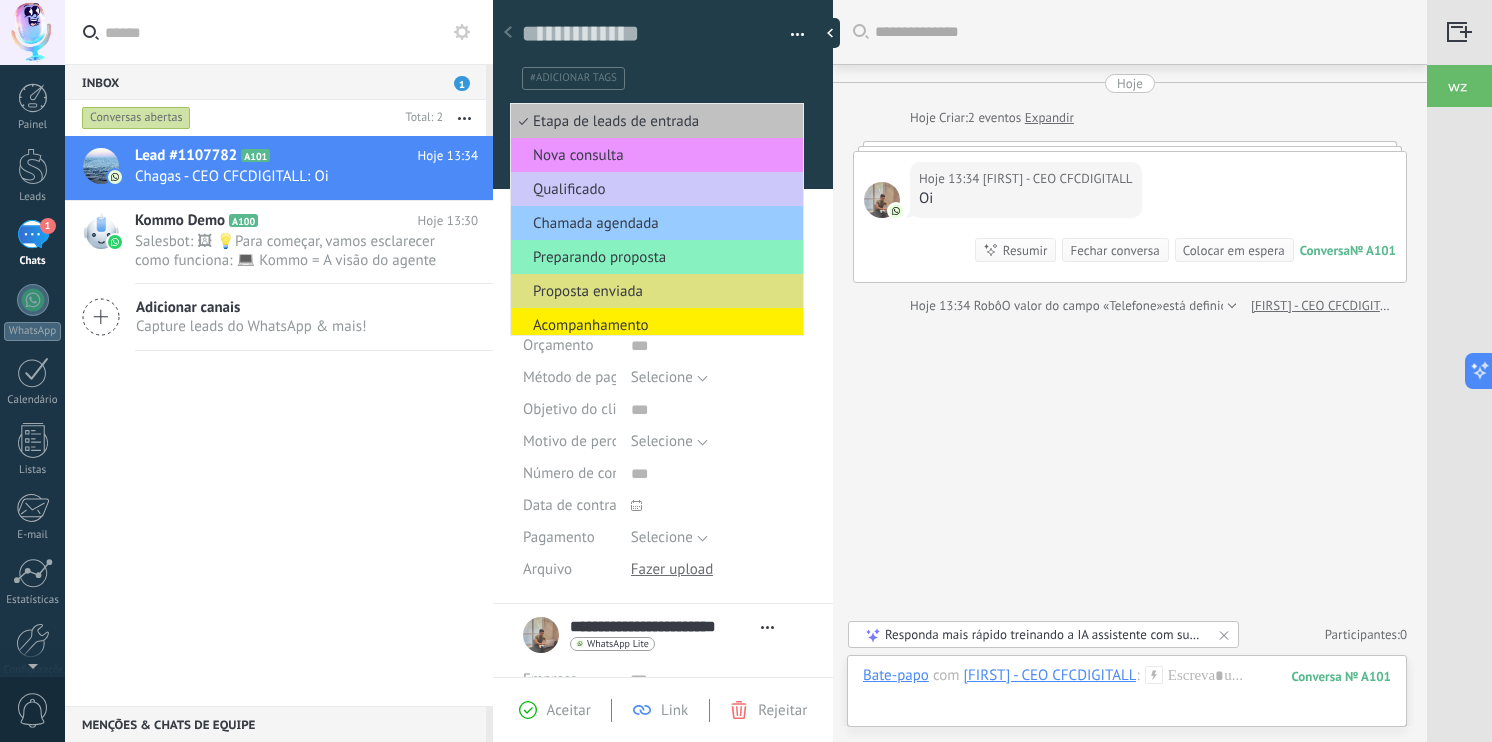 click on "#adicionar tags" at bounding box center (659, 78) 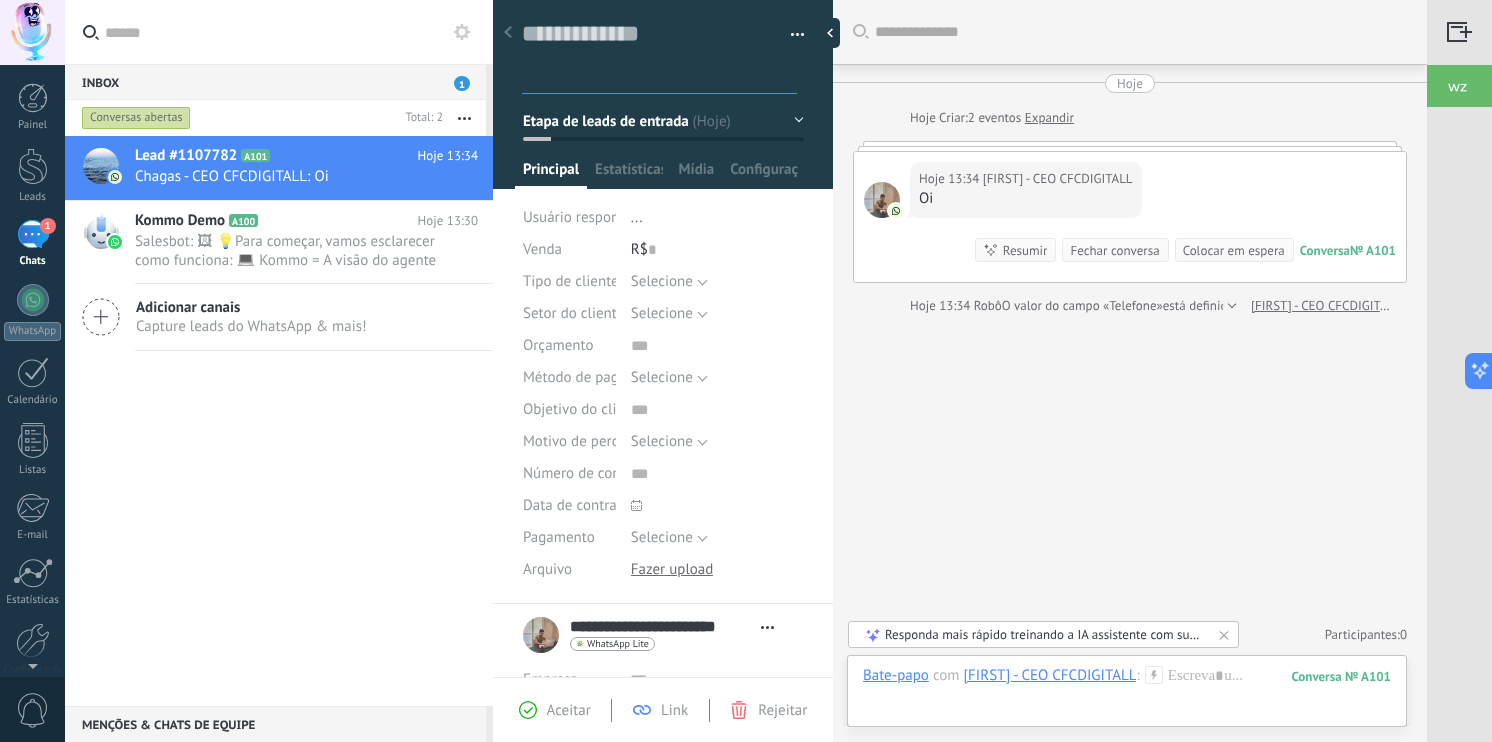 click at bounding box center (790, 35) 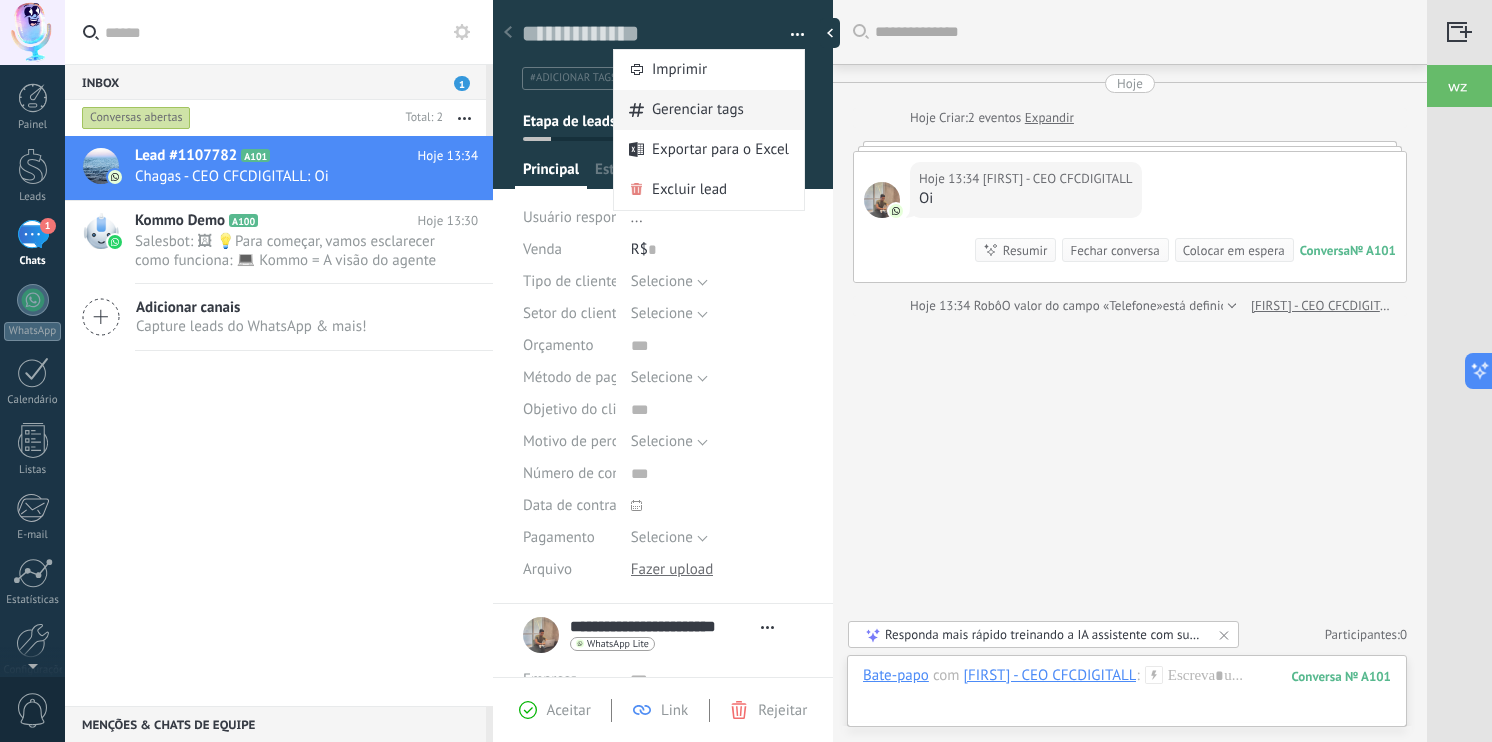click on "Gerenciar tags" at bounding box center [698, 110] 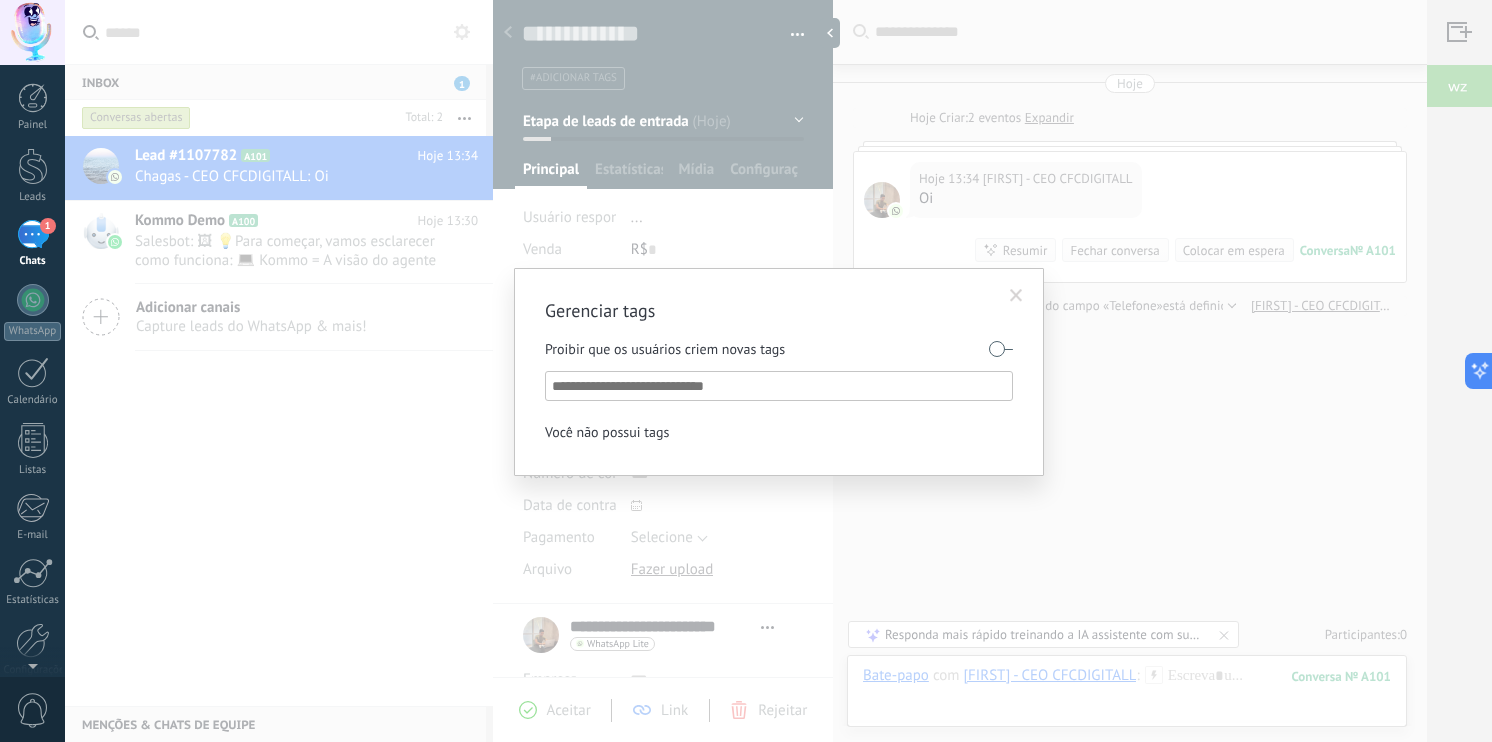 click on "Gerenciar tags Proibir que os usuários criem novas tags Você não possui tags" at bounding box center [778, 371] 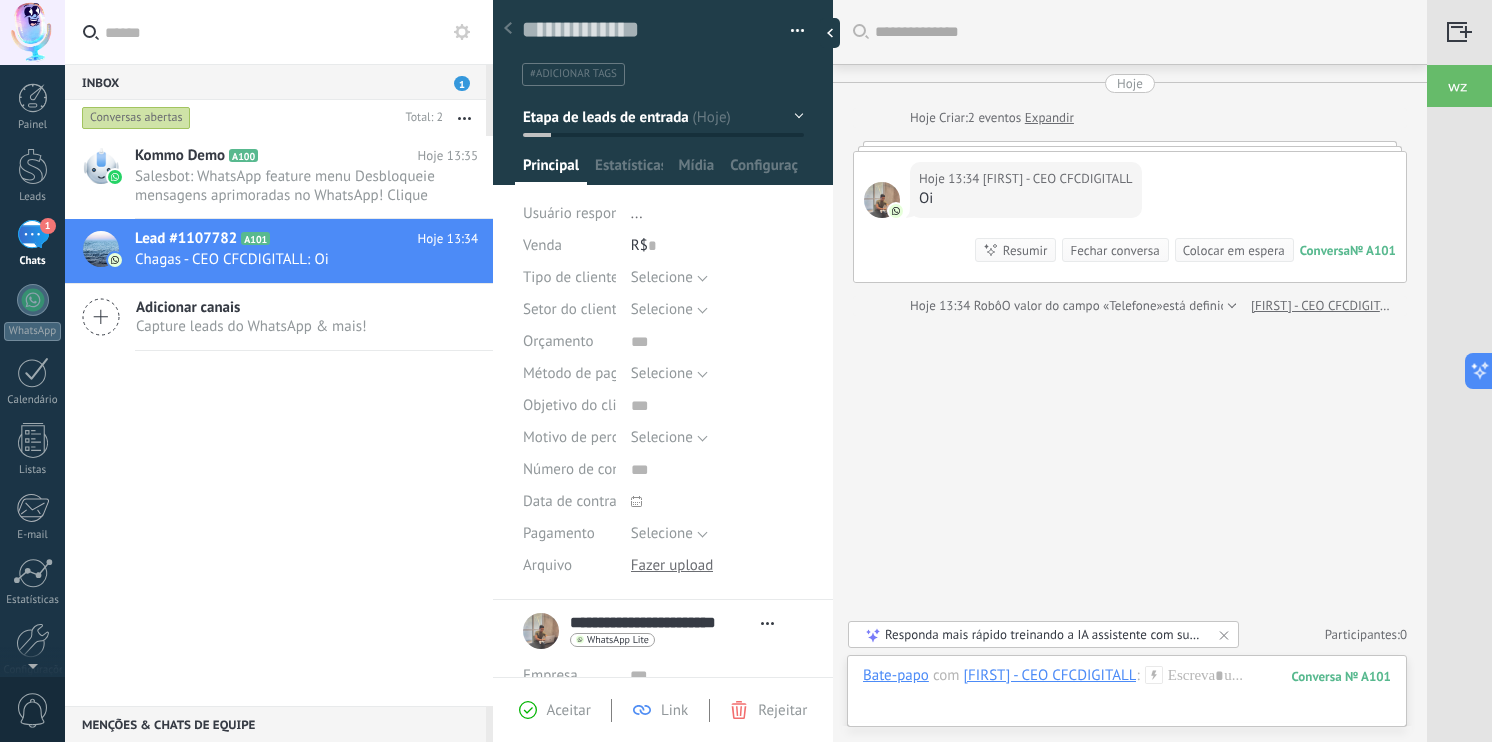 scroll, scrollTop: 0, scrollLeft: 0, axis: both 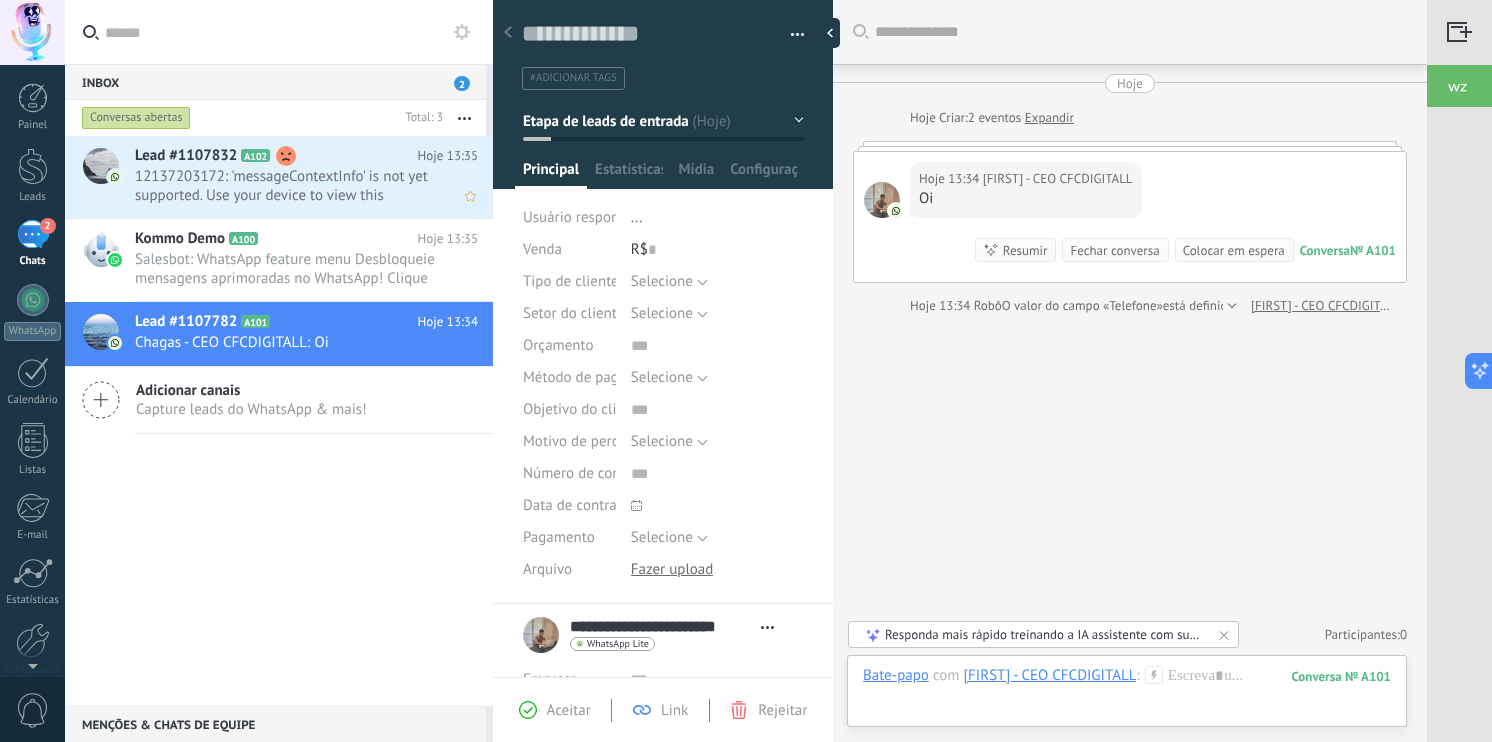 click on "12137203172: 'messageContextInfo' is not yet supported. Use your device to view this message." at bounding box center [287, 186] 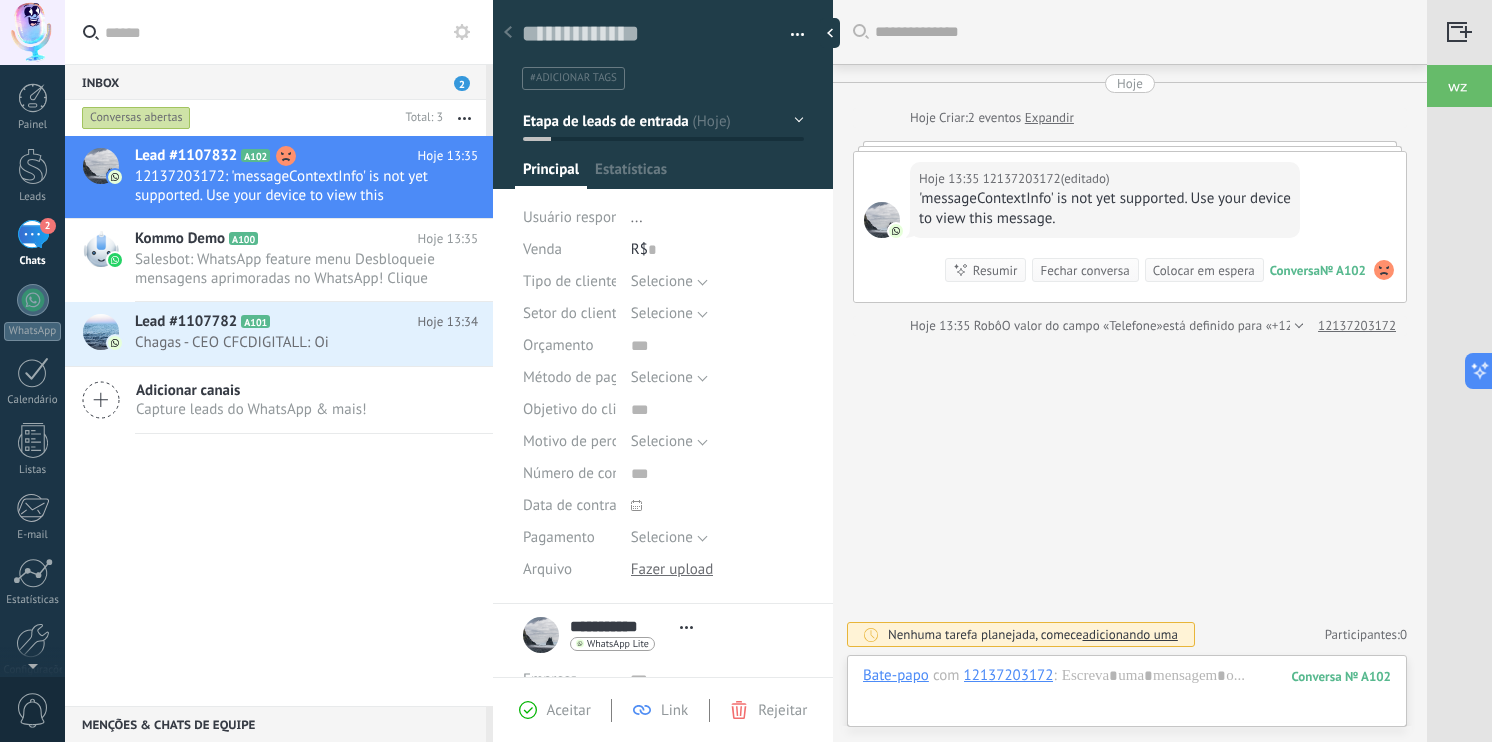 scroll, scrollTop: 29, scrollLeft: 0, axis: vertical 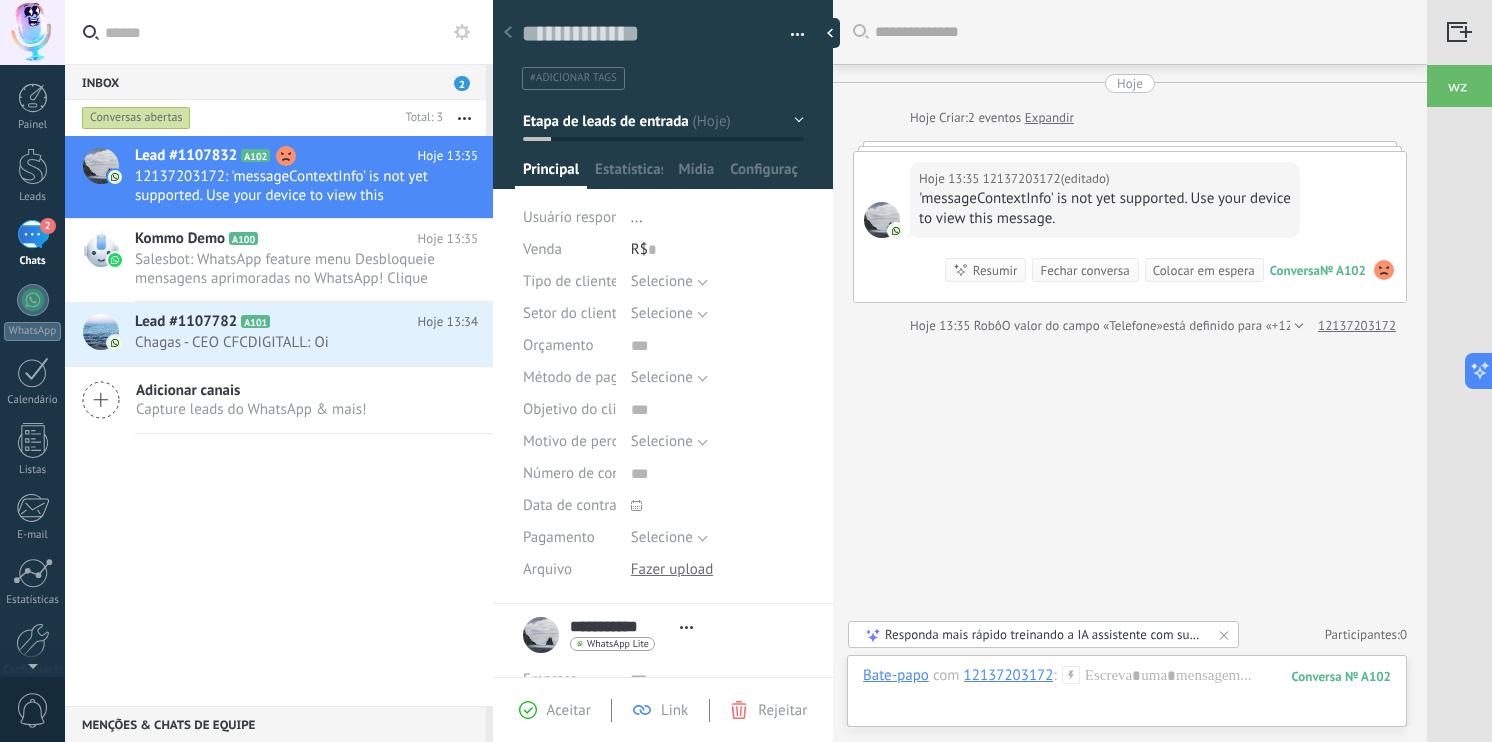 click on "'messageContextInfo' is not yet supported. Use your device to view this message." at bounding box center (1105, 209) 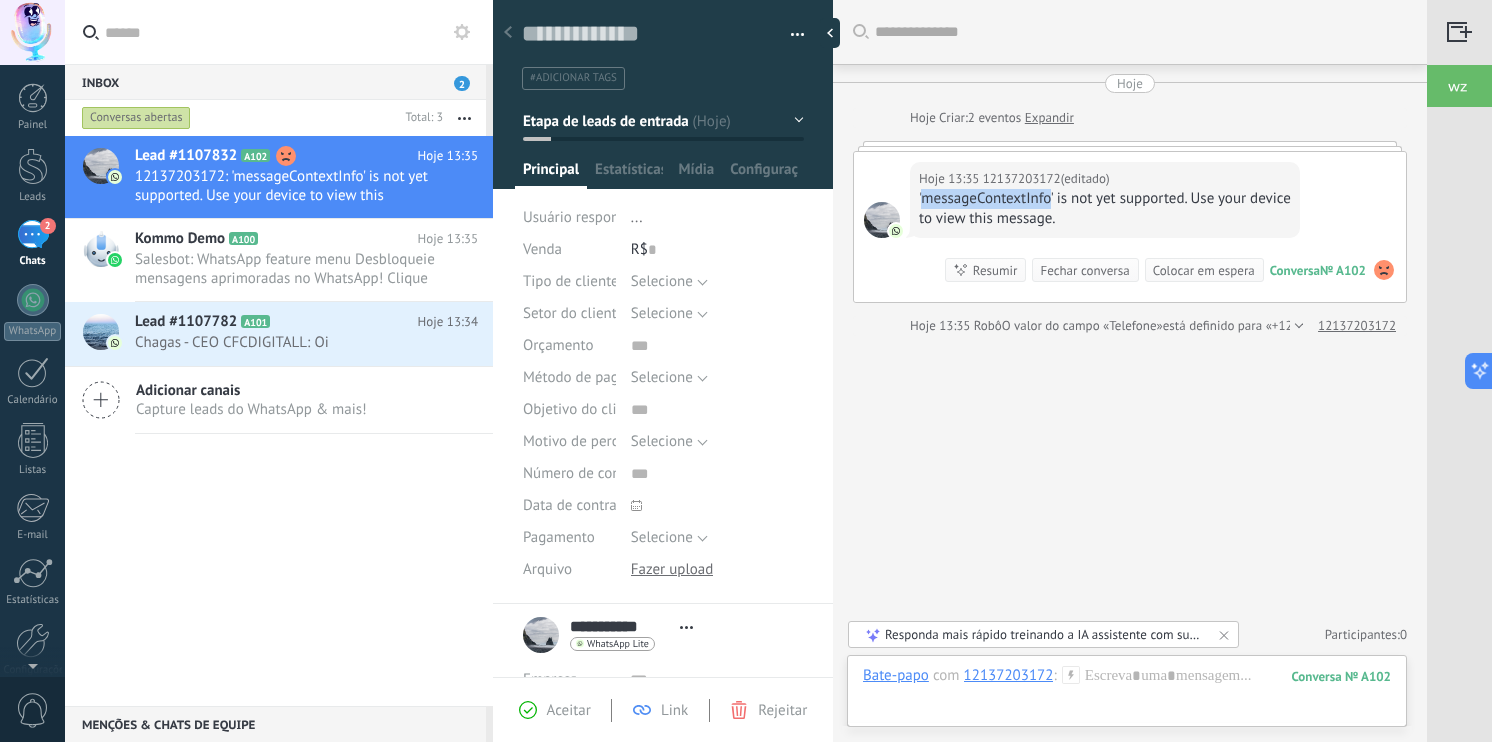 click on "'messageContextInfo' is not yet supported. Use your device to view this message." at bounding box center [1105, 209] 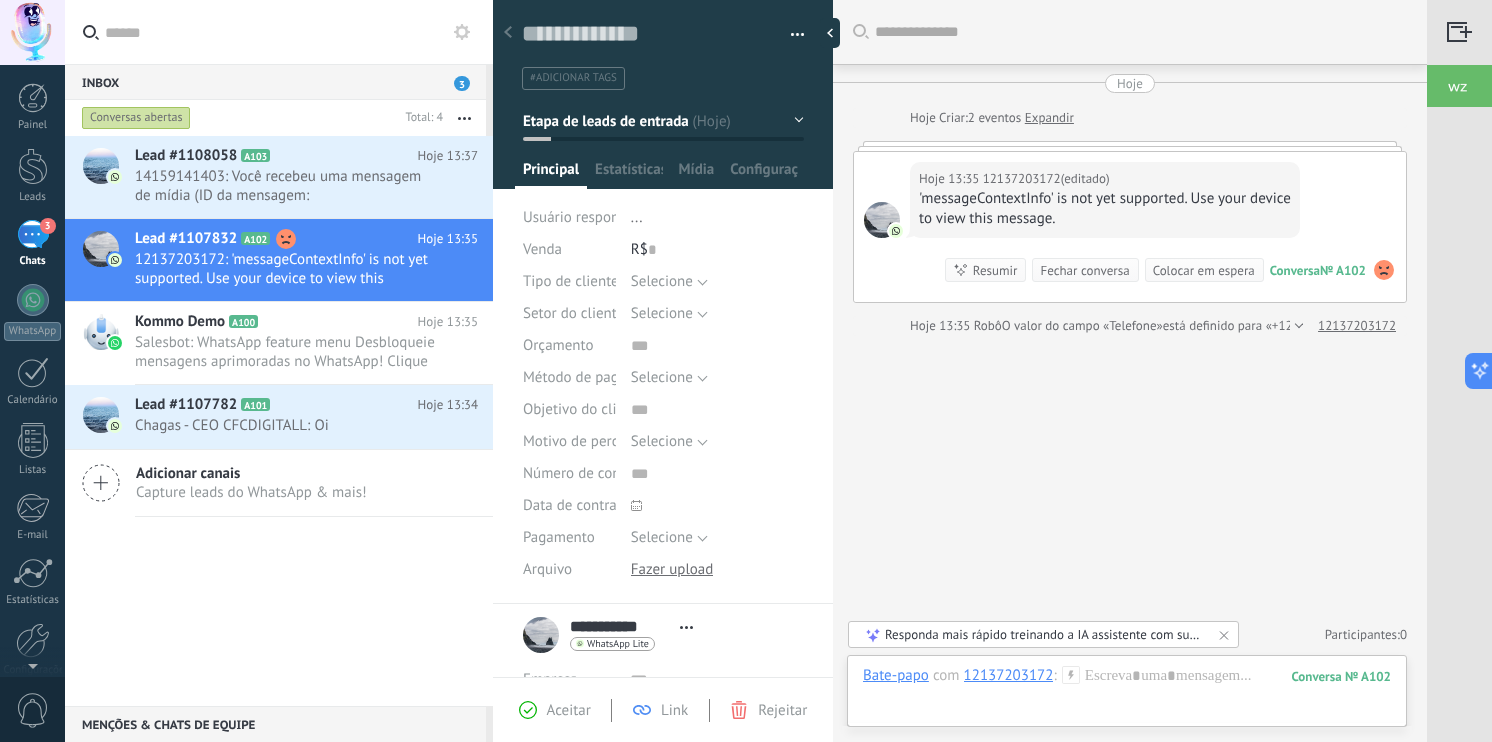 click on "Hoje 13:35 12137203172  (editado) editado hoje 13:35 'messageContextInfo' is not yet supported. Use your device to view this message. Conversa  № A102 Conversa № A102 Resumir Resumir Fechar conversa Colocar em espera" at bounding box center [1130, 227] 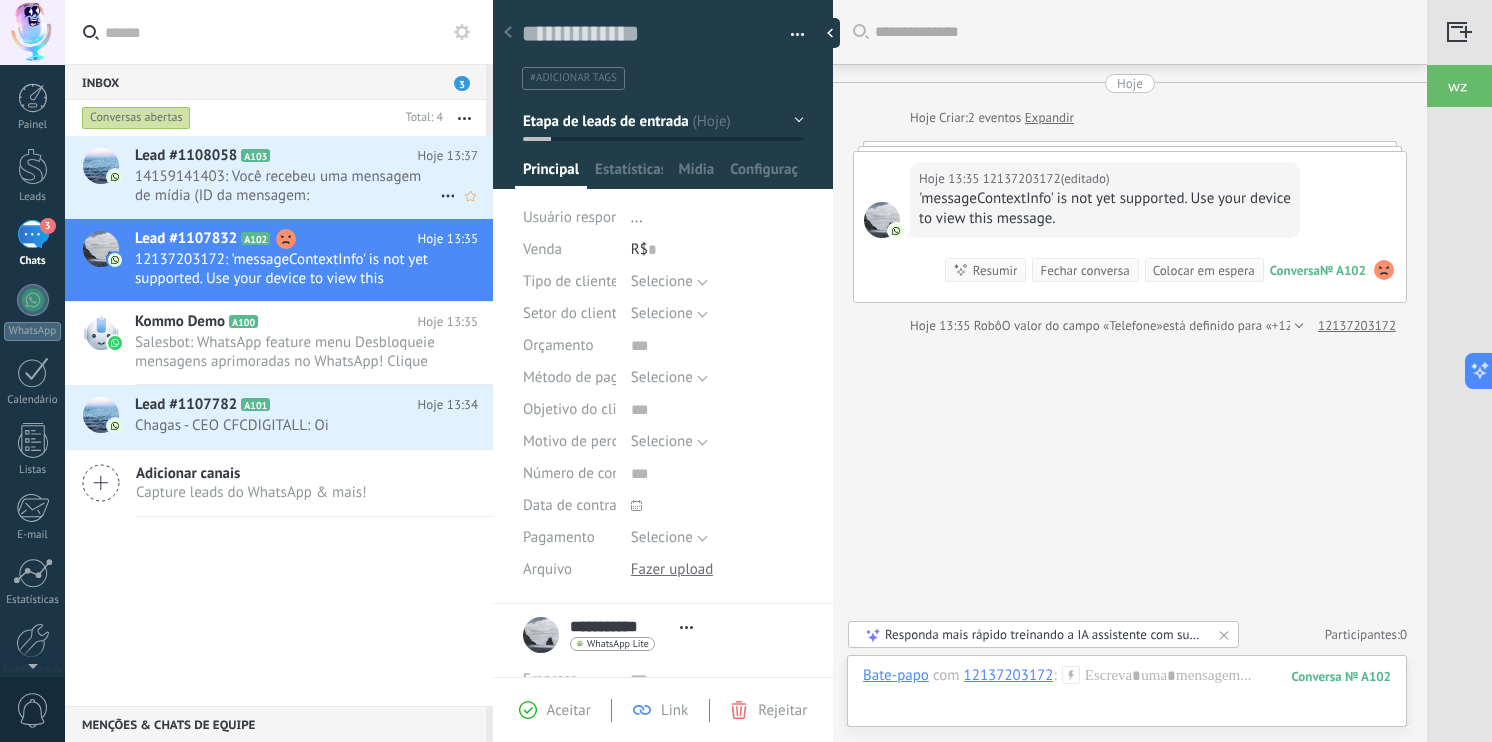 click on "14159141403: Você recebeu uma mensagem de mídia (ID da mensagem: C6DD0B3927296352B2. Aguarde o carregamento ou a visualizaç..." at bounding box center (287, 186) 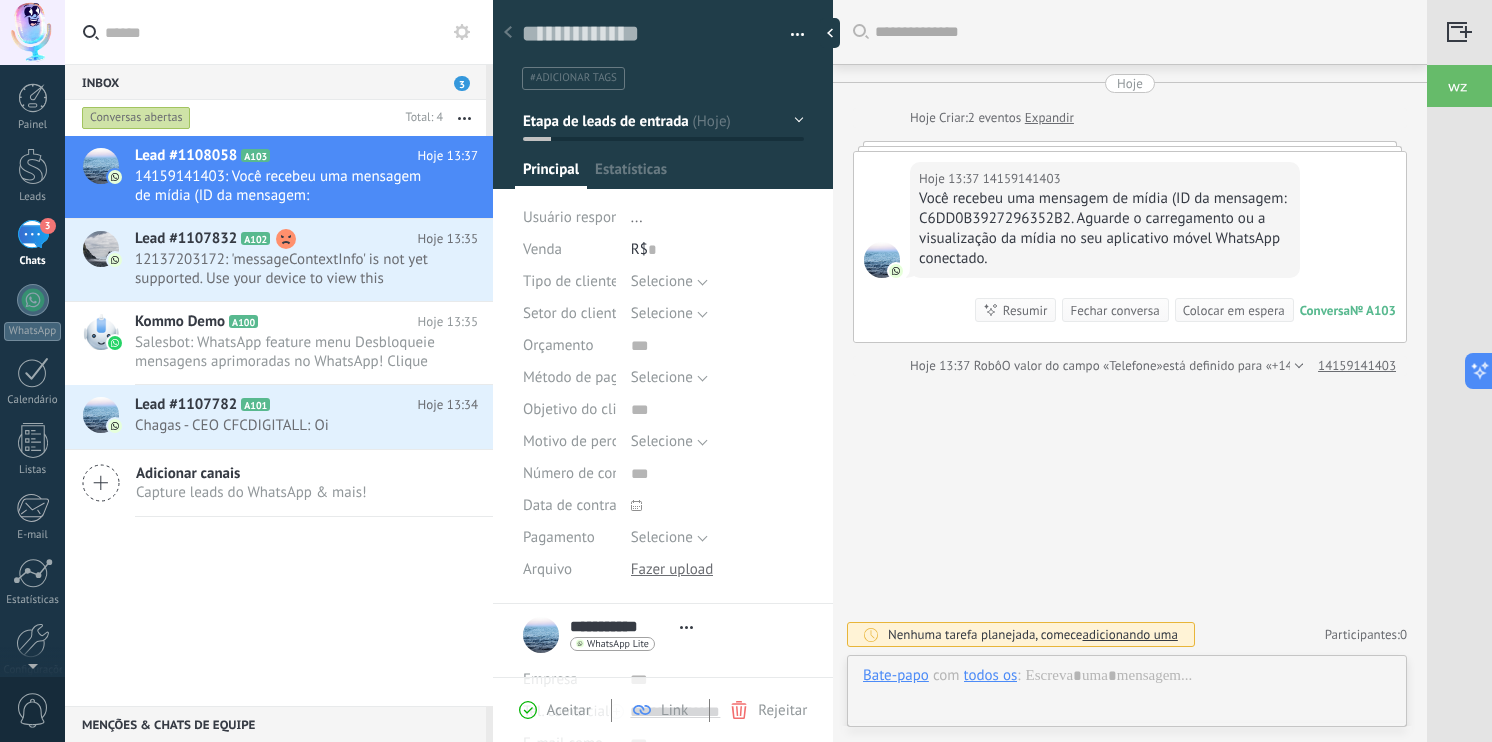 scroll, scrollTop: 29, scrollLeft: 0, axis: vertical 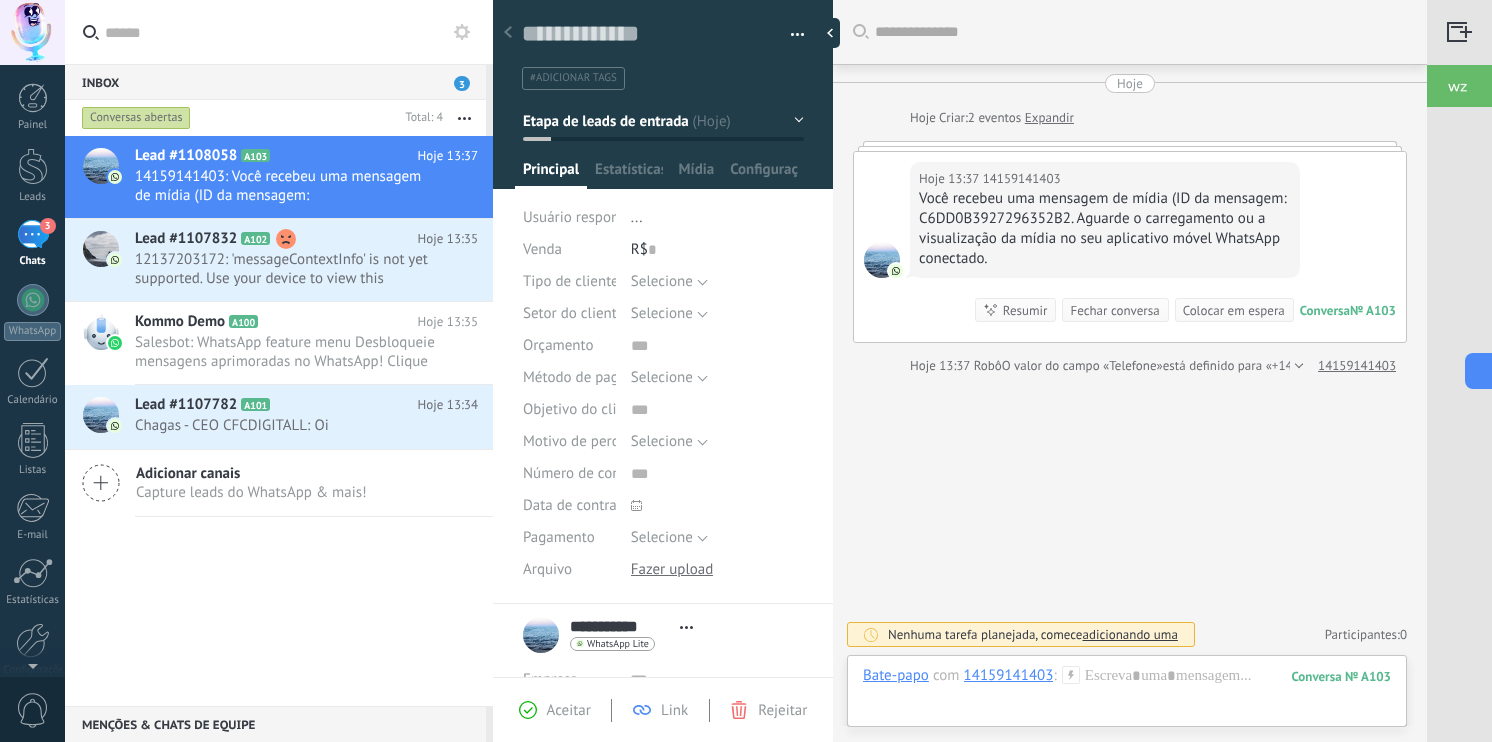 click on "Você recebeu uma mensagem de mídia (ID da mensagem: C6DD0B3927296352B2. Aguarde o carregamento ou a visualização da mídia no seu aplicativo móvel WhatsApp conectado." at bounding box center (1105, 229) 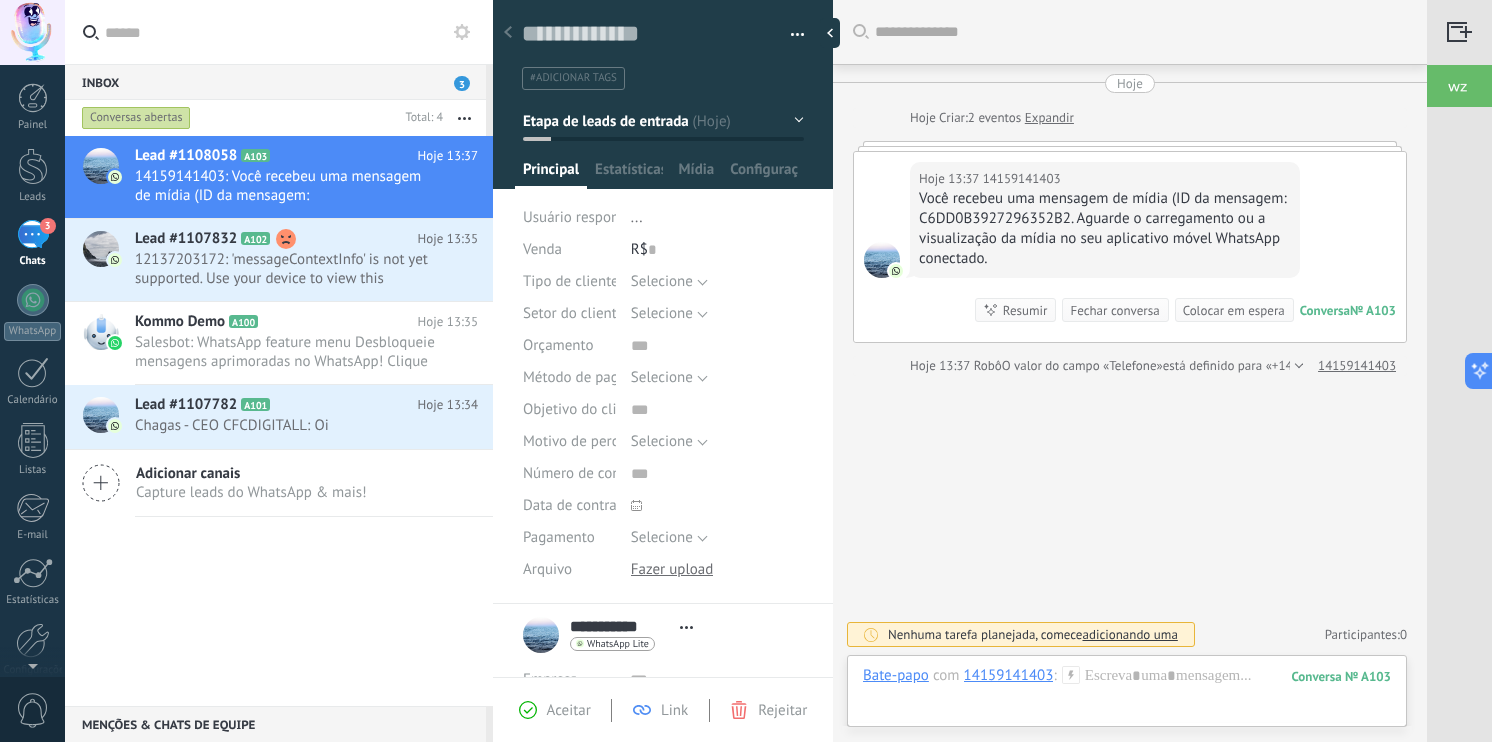 click on "Você recebeu uma mensagem de mídia (ID da mensagem: C6DD0B3927296352B2. Aguarde o carregamento ou a visualização da mídia no seu aplicativo móvel WhatsApp conectado." at bounding box center [1105, 229] 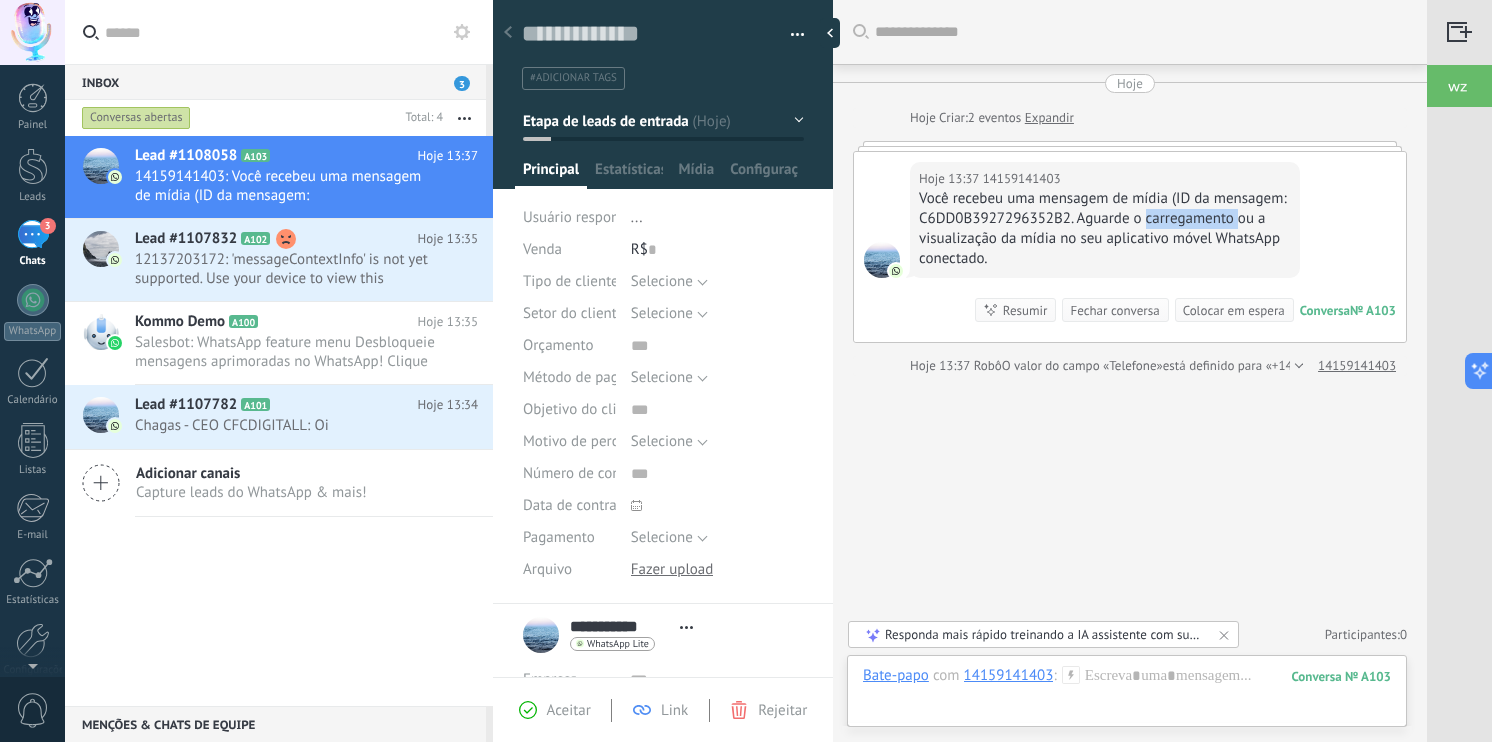 click on "Você recebeu uma mensagem de mídia (ID da mensagem: C6DD0B3927296352B2. Aguarde o carregamento ou a visualização da mídia no seu aplicativo móvel WhatsApp conectado." at bounding box center [1105, 229] 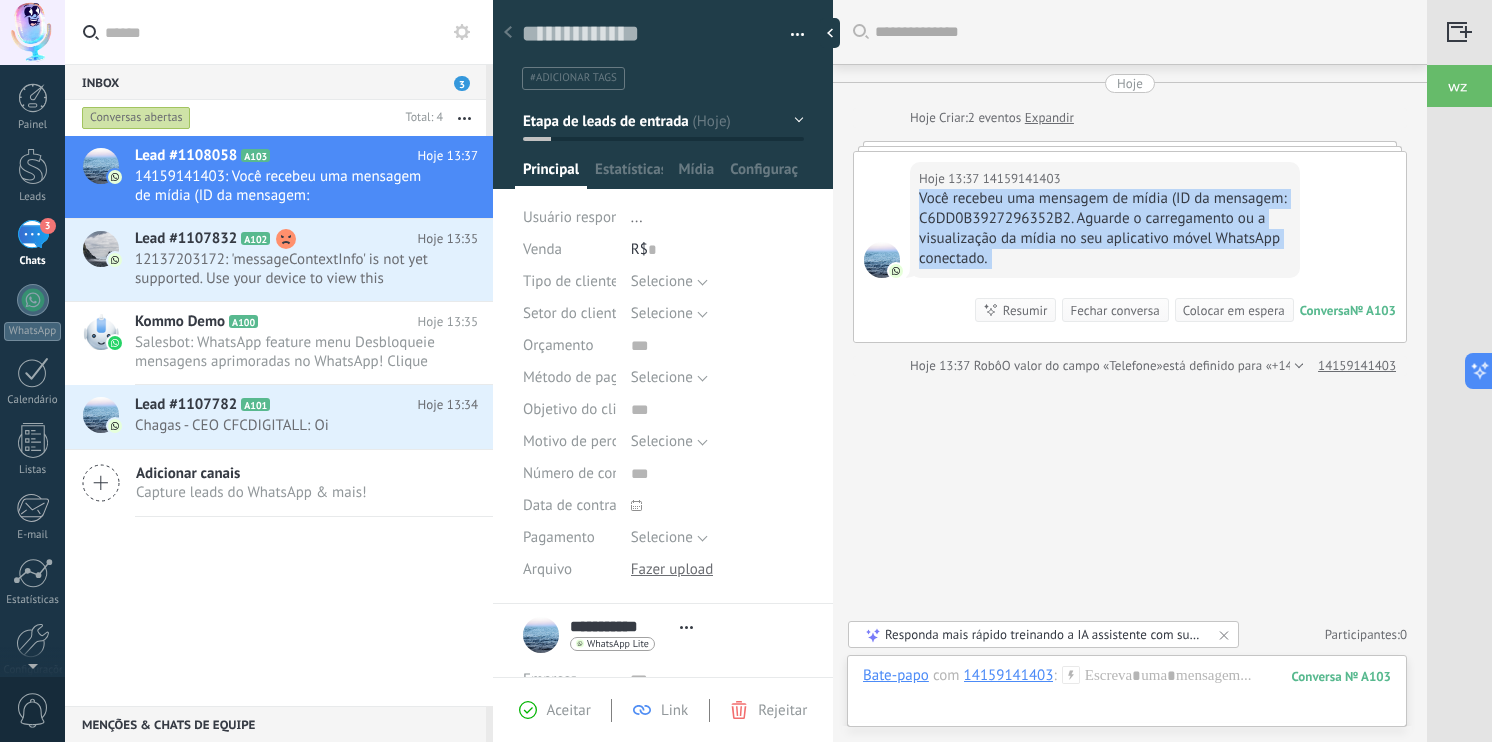click on "Você recebeu uma mensagem de mídia (ID da mensagem: C6DD0B3927296352B2. Aguarde o carregamento ou a visualização da mídia no seu aplicativo móvel WhatsApp conectado." at bounding box center (1105, 229) 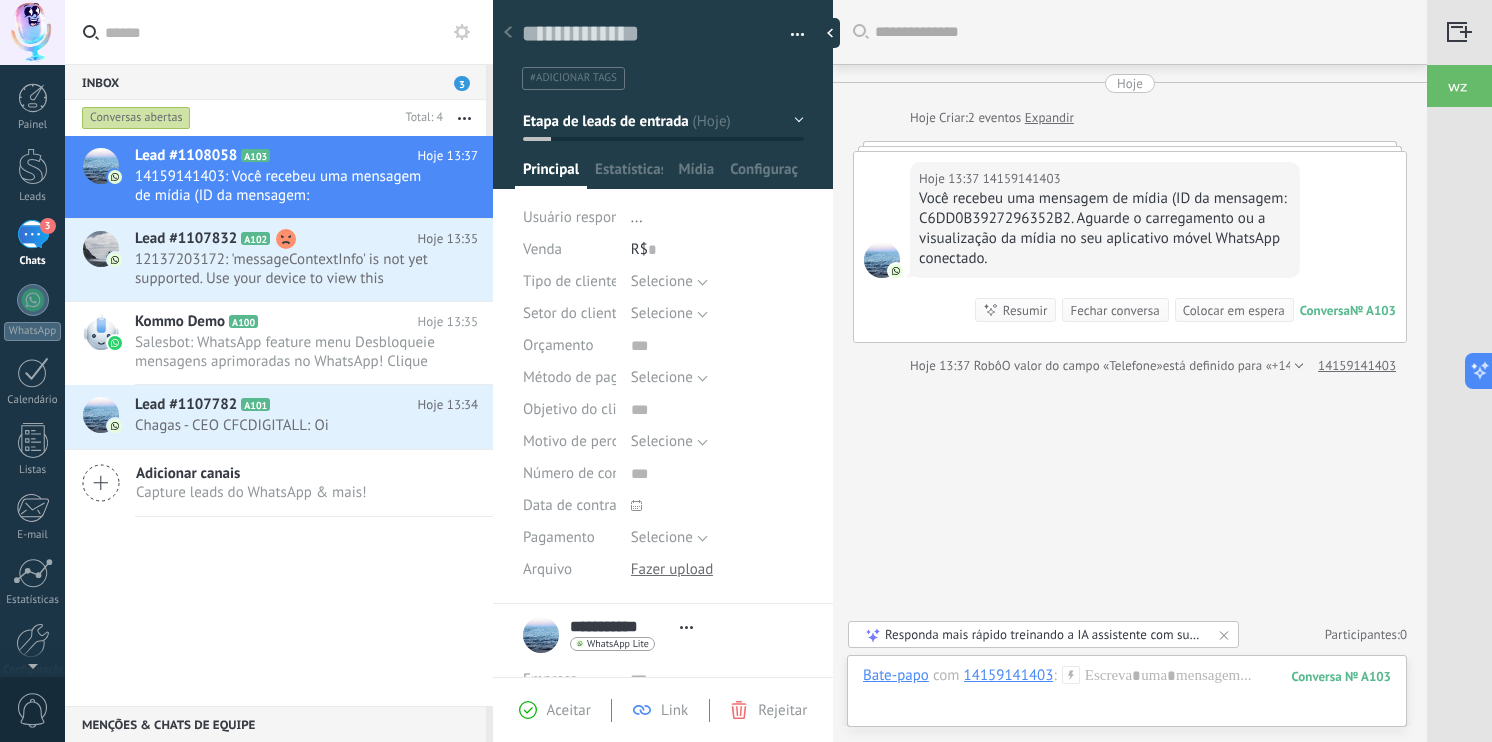 click on "Você recebeu uma mensagem de mídia (ID da mensagem: C6DD0B3927296352B2. Aguarde o carregamento ou a visualização da mídia no seu aplicativo móvel WhatsApp conectado." at bounding box center [1105, 229] 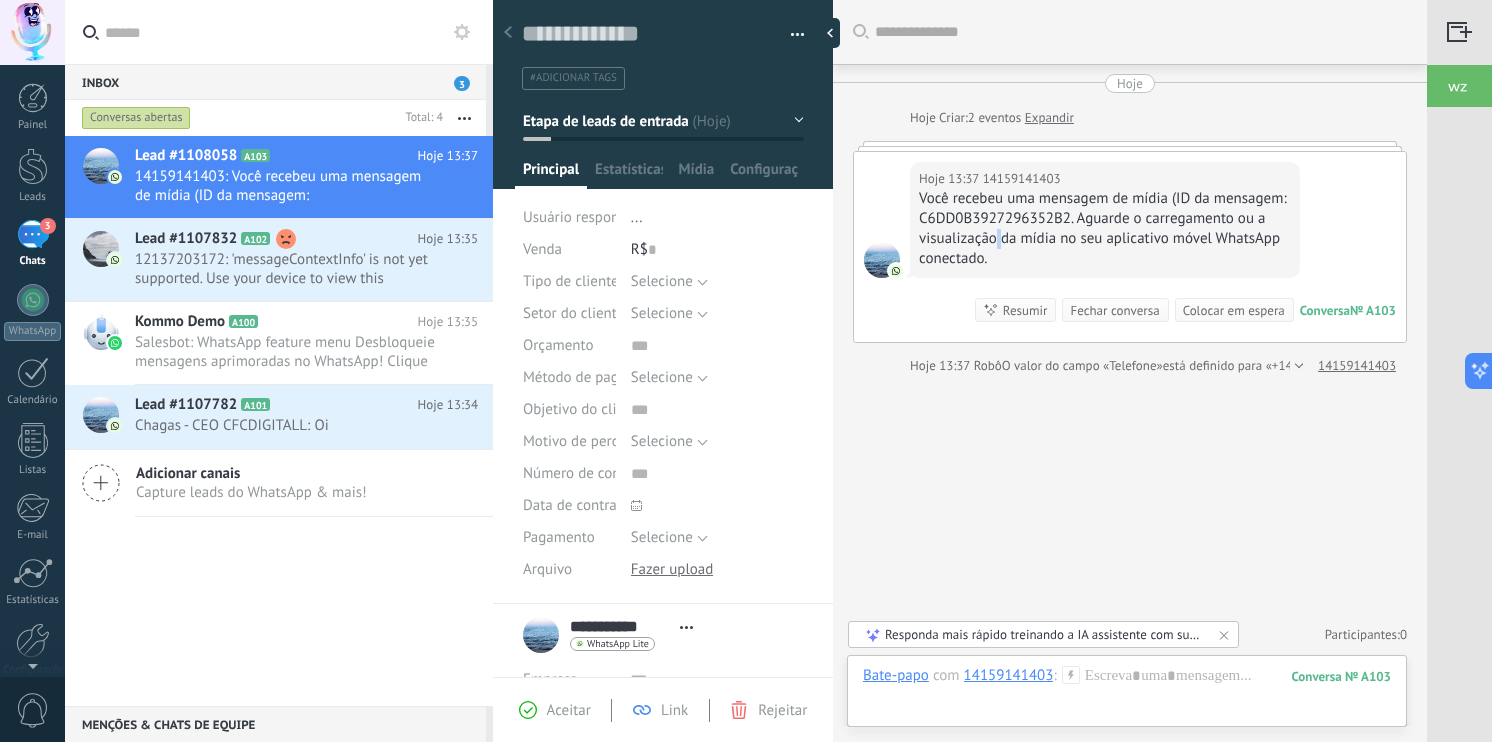 click on "Você recebeu uma mensagem de mídia (ID da mensagem: C6DD0B3927296352B2. Aguarde o carregamento ou a visualização da mídia no seu aplicativo móvel WhatsApp conectado." at bounding box center [1105, 229] 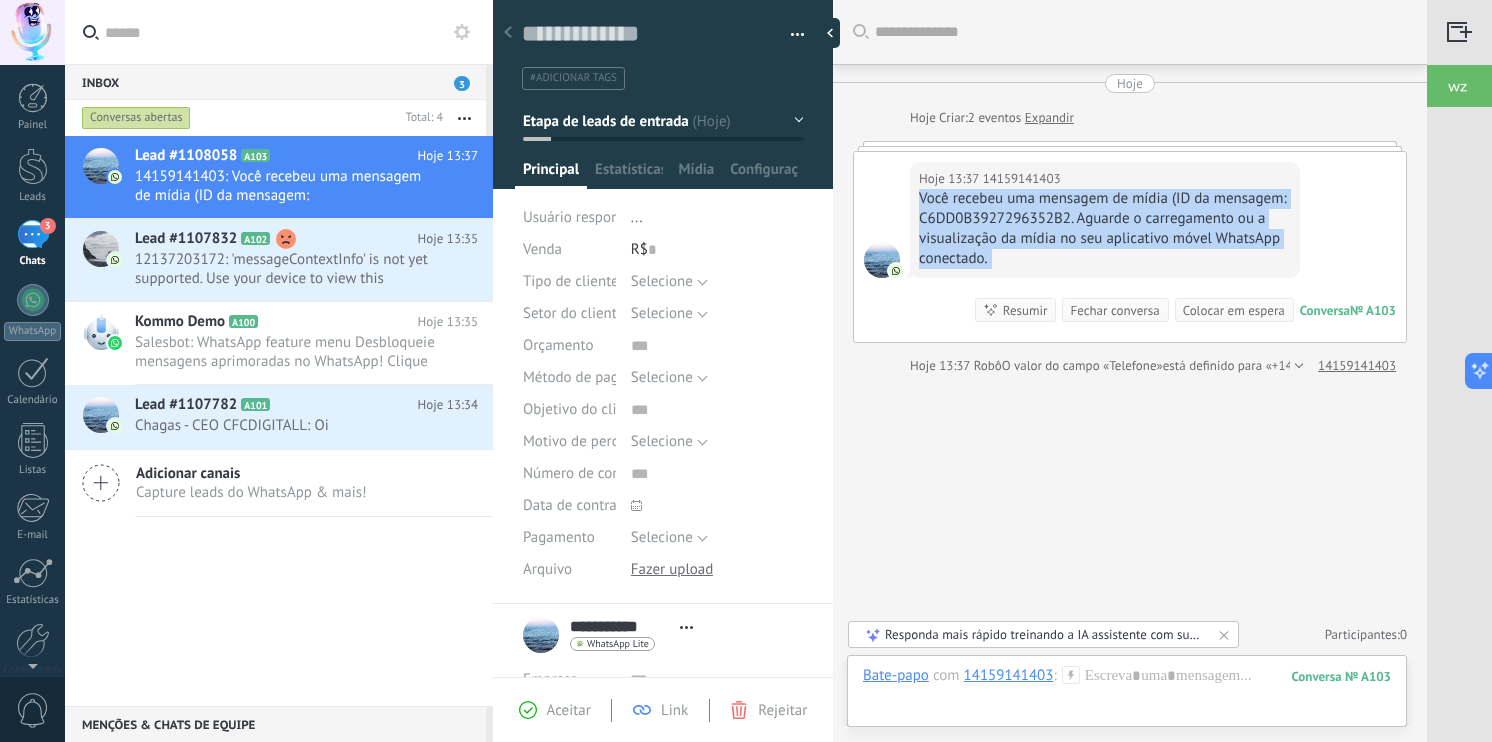 click on "Você recebeu uma mensagem de mídia (ID da mensagem: C6DD0B3927296352B2. Aguarde o carregamento ou a visualização da mídia no seu aplicativo móvel WhatsApp conectado." at bounding box center (1105, 229) 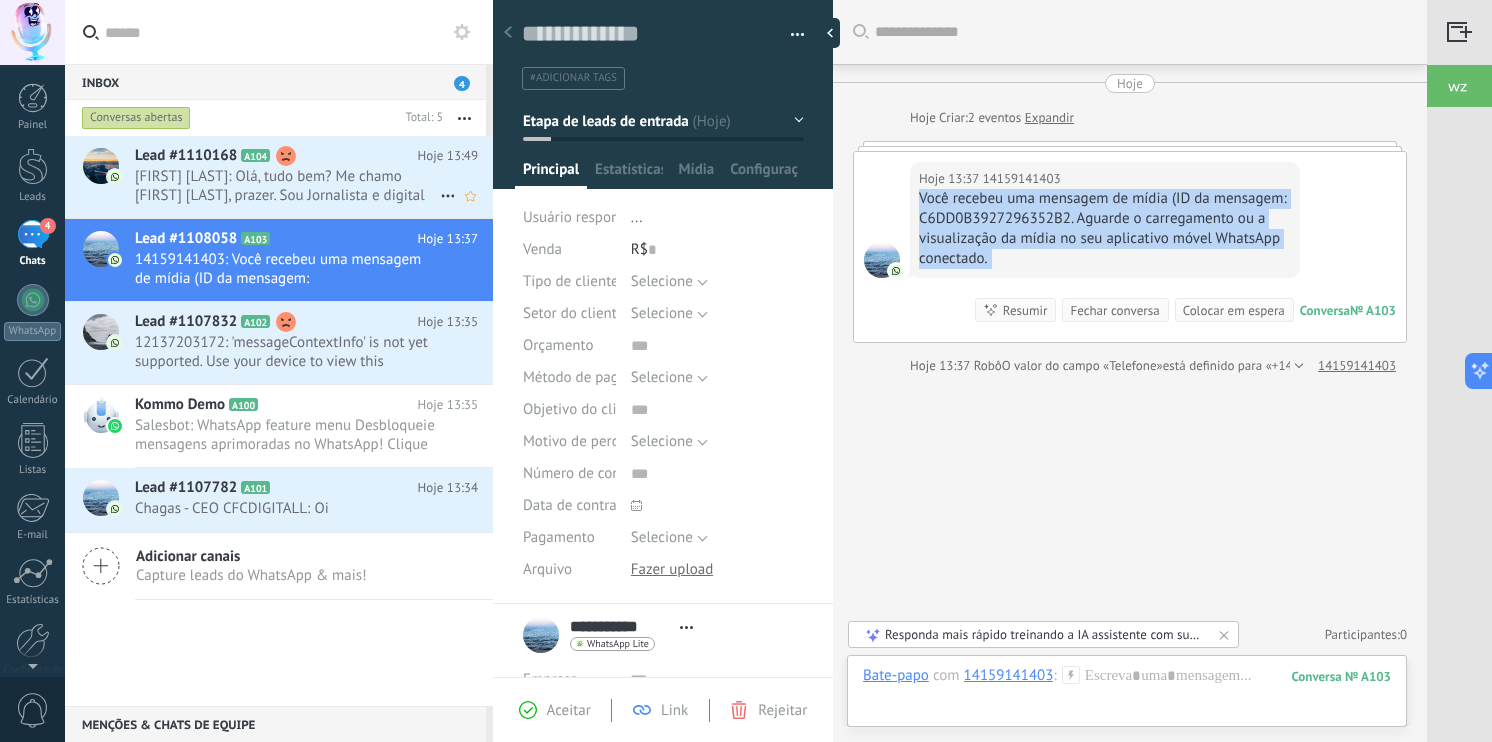 click on "[FIRST] [LAST]: Olá, tudo bem? Me chamo [FIRST] [LAST], prazer. Sou Jornalista e digital influêncer, gostaria de anunciar você no meu instagram. Seria possível?" at bounding box center [287, 186] 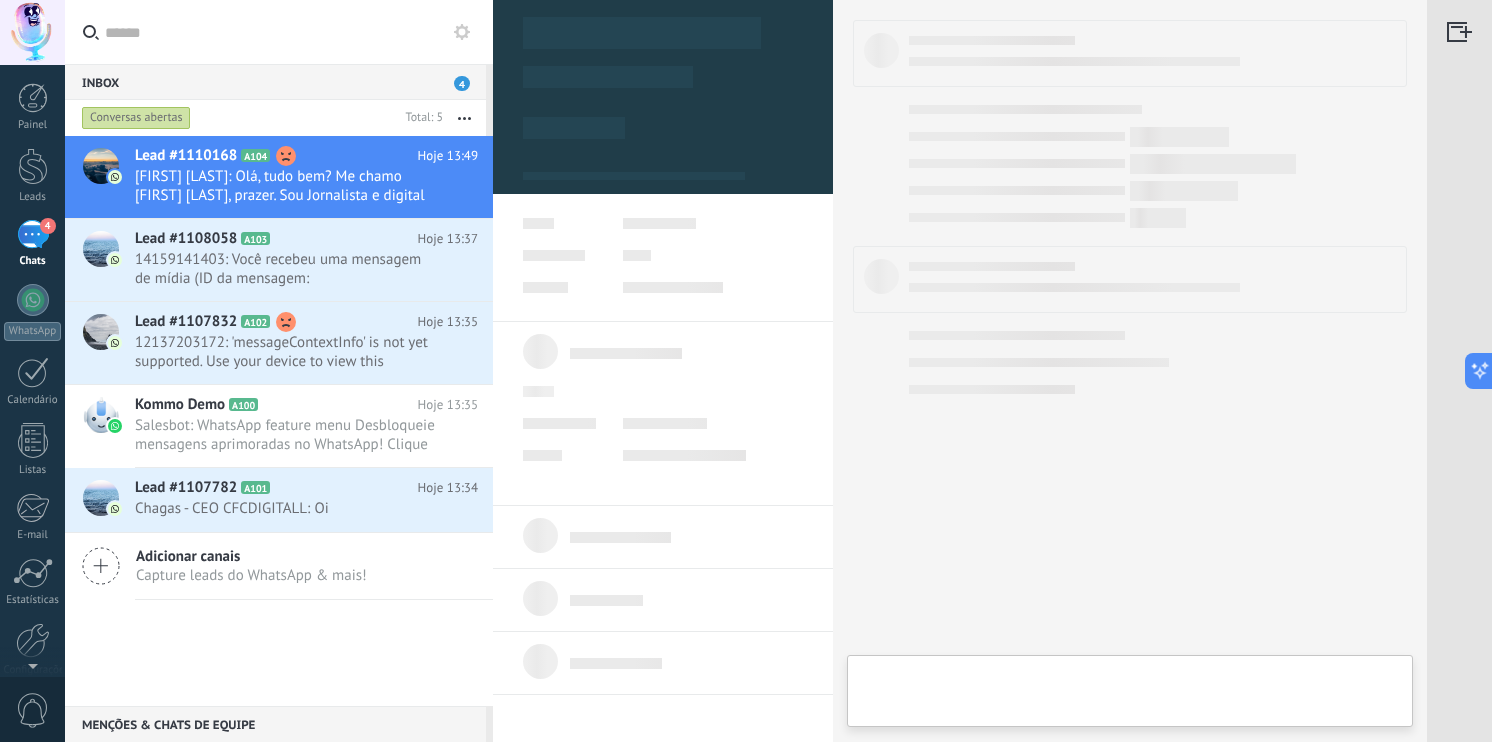 scroll, scrollTop: 19, scrollLeft: 0, axis: vertical 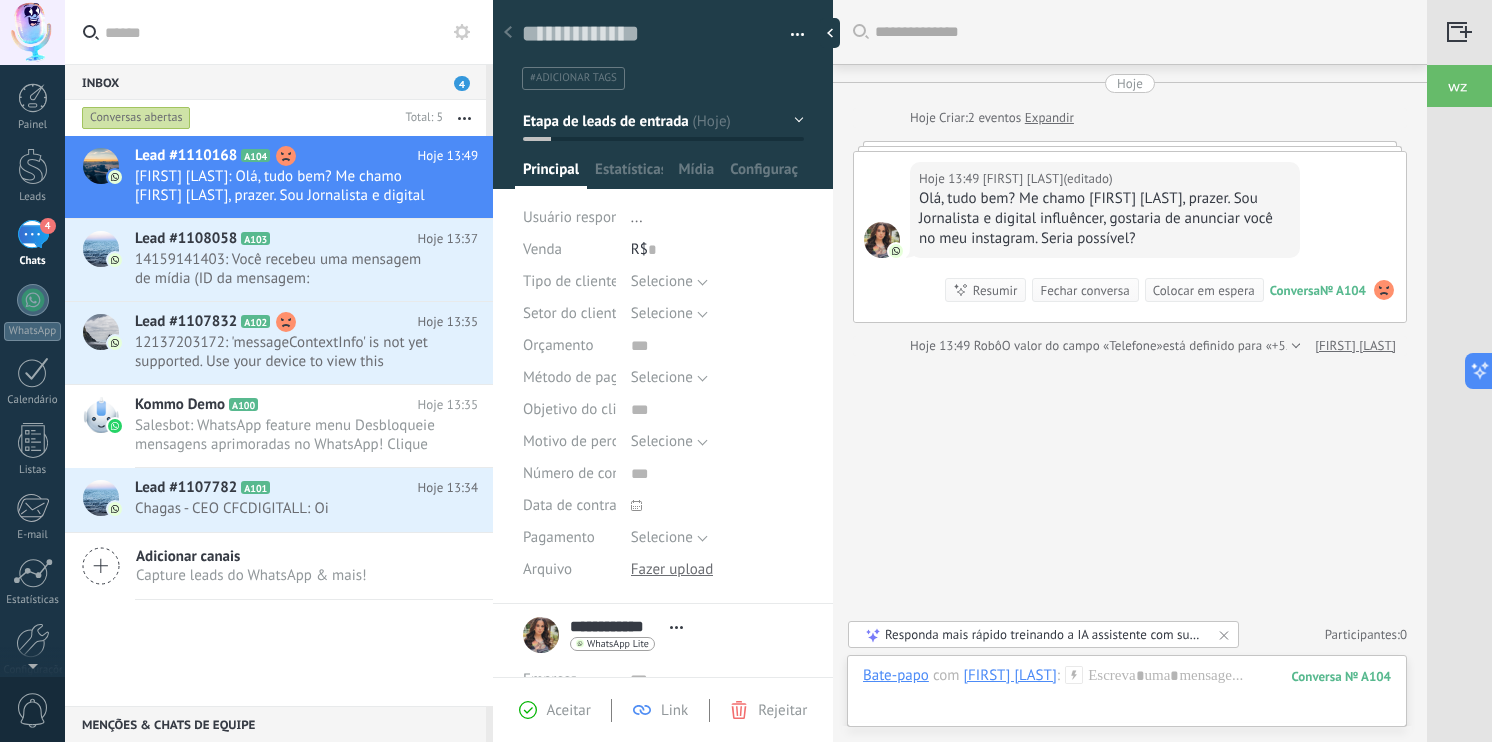click on "Olá, tudo bem? Me chamo [FIRST] [LAST], prazer. Sou Jornalista e digital influêncer, gostaria de anunciar você no meu instagram. Seria possível?" at bounding box center [1105, 219] 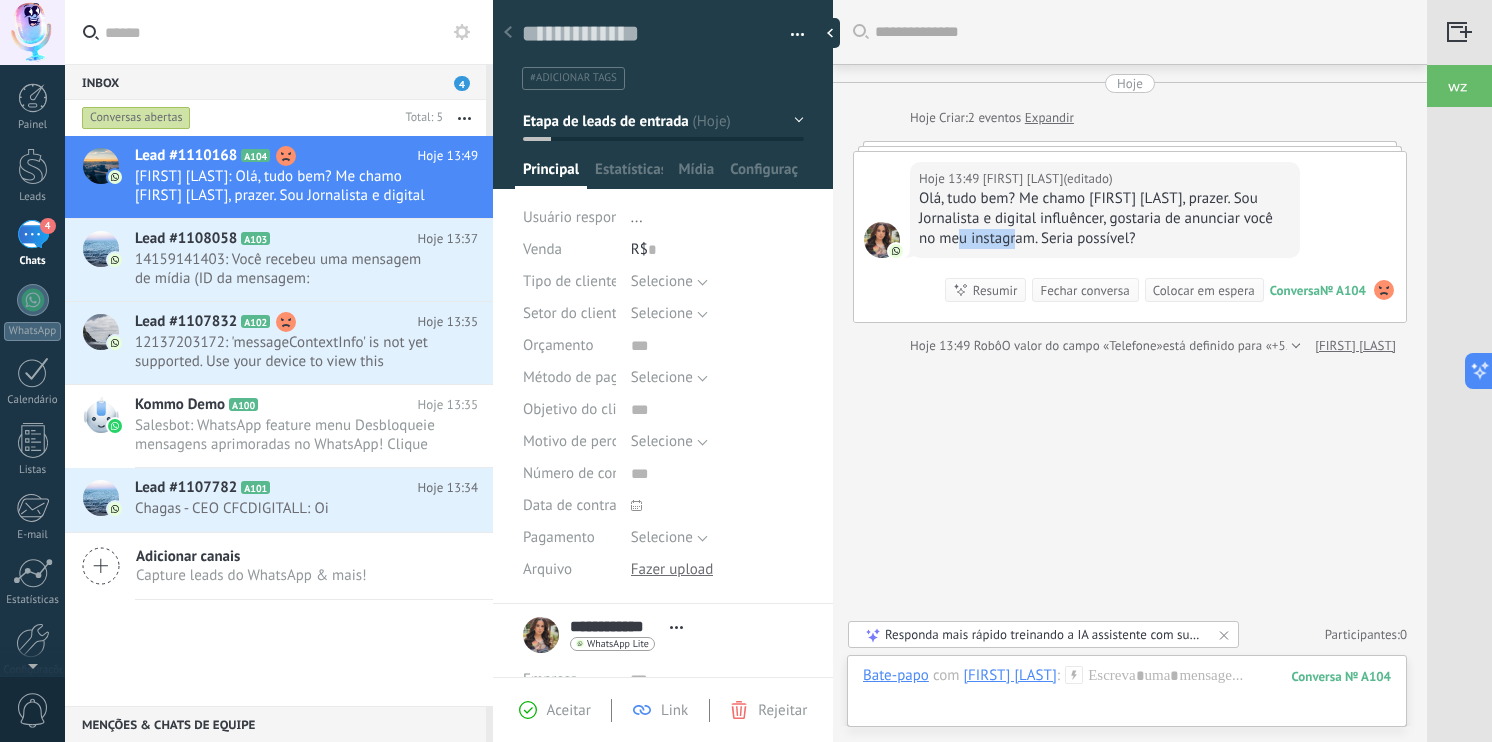click on "Olá, tudo bem? Me chamo [FIRST] [LAST], prazer. Sou Jornalista e digital influêncer, gostaria de anunciar você no meu instagram. Seria possível?" at bounding box center (1105, 219) 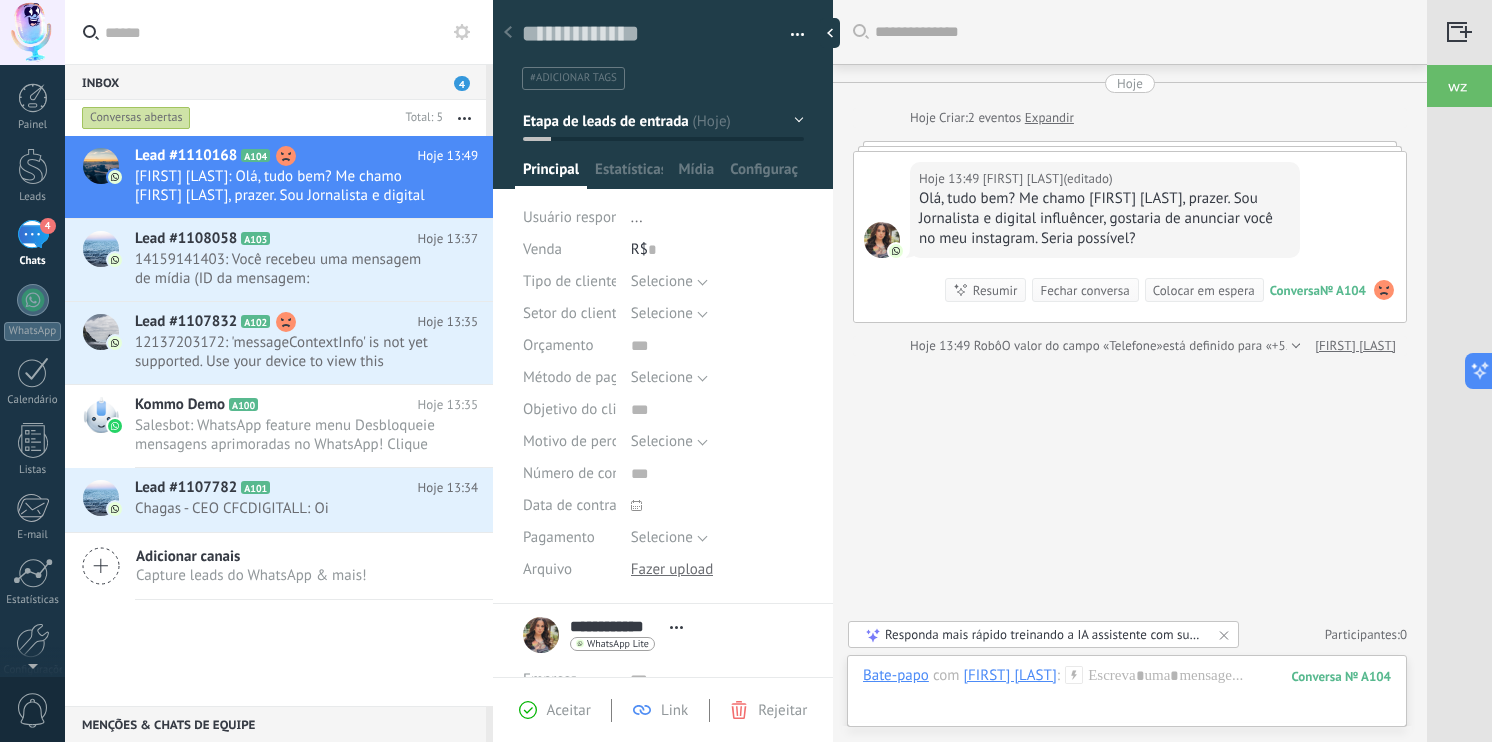 click on "Olá, tudo bem? Me chamo [FIRST] [LAST], prazer. Sou Jornalista e digital influêncer, gostaria de anunciar você no meu instagram. Seria possível?" at bounding box center [1105, 219] 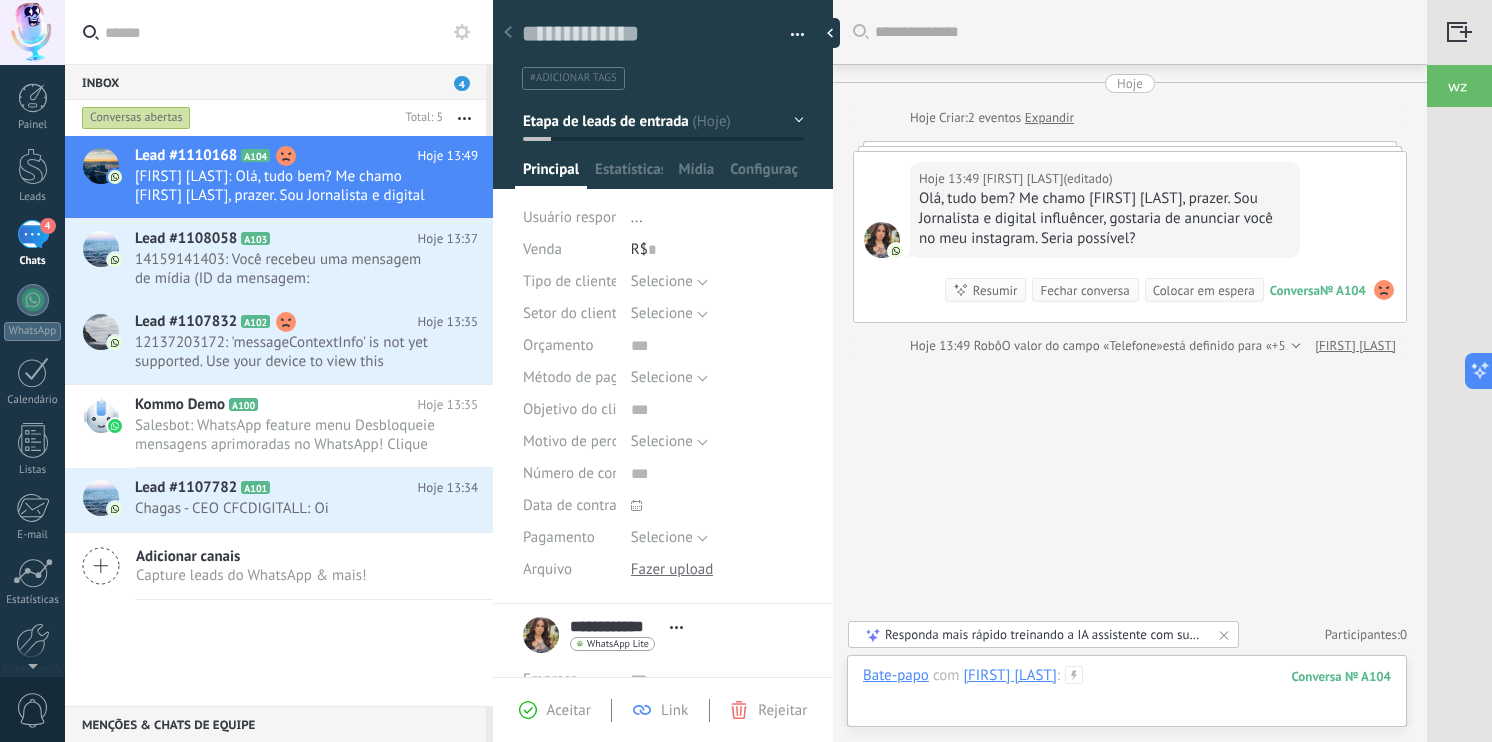 click at bounding box center [1127, 696] 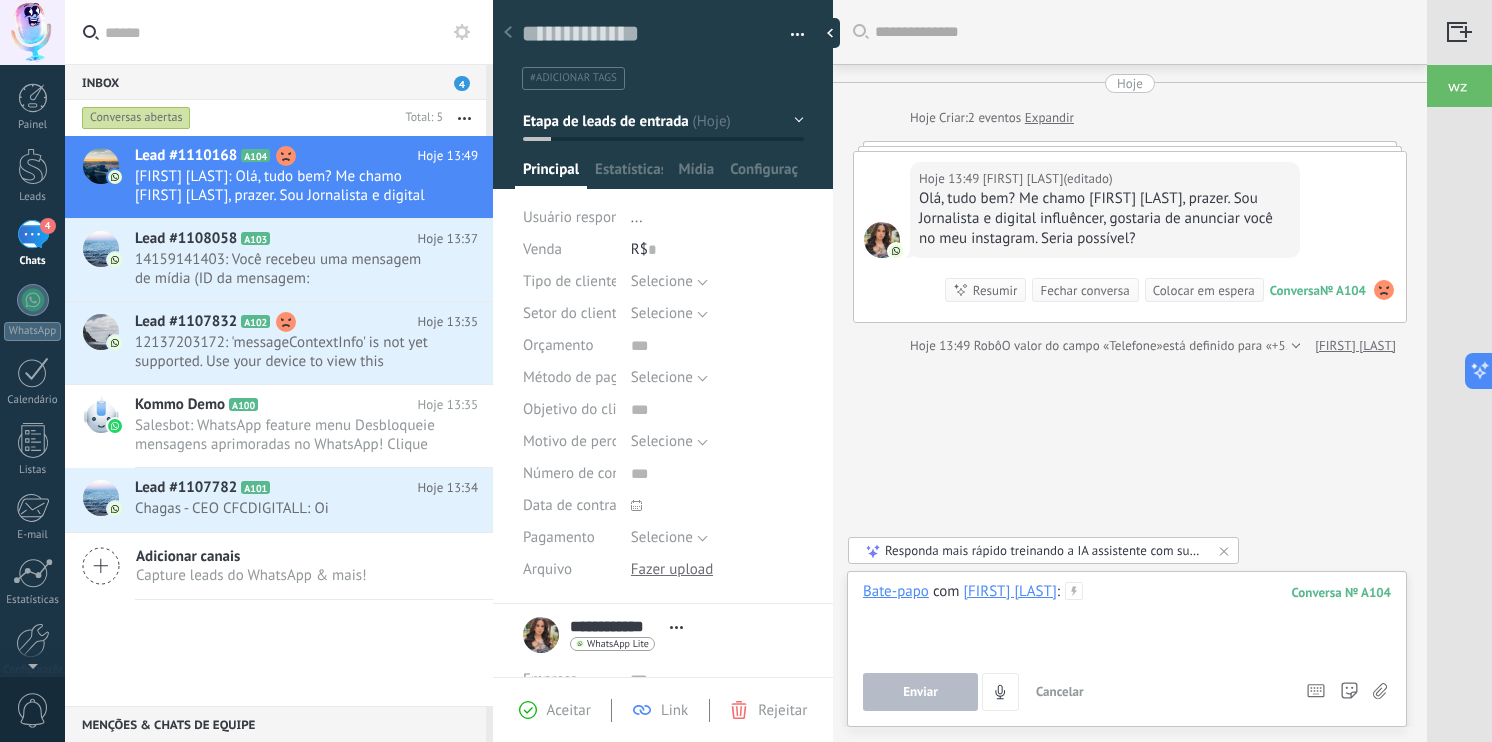 type 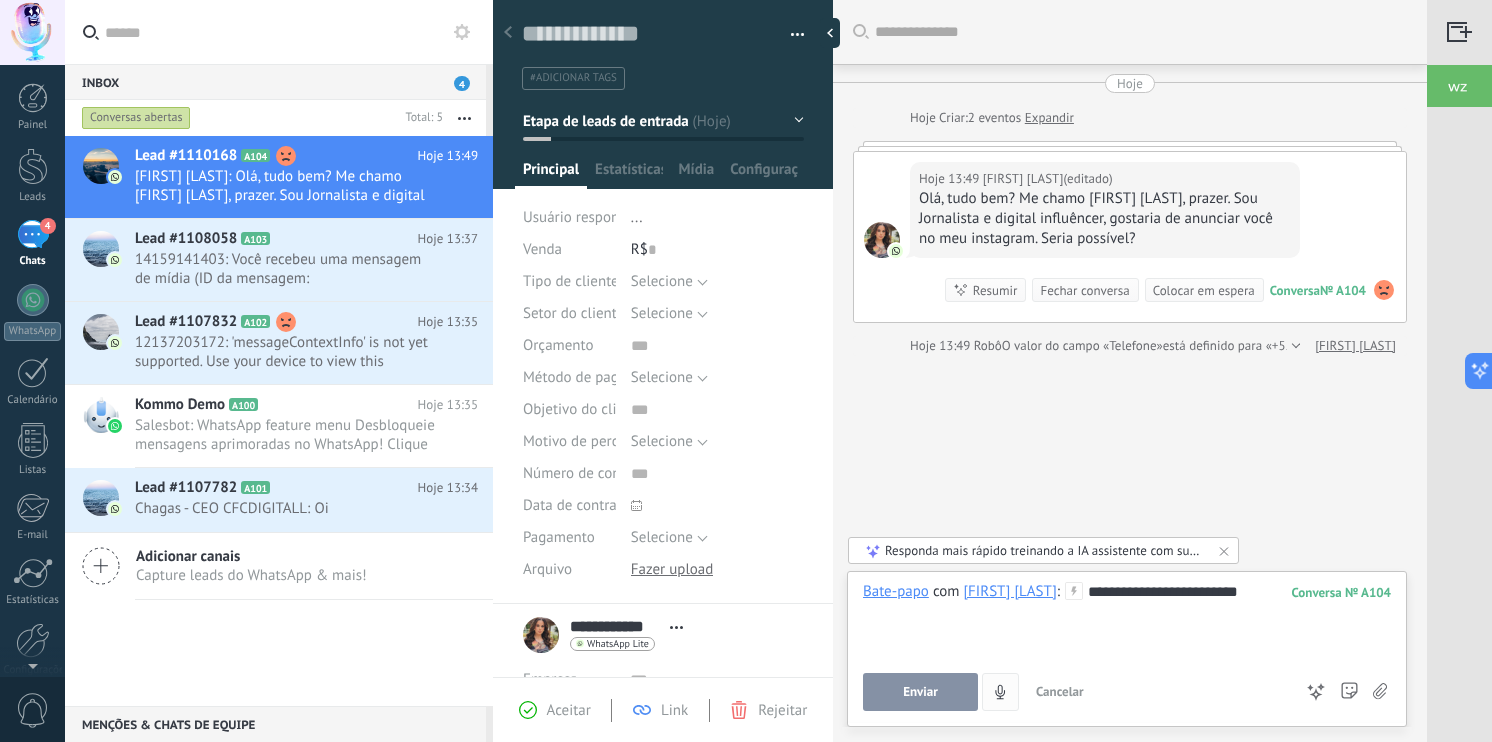 click on "Enviar" at bounding box center (920, 692) 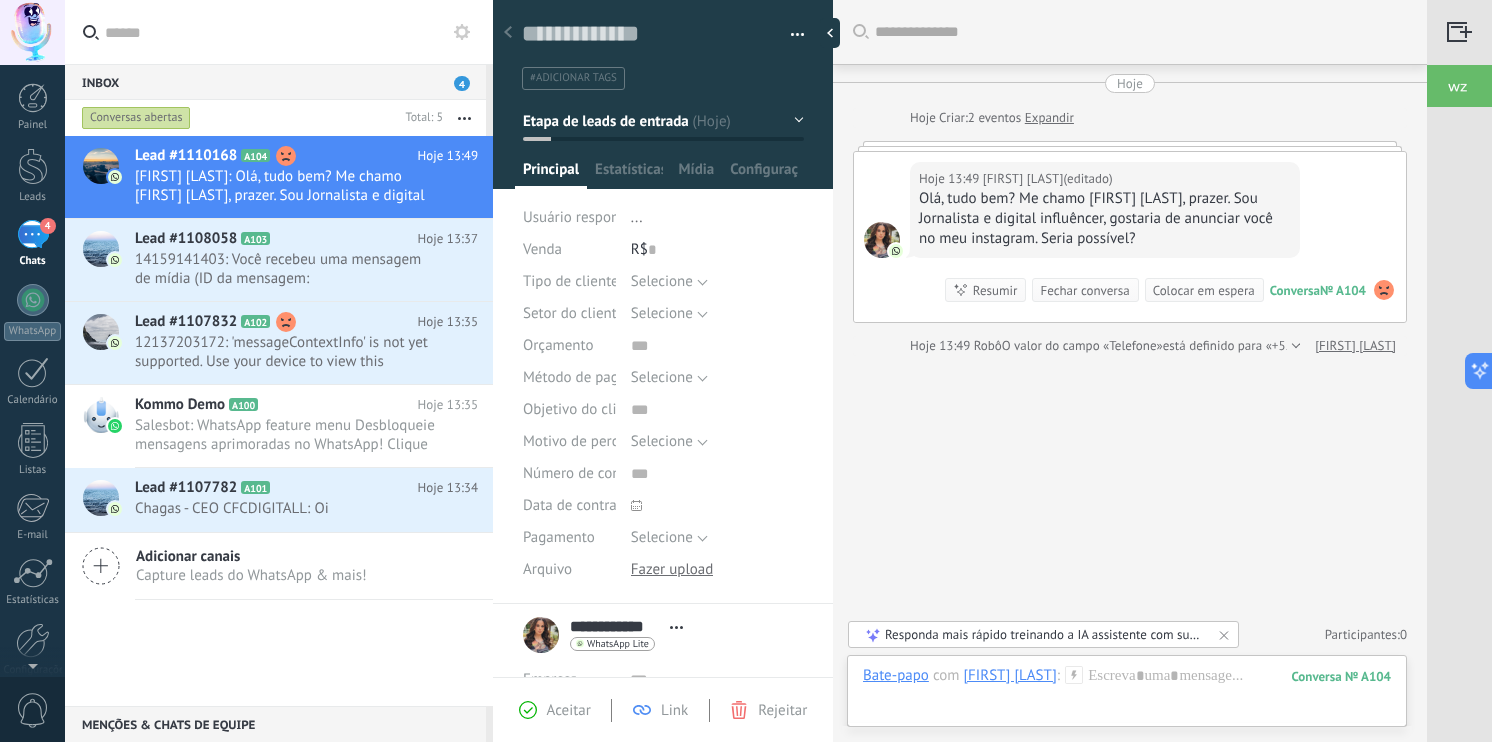 scroll, scrollTop: 160, scrollLeft: 0, axis: vertical 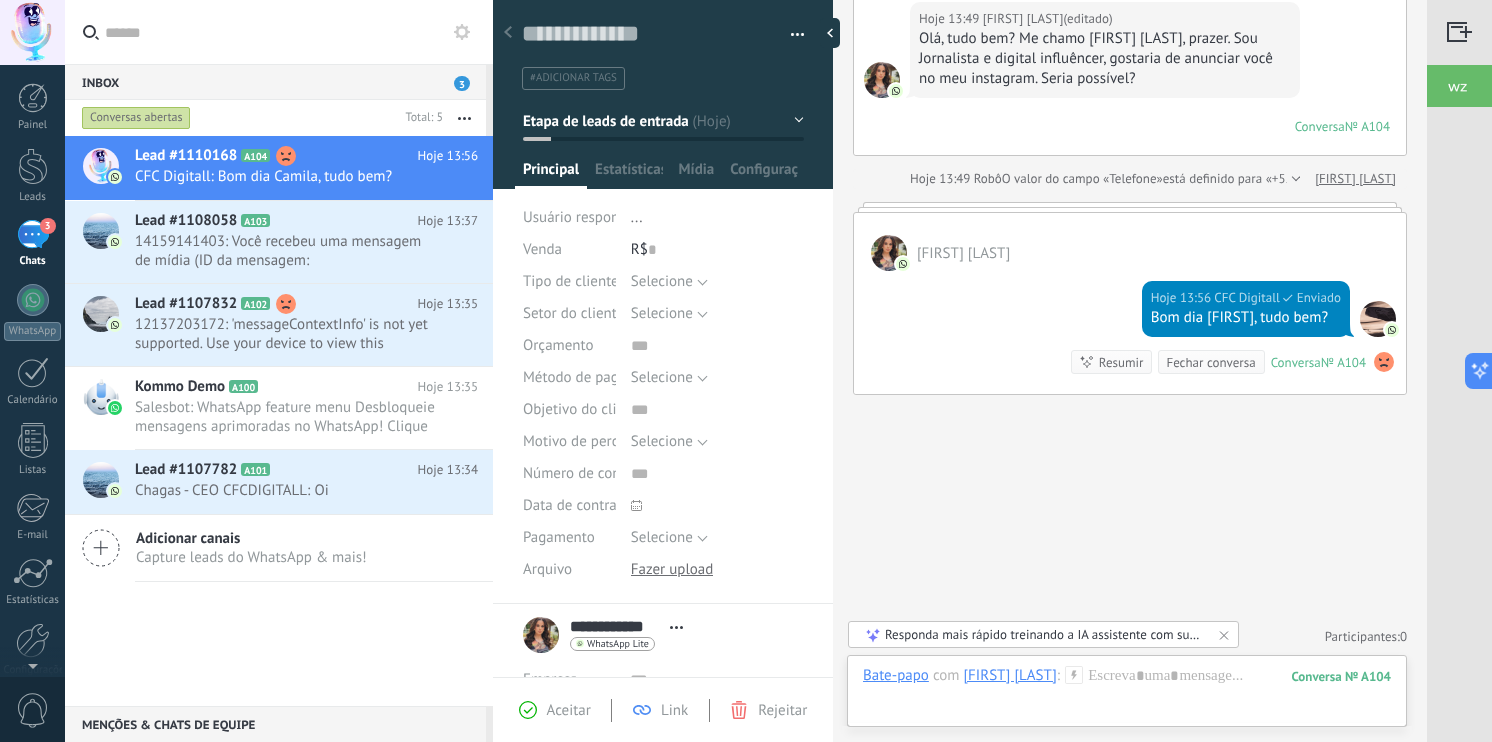 click at bounding box center (1378, 319) 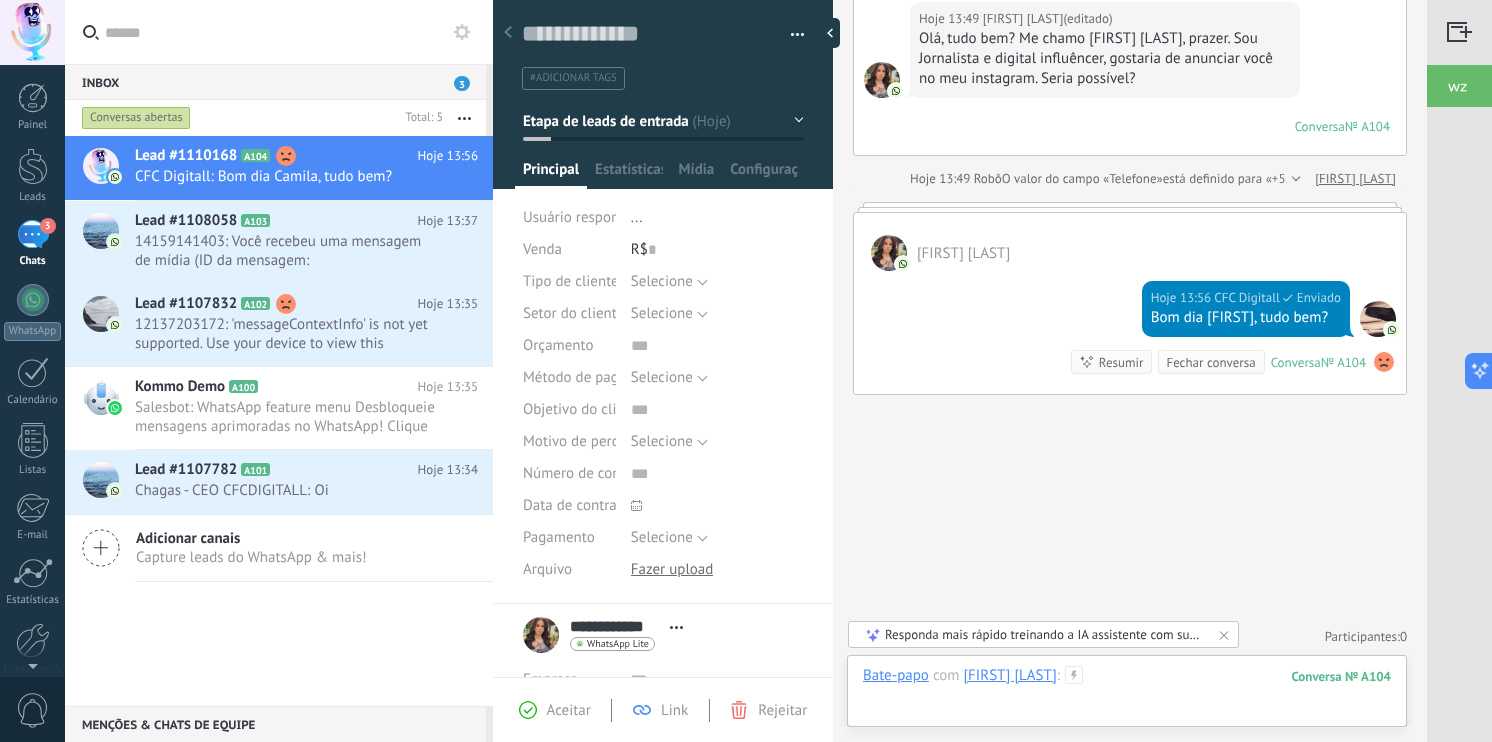 click at bounding box center (1127, 696) 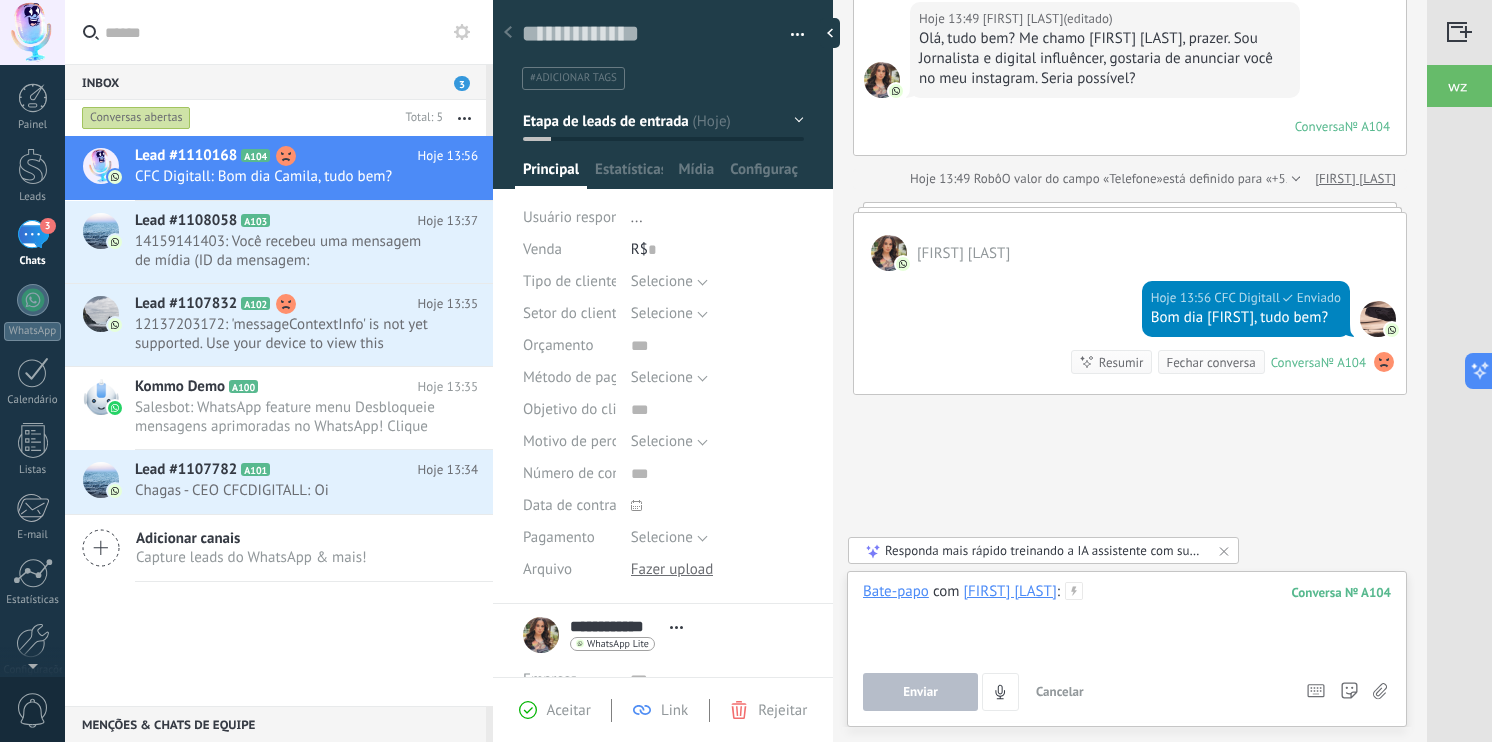 type 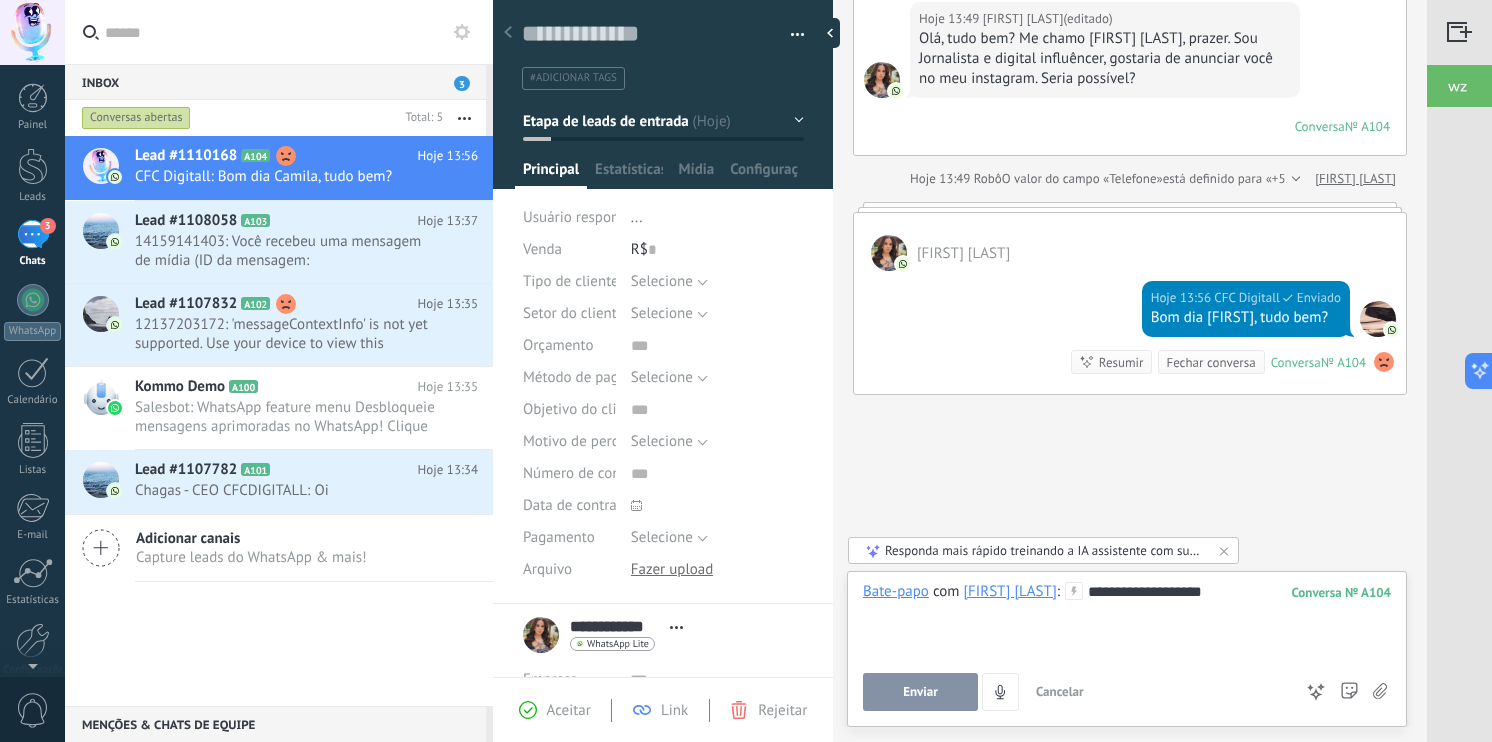 click on "Enviar" at bounding box center (920, 692) 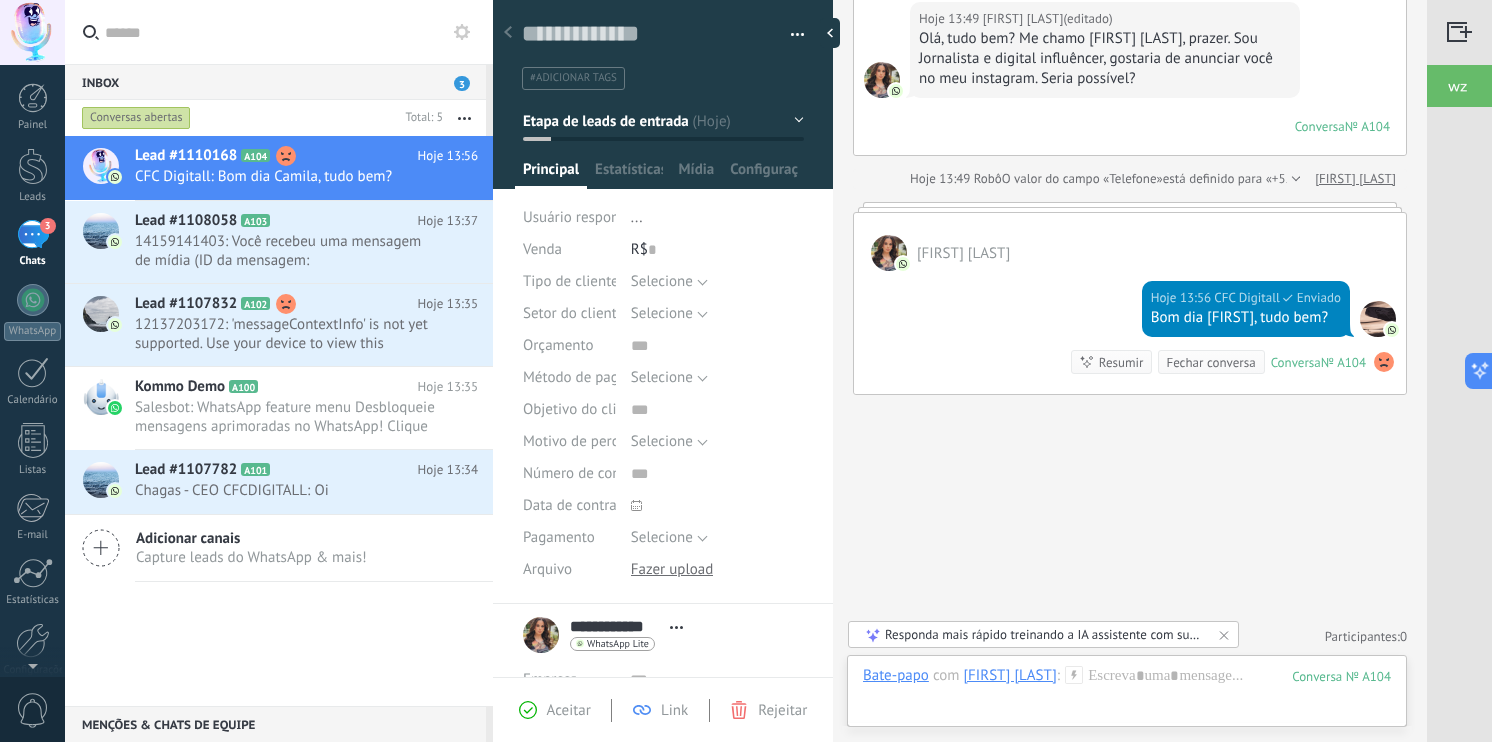 scroll, scrollTop: 220, scrollLeft: 0, axis: vertical 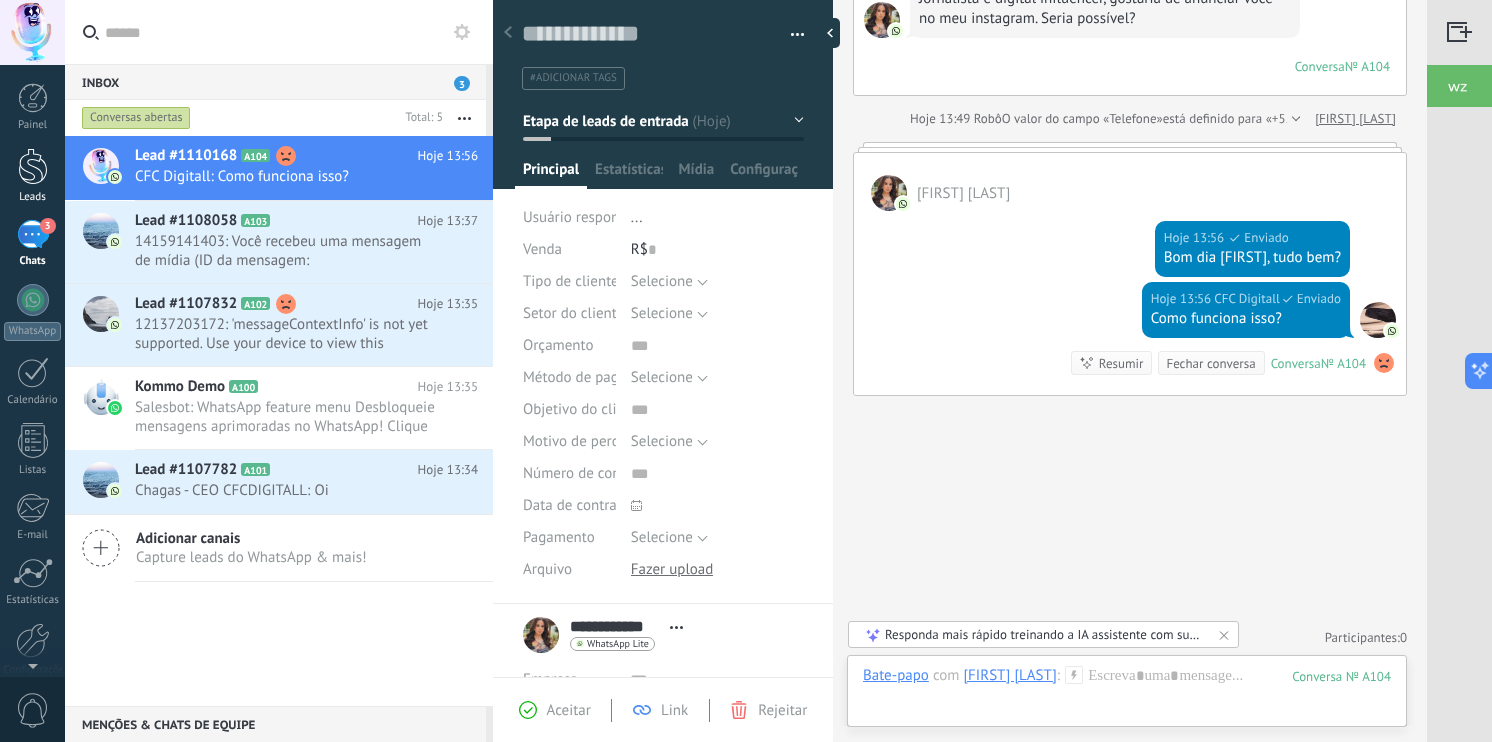 click at bounding box center (33, 166) 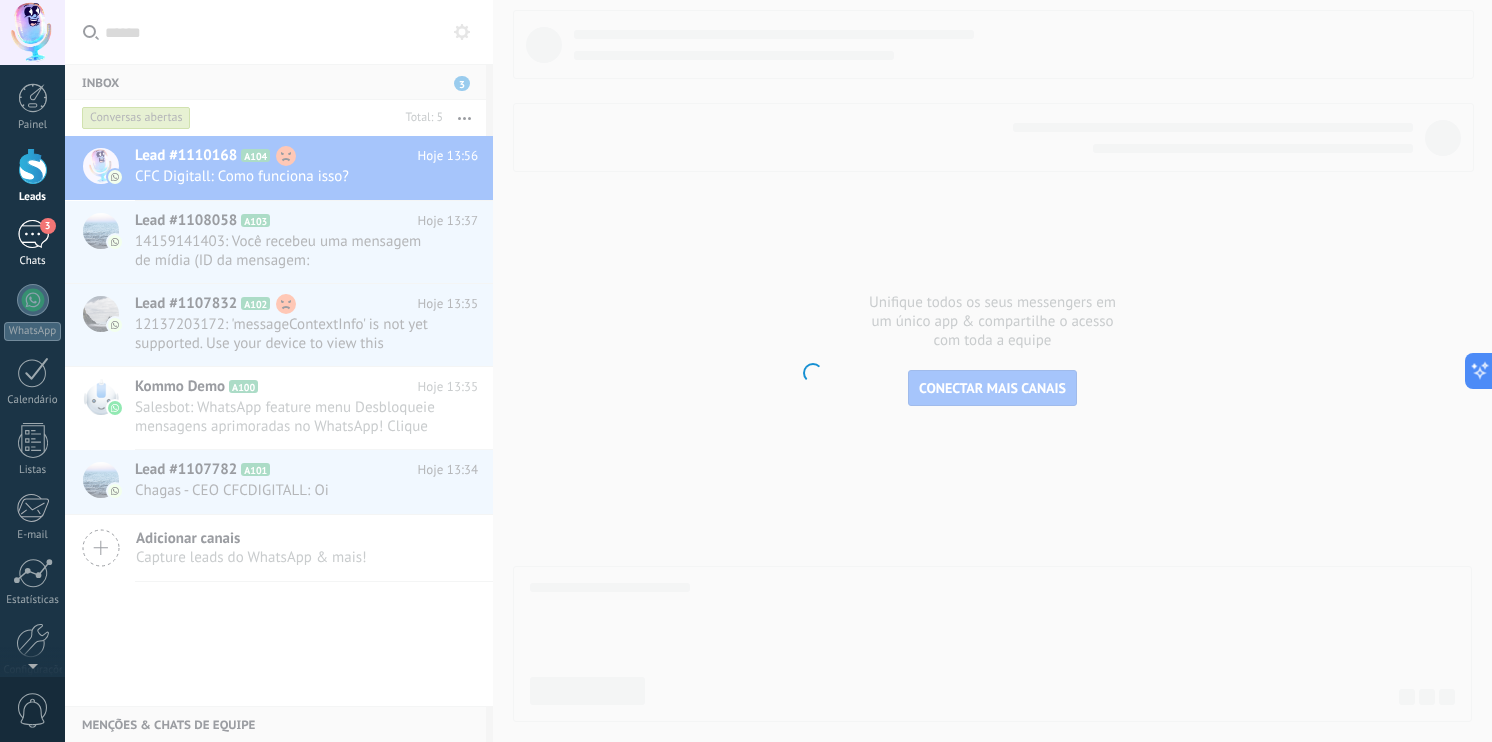 click on "3" at bounding box center [33, 234] 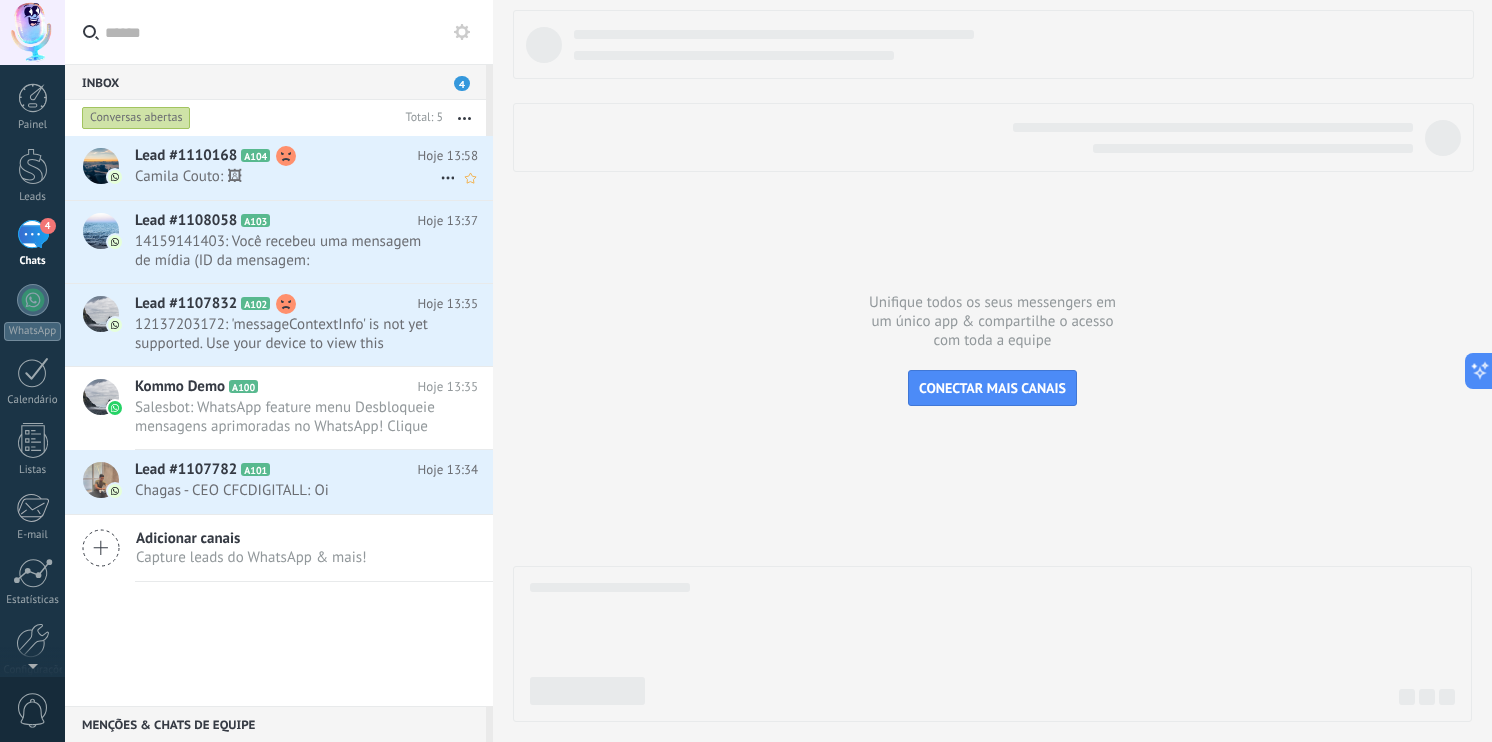 click on "Camila Couto: 🖼" at bounding box center (287, 176) 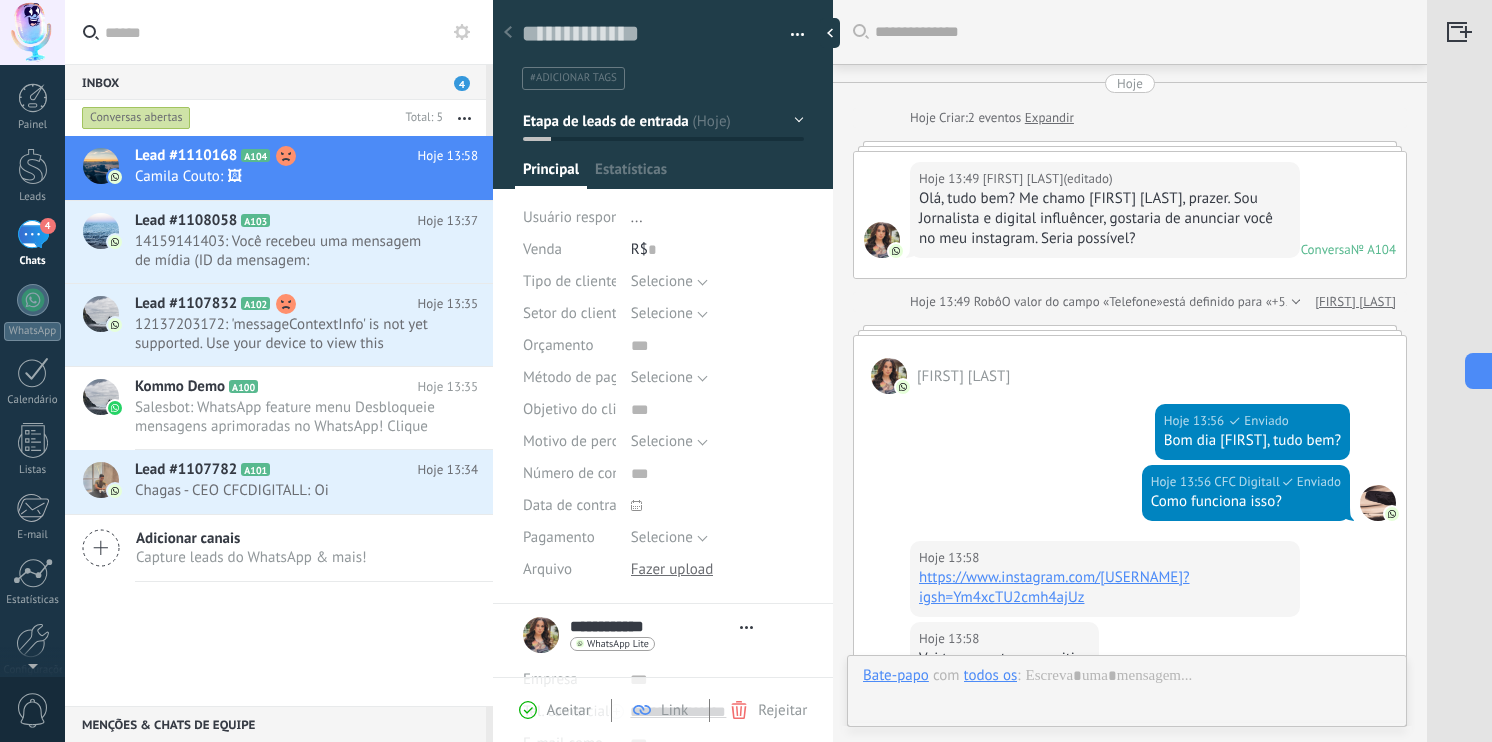 scroll, scrollTop: 919, scrollLeft: 0, axis: vertical 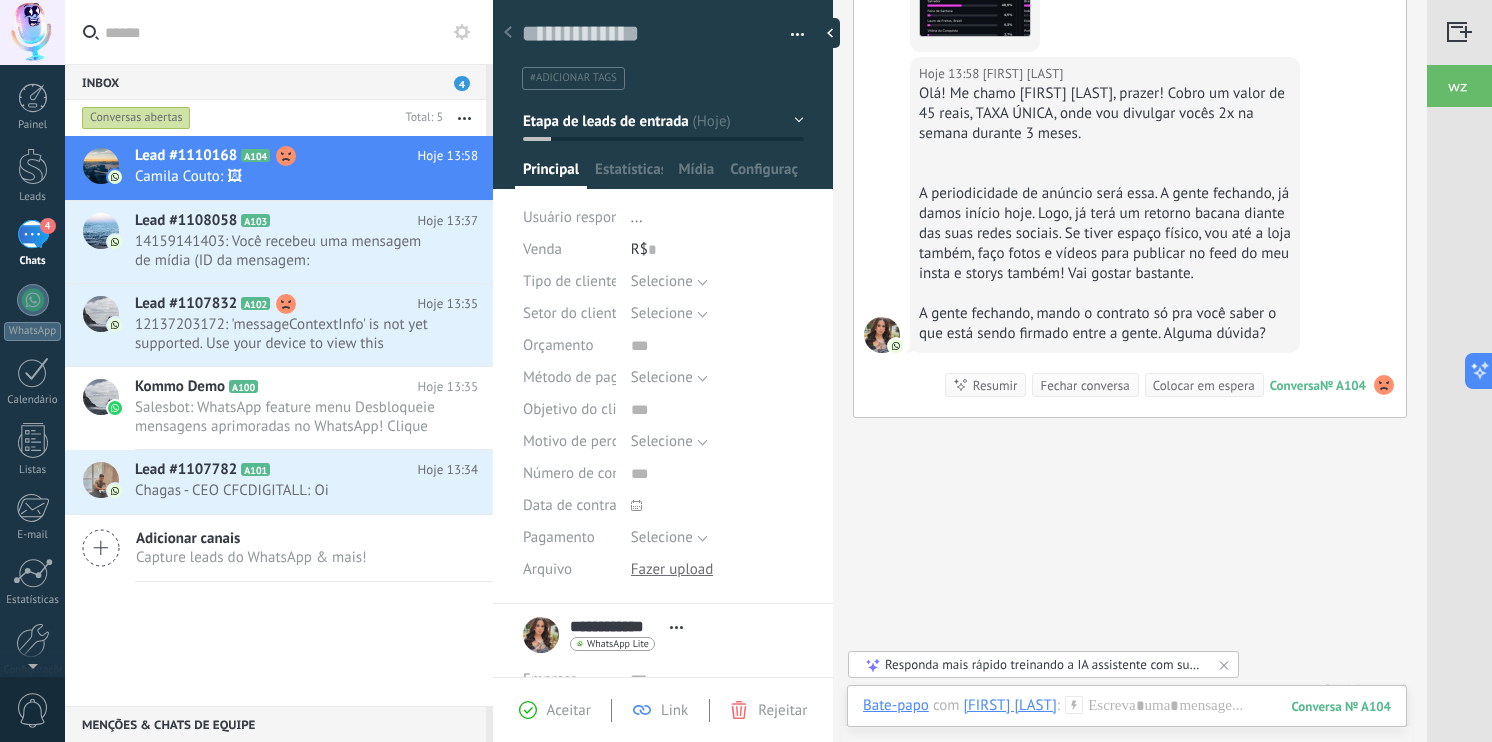 click 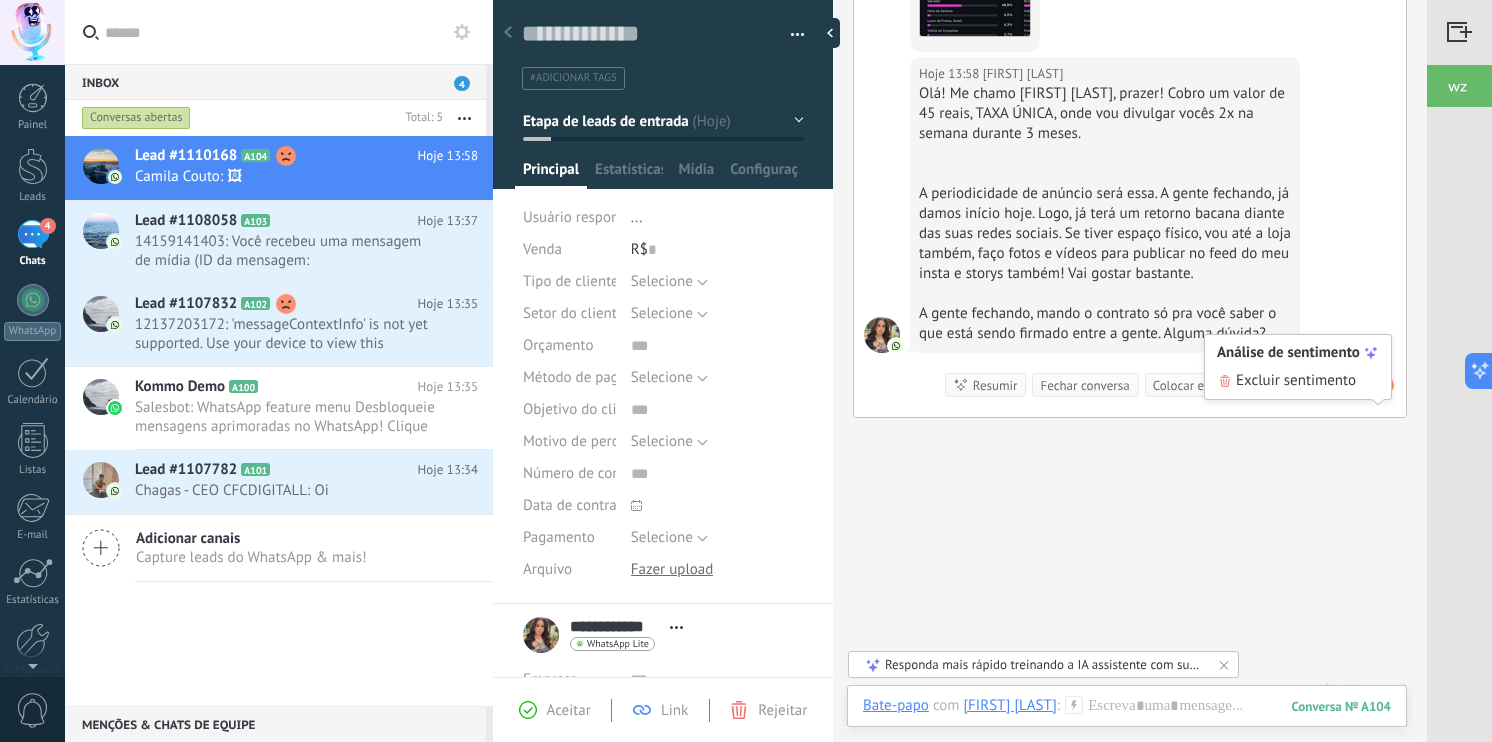 click 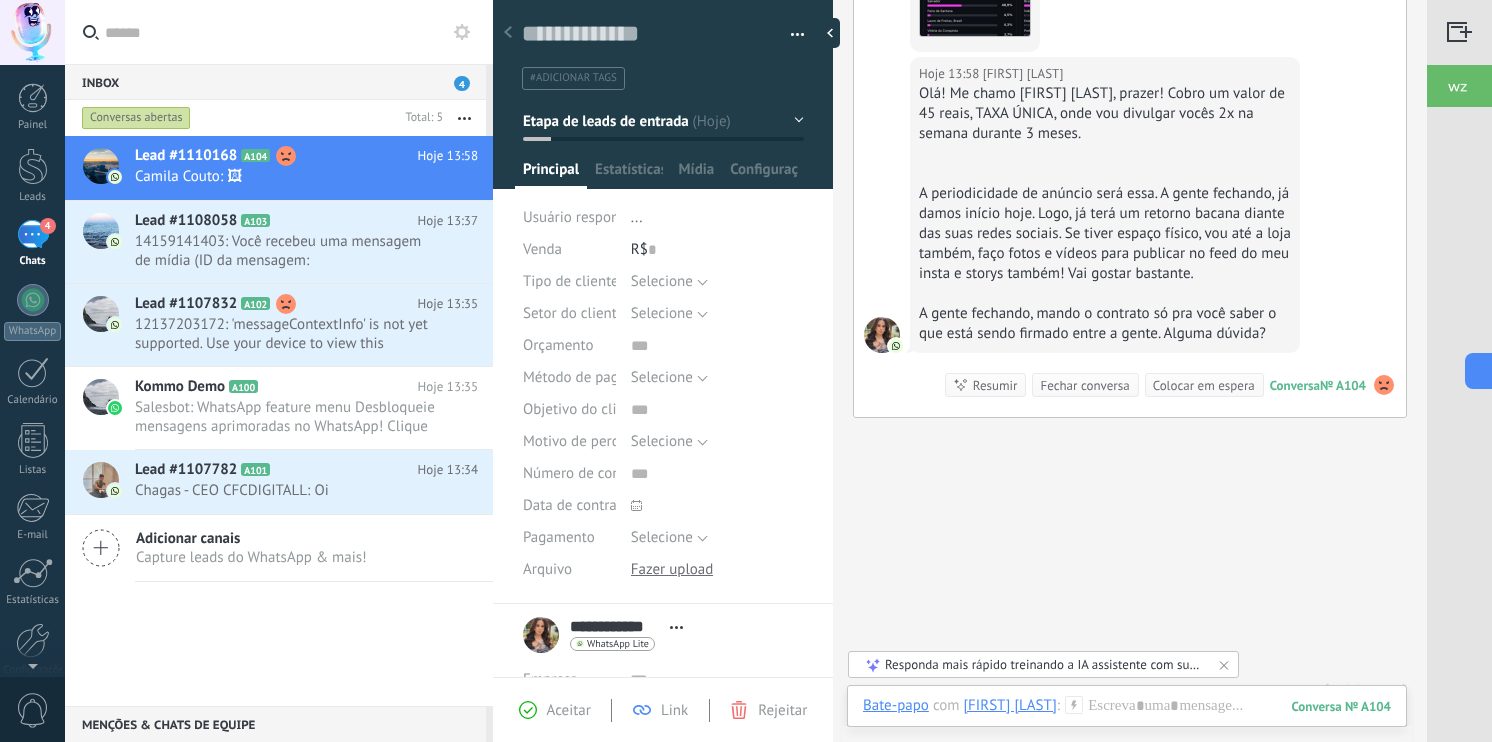 click 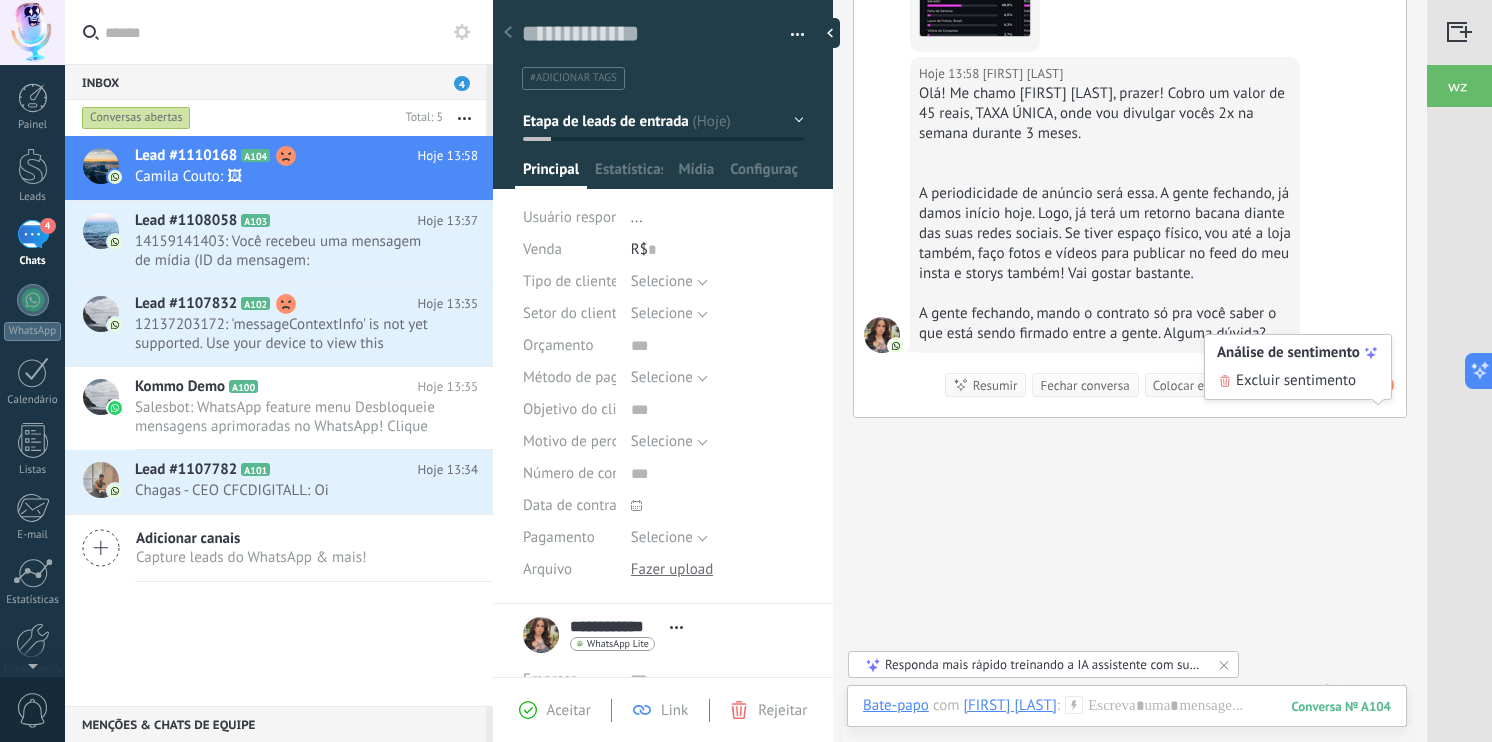 click 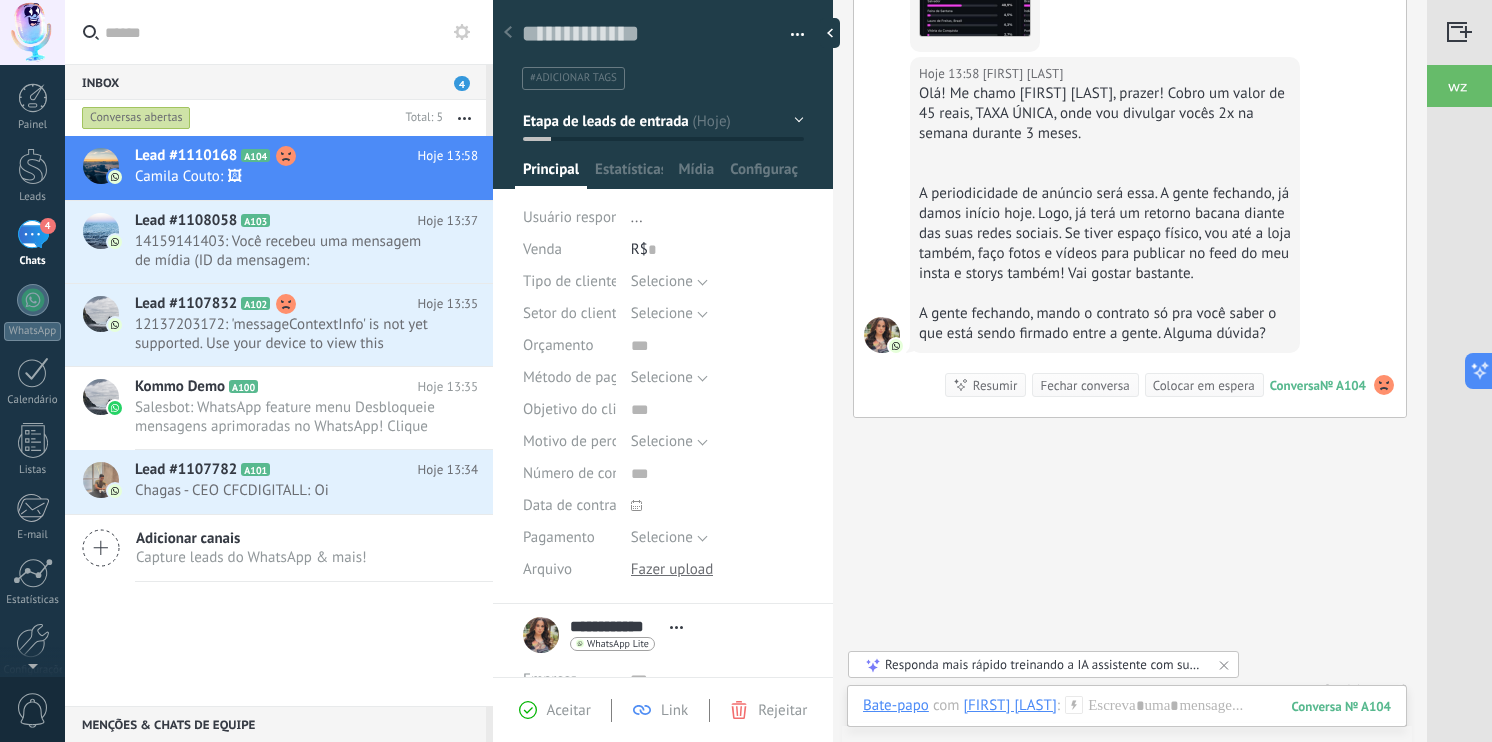 click 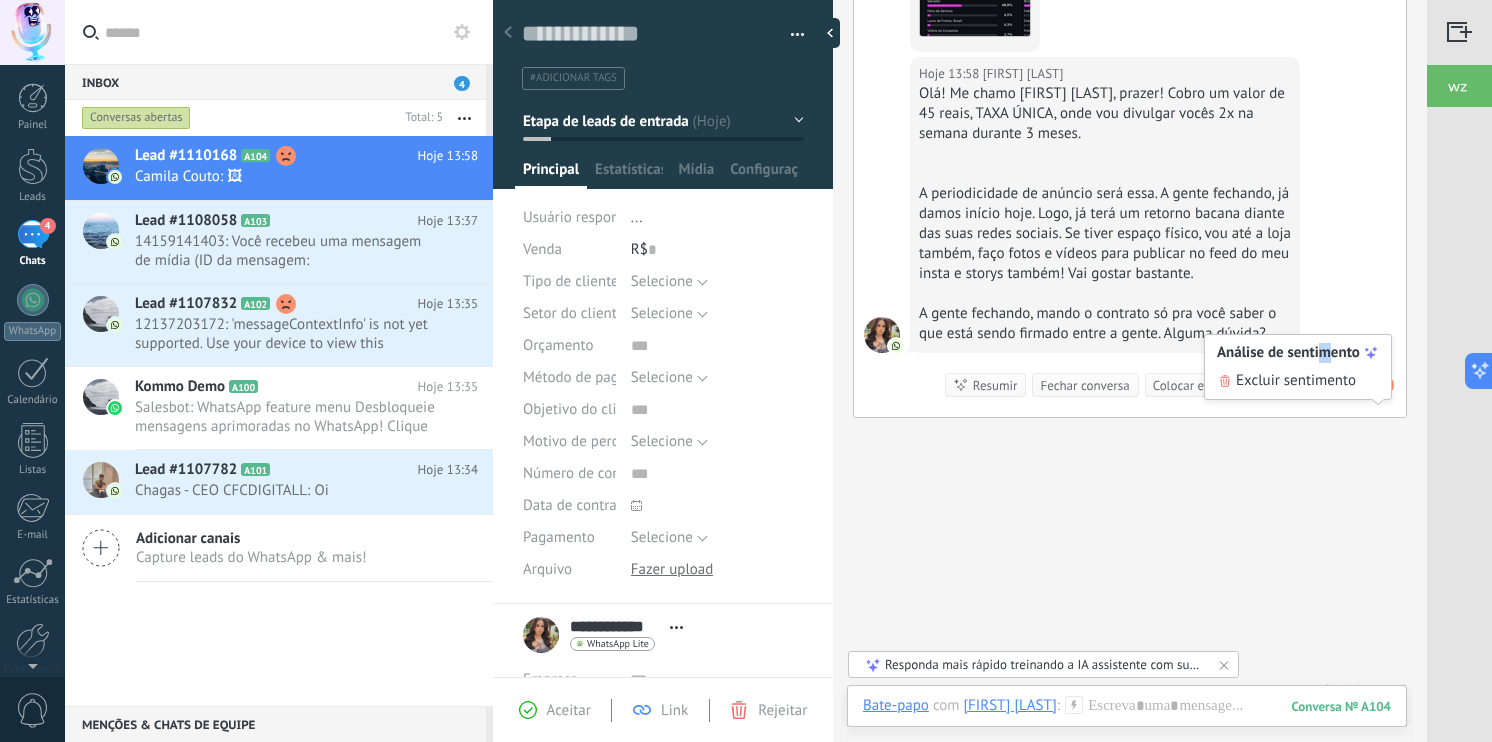 drag, startPoint x: 1323, startPoint y: 350, endPoint x: 1365, endPoint y: 352, distance: 42.047592 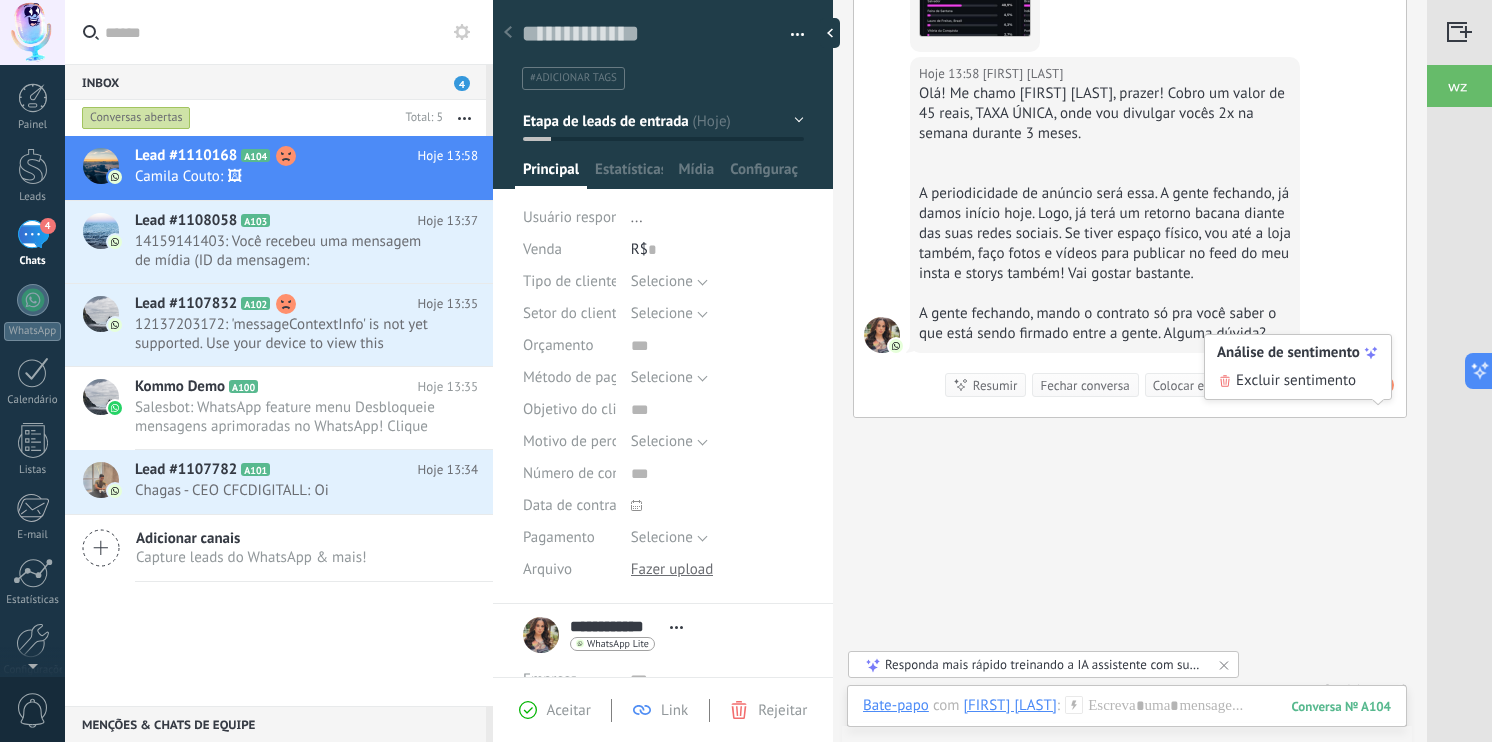 click 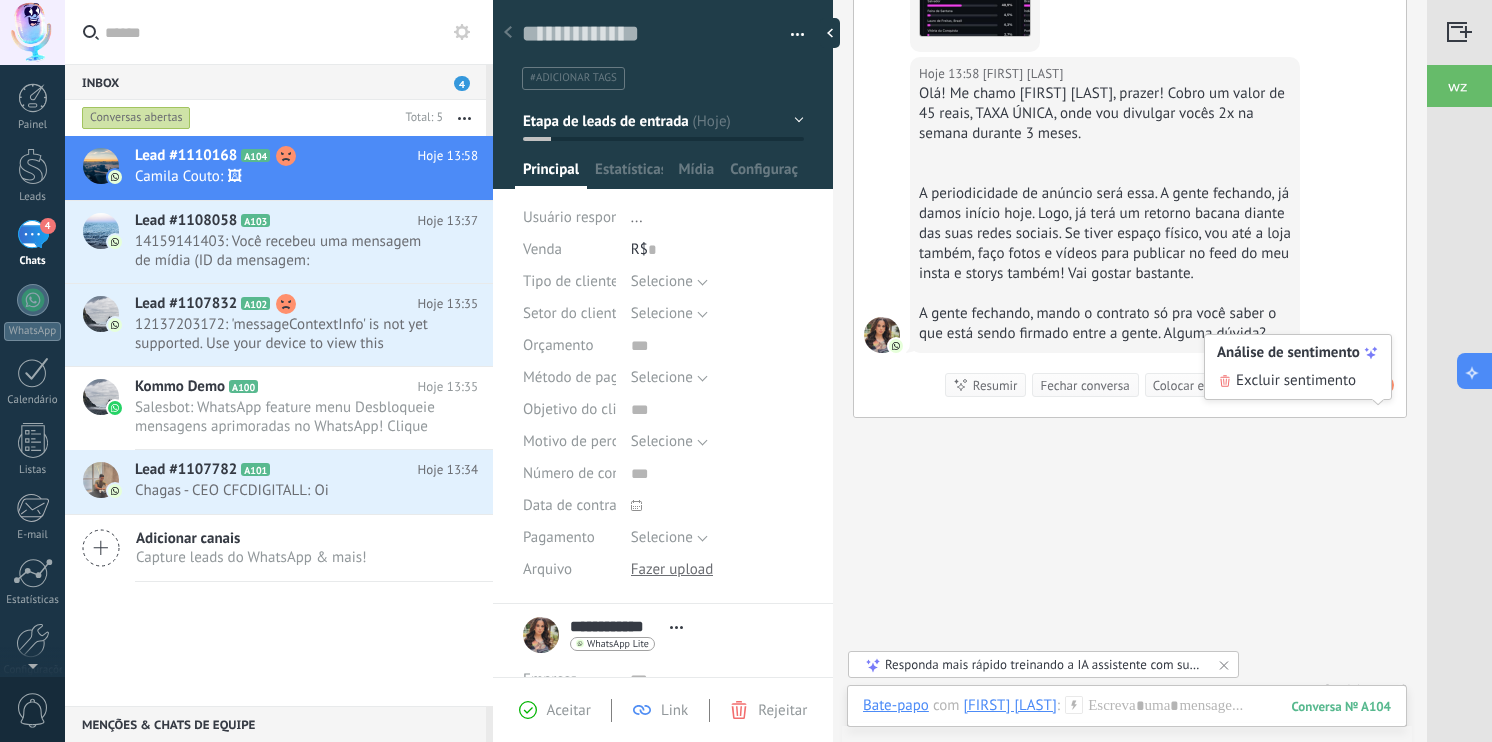 click 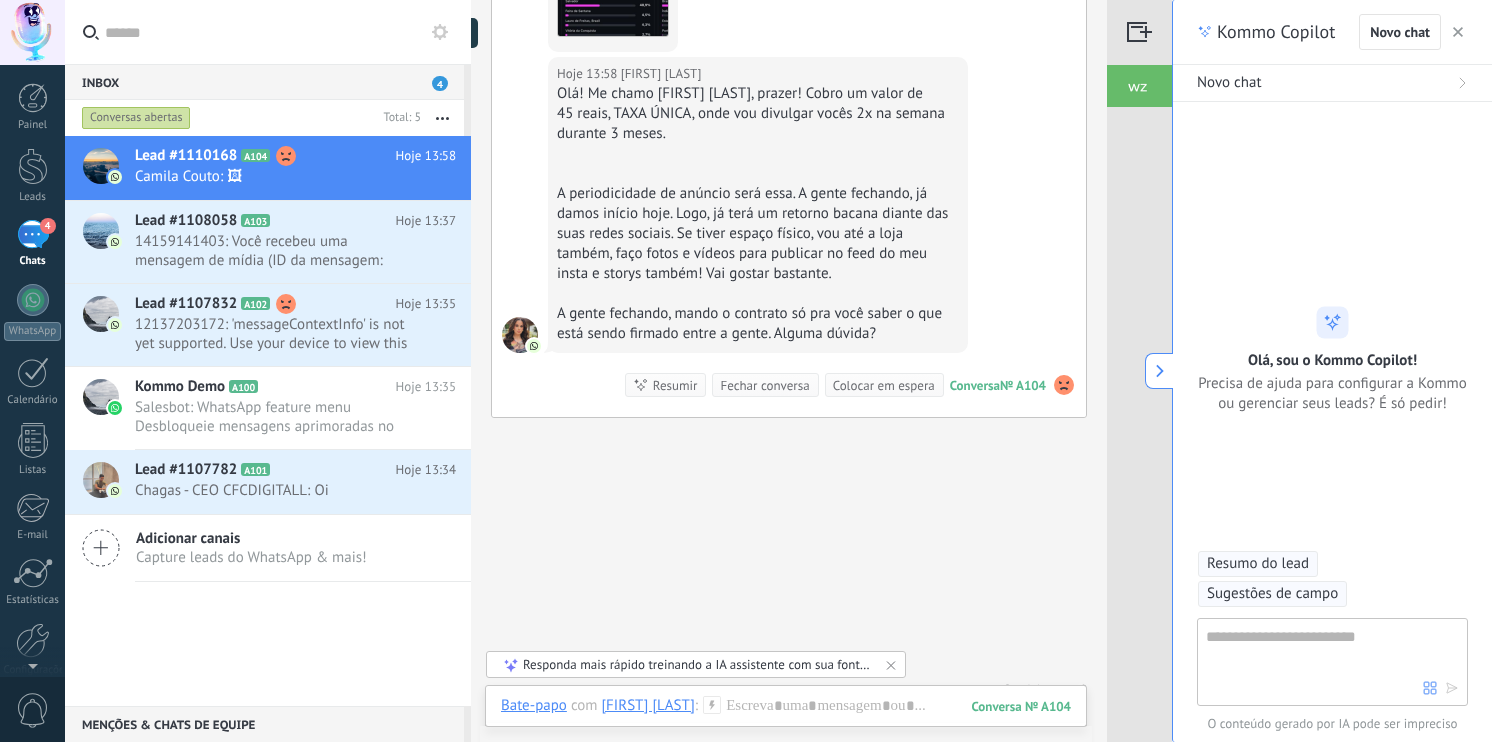 scroll, scrollTop: 19, scrollLeft: 0, axis: vertical 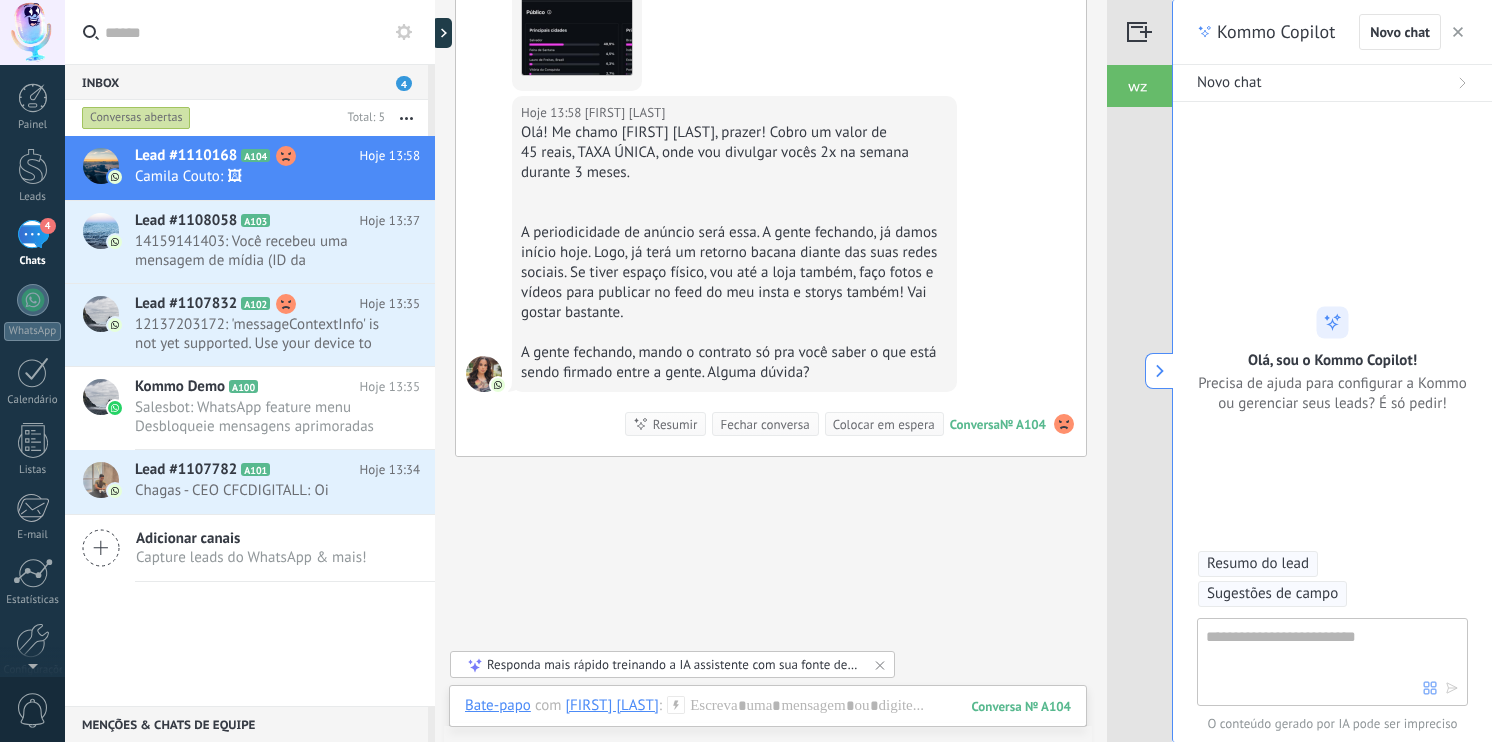 type on "**********" 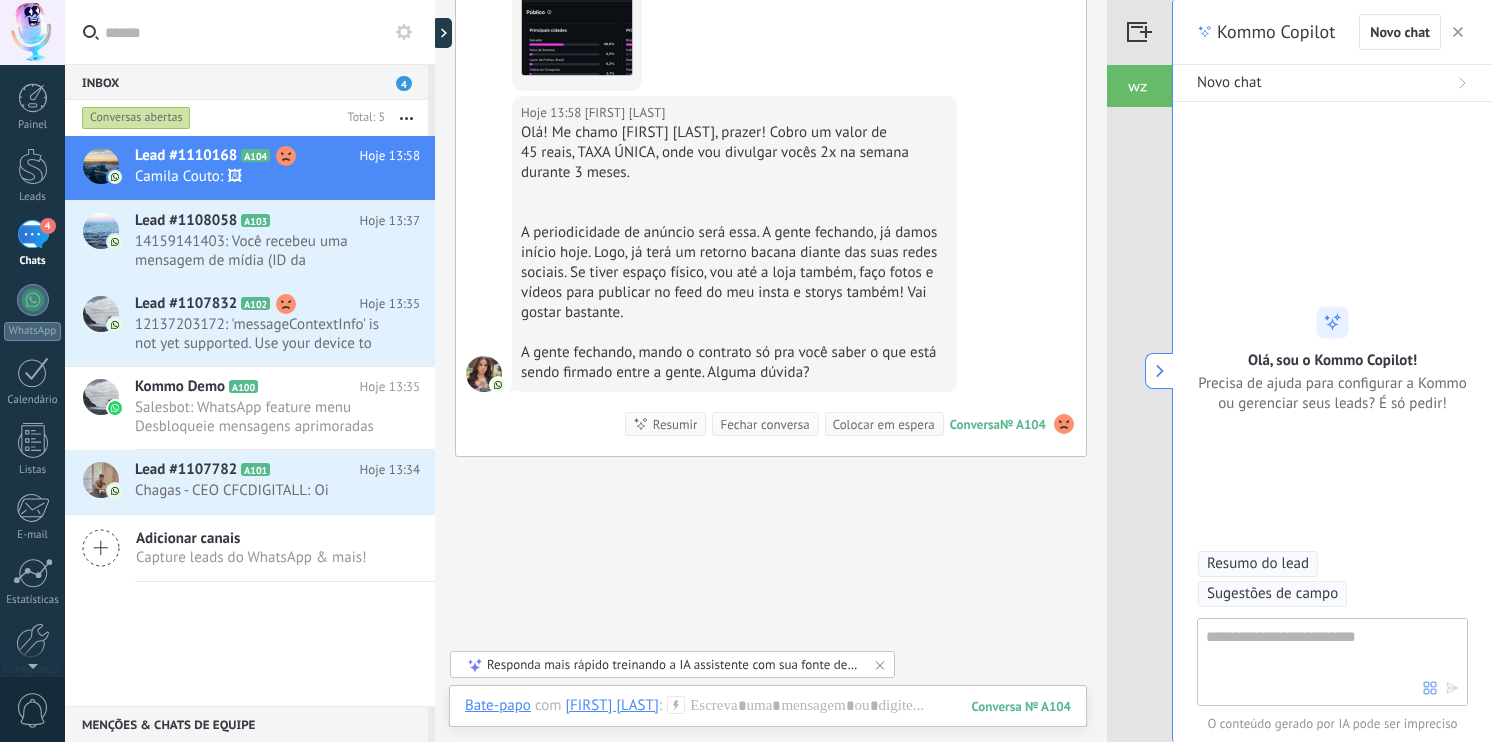 click 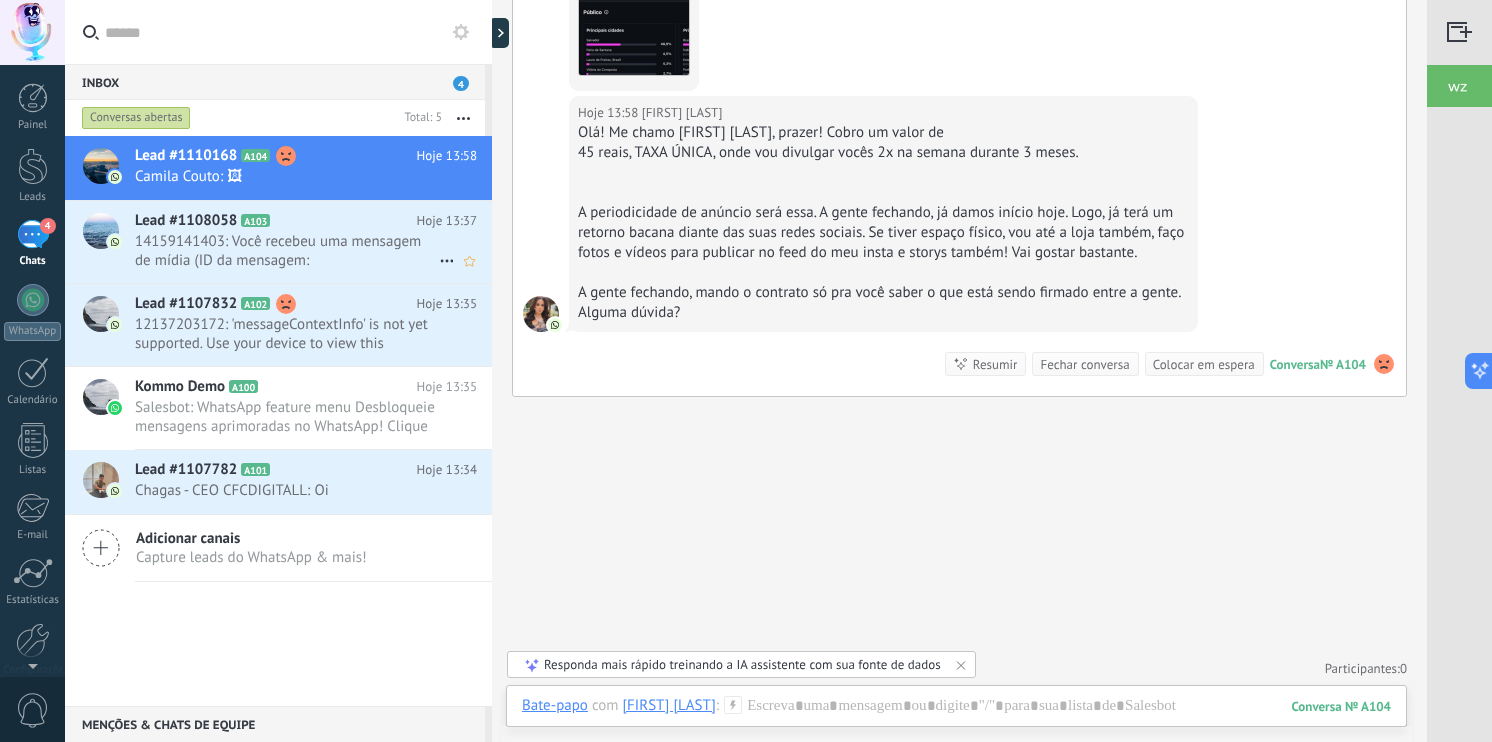 scroll, scrollTop: 940, scrollLeft: 0, axis: vertical 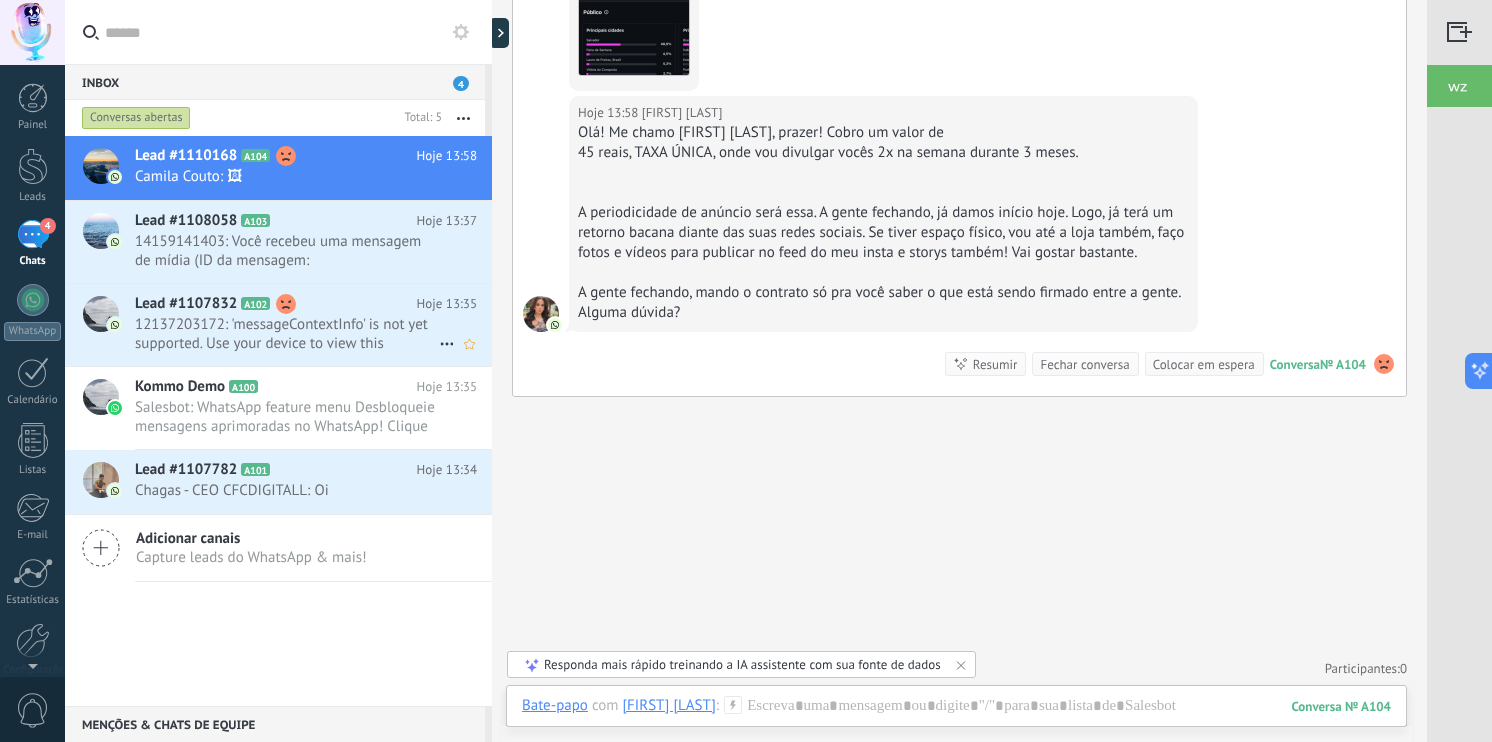 click on "12137203172: 'messageContextInfo' is not yet supported. Use your device to view this message." at bounding box center (287, 334) 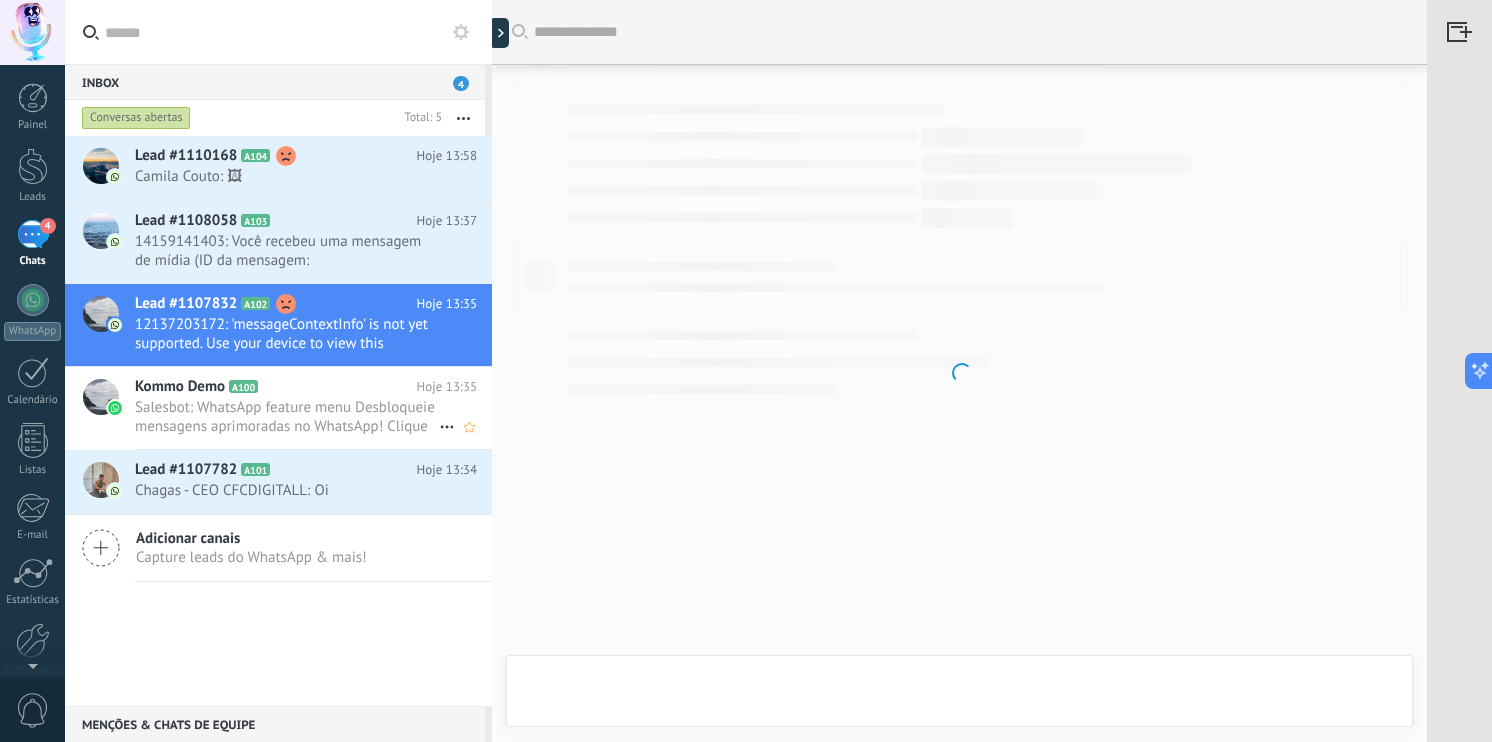 click on "Salesbot: WhatsApp feature menu
Desbloqueie mensagens aprimoradas no WhatsApp! Clique em "Saiba mais" para explorar recu..." at bounding box center [287, 417] 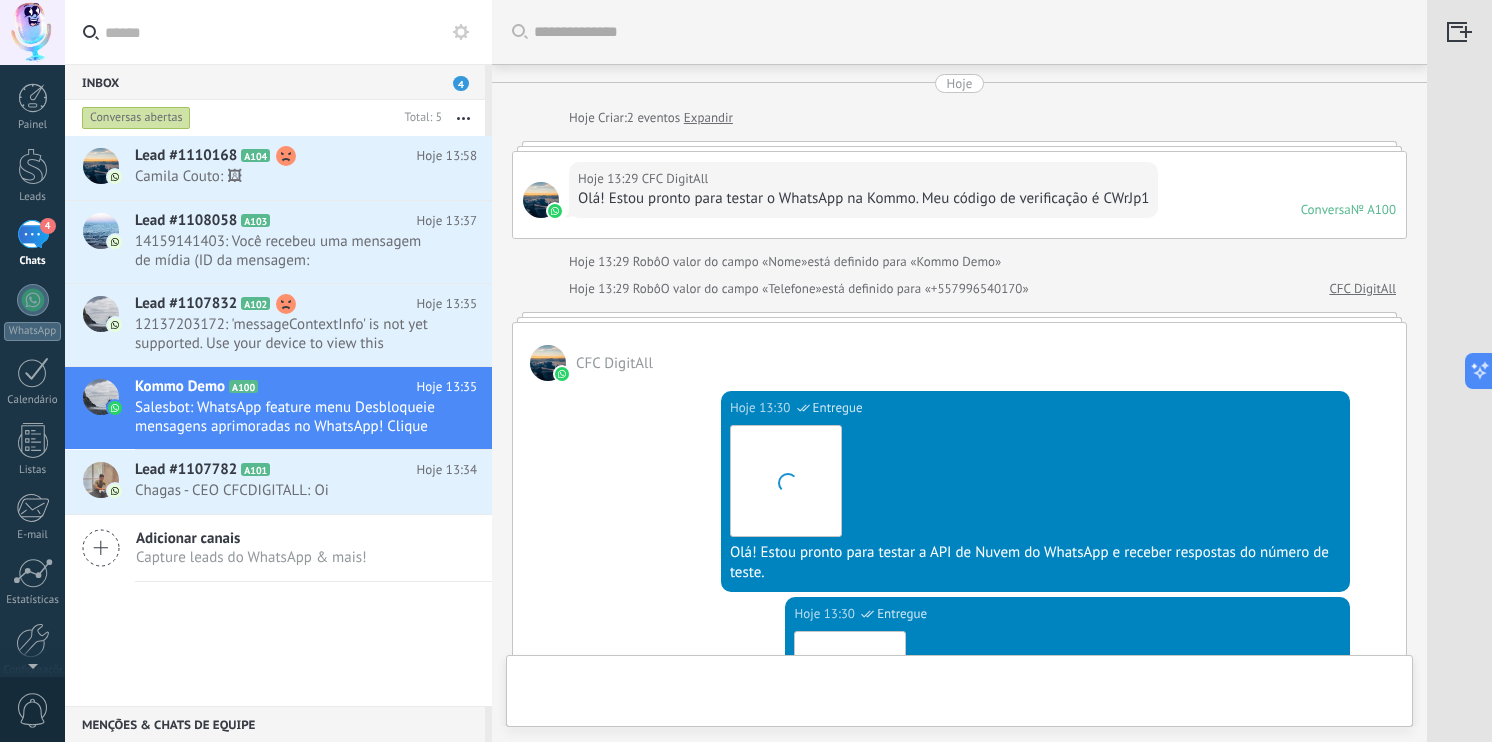 scroll, scrollTop: 660, scrollLeft: 0, axis: vertical 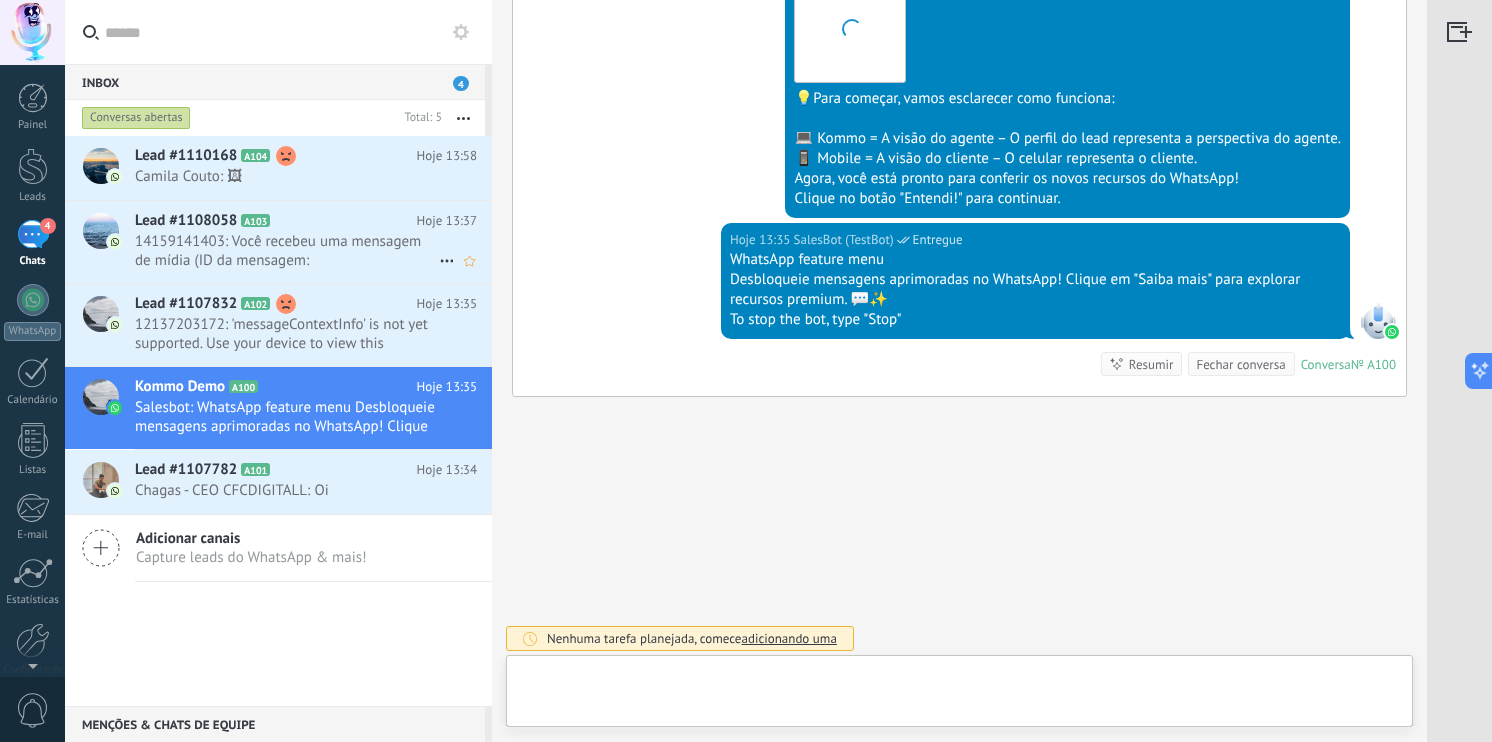 click on "14159141403: Você recebeu uma mensagem de mídia (ID da mensagem: C6DD0B3927296352B2. Aguarde o carregamento ou a visualizaç..." at bounding box center (287, 251) 